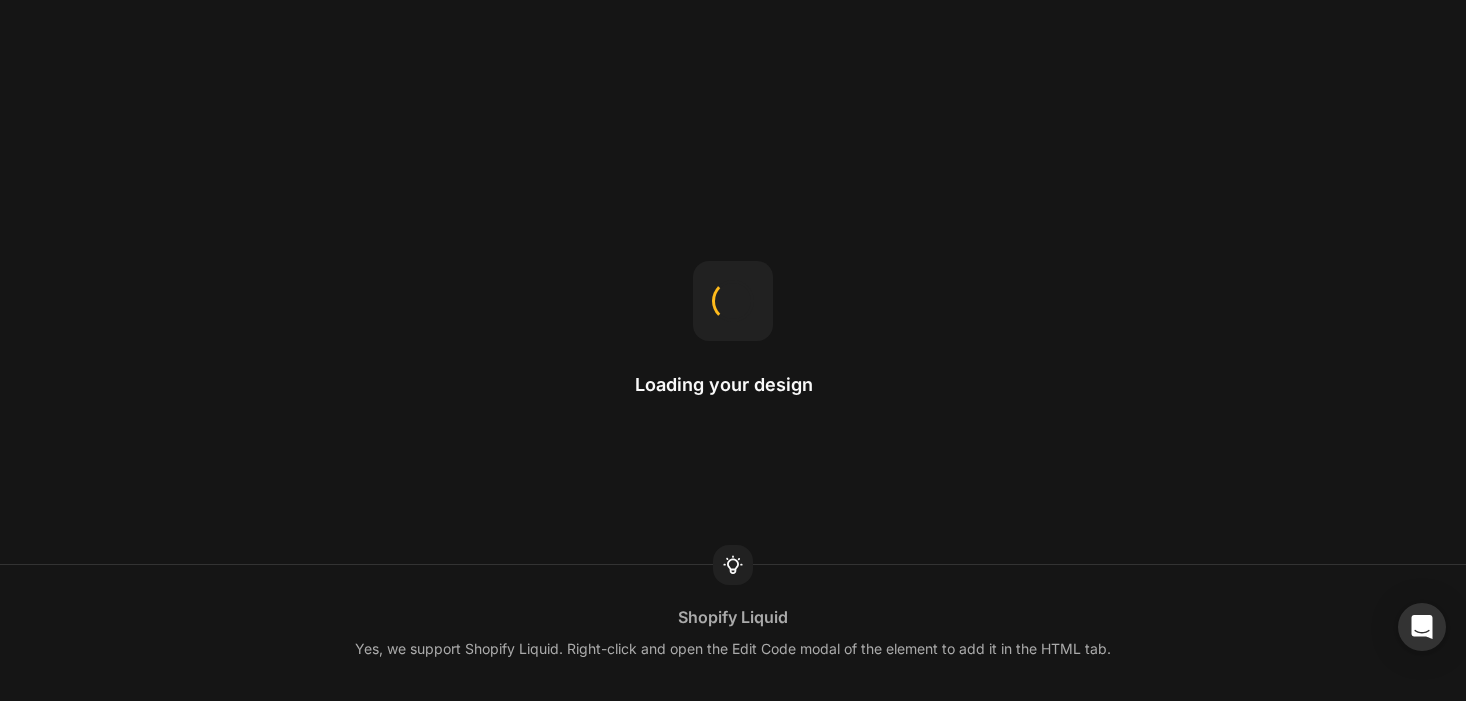 scroll, scrollTop: 0, scrollLeft: 0, axis: both 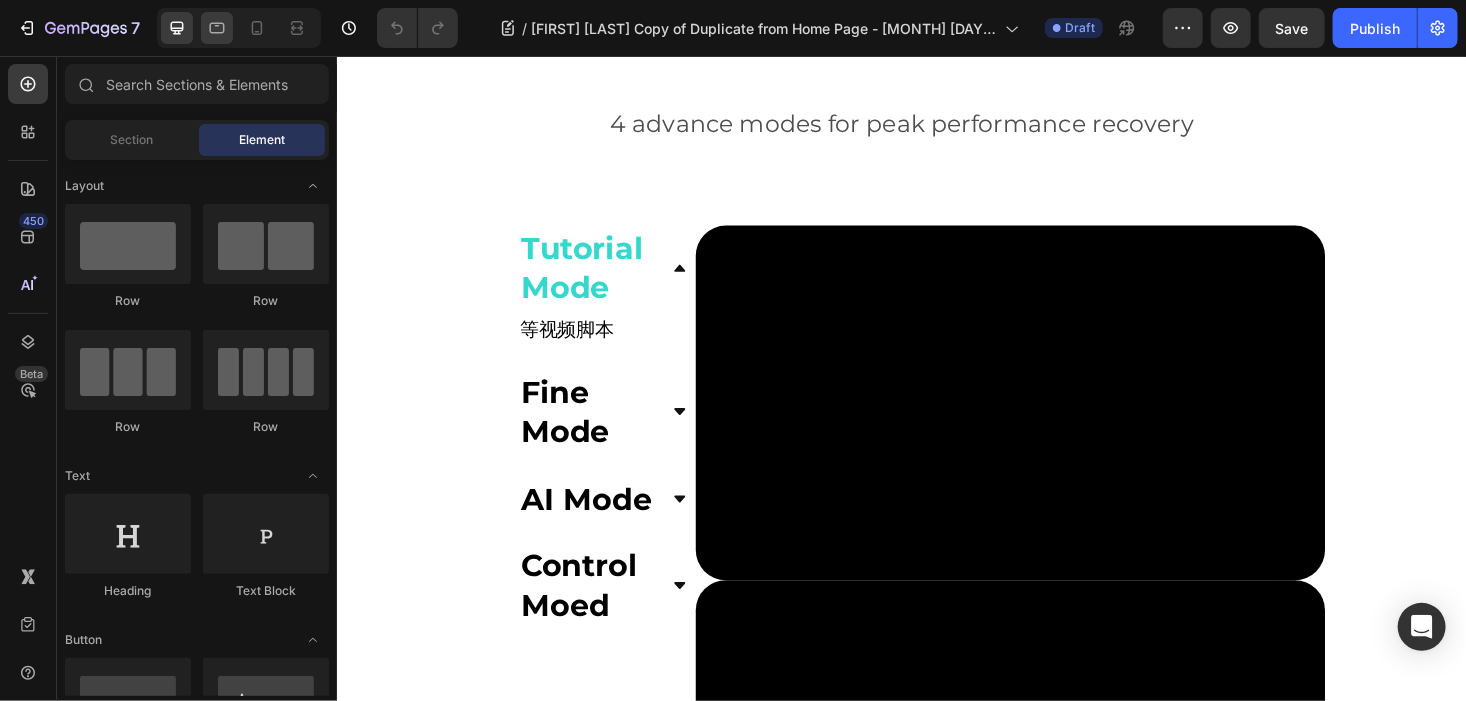 click 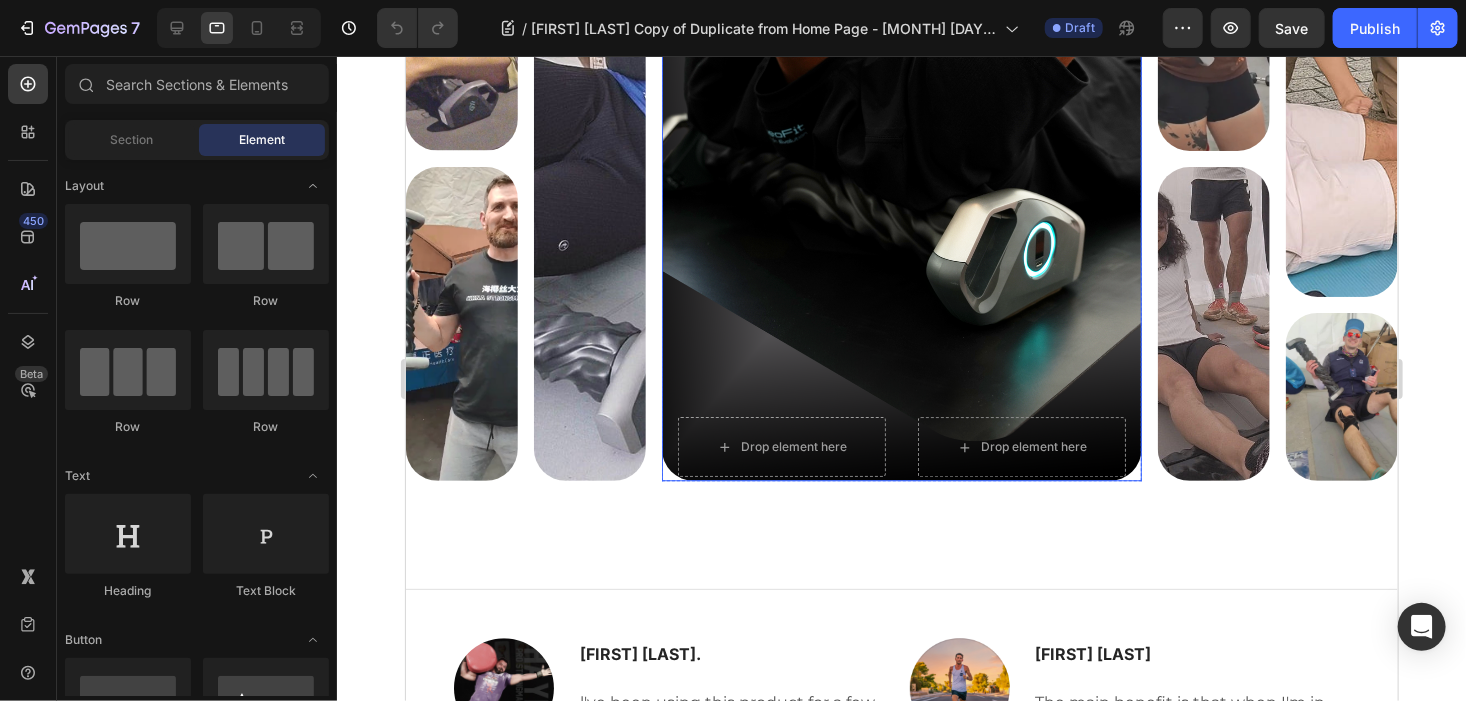 click at bounding box center (901, 157) 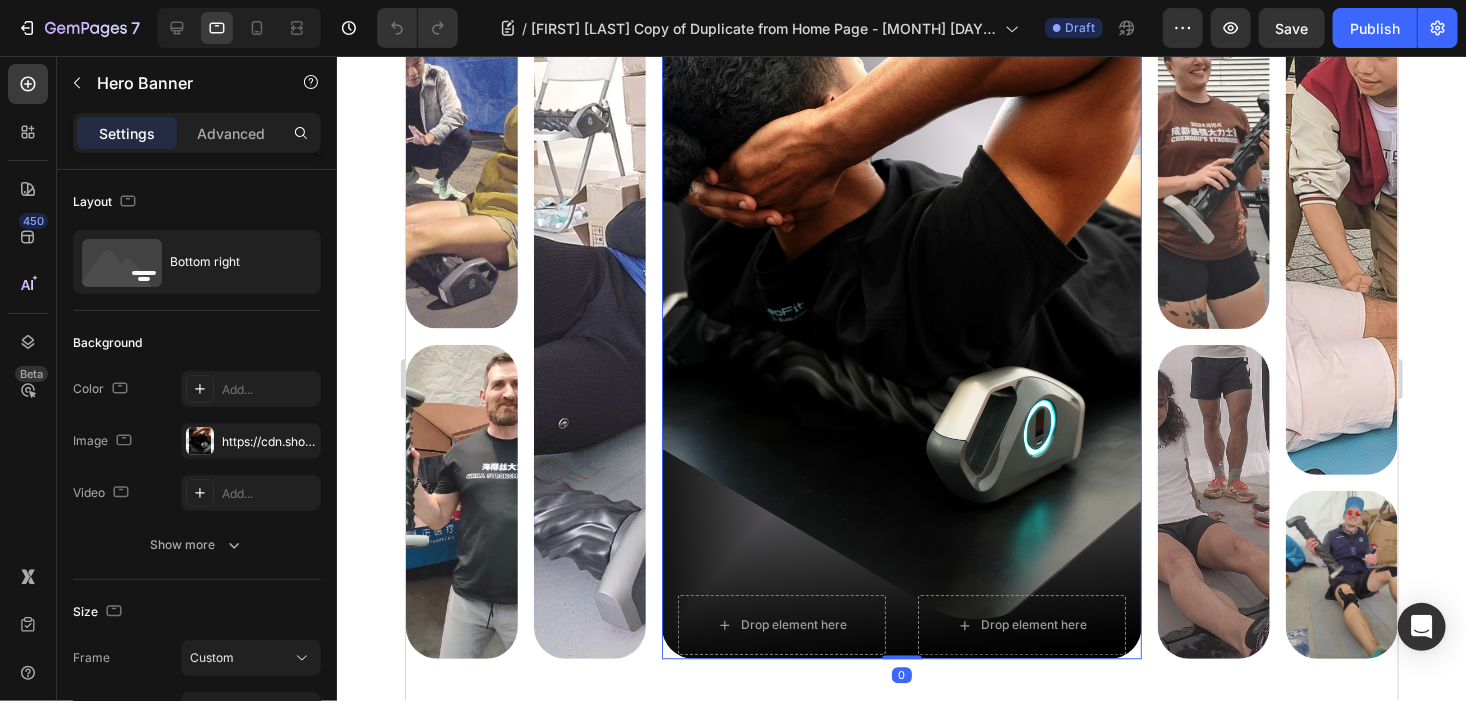 scroll, scrollTop: 5600, scrollLeft: 0, axis: vertical 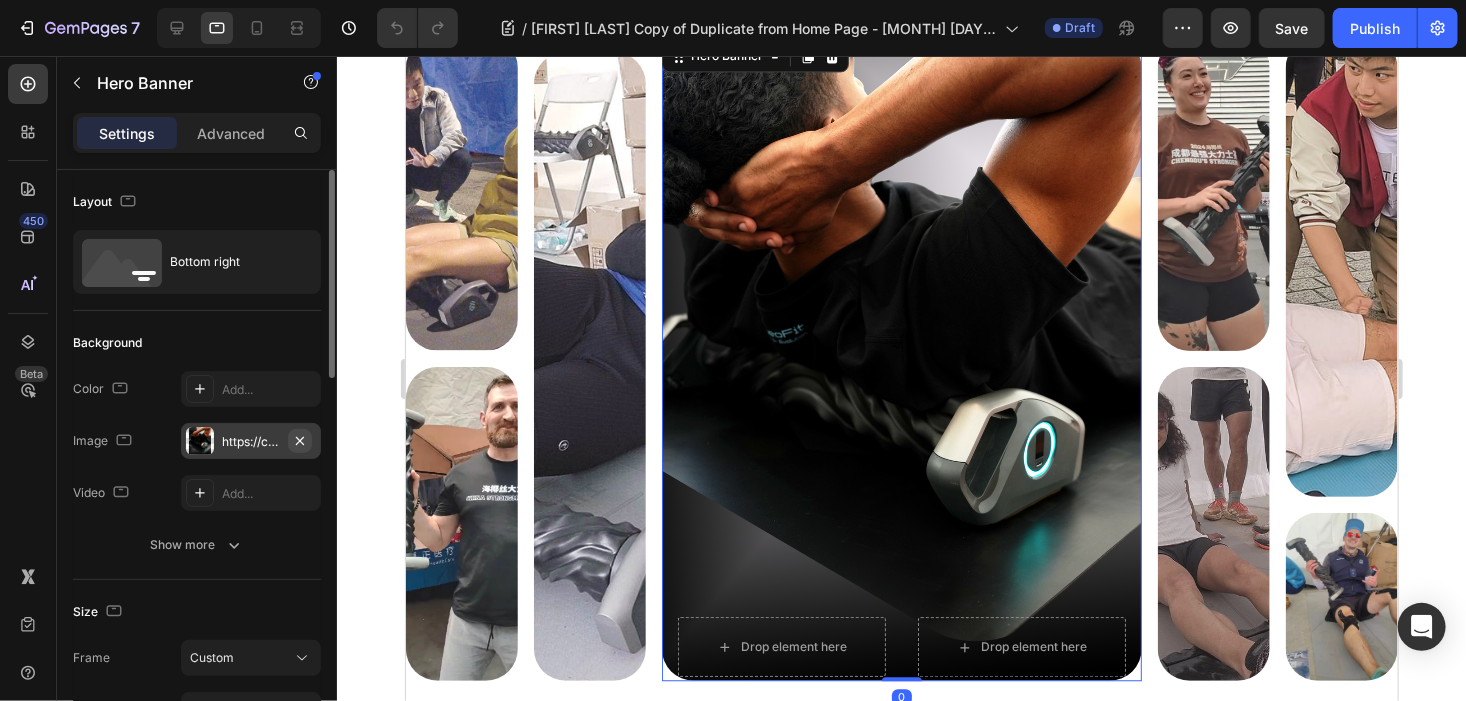 click 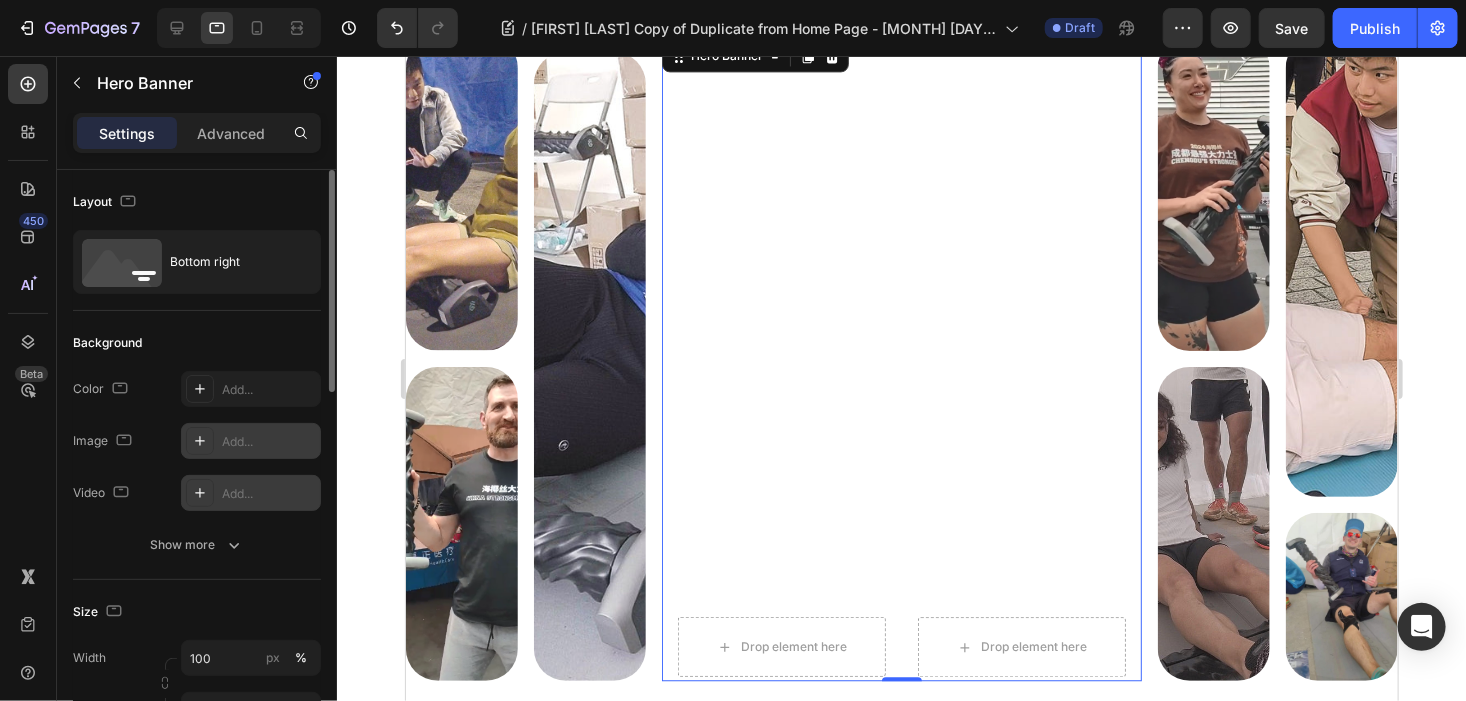 click on "Add..." at bounding box center [269, 494] 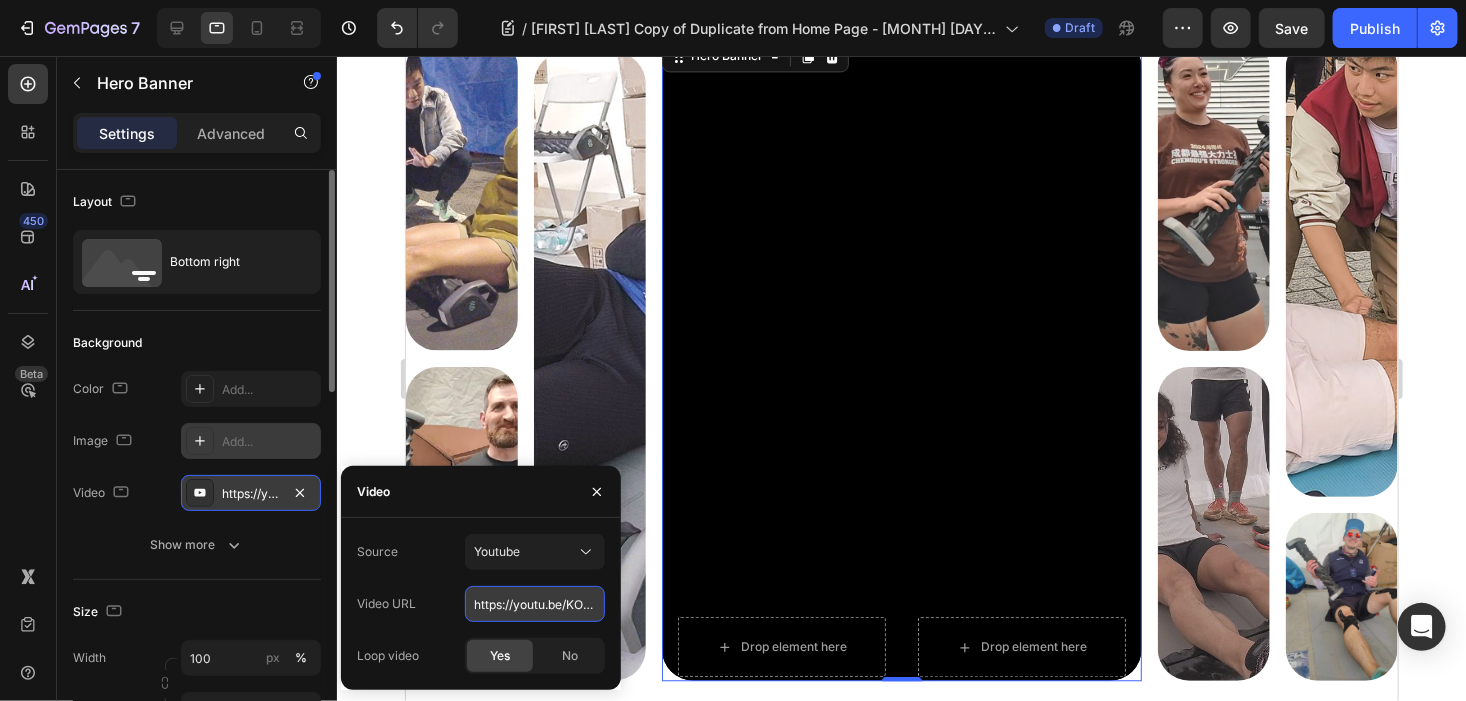 click on "https://youtu.be/KOxfzBp72uk" at bounding box center (535, 604) 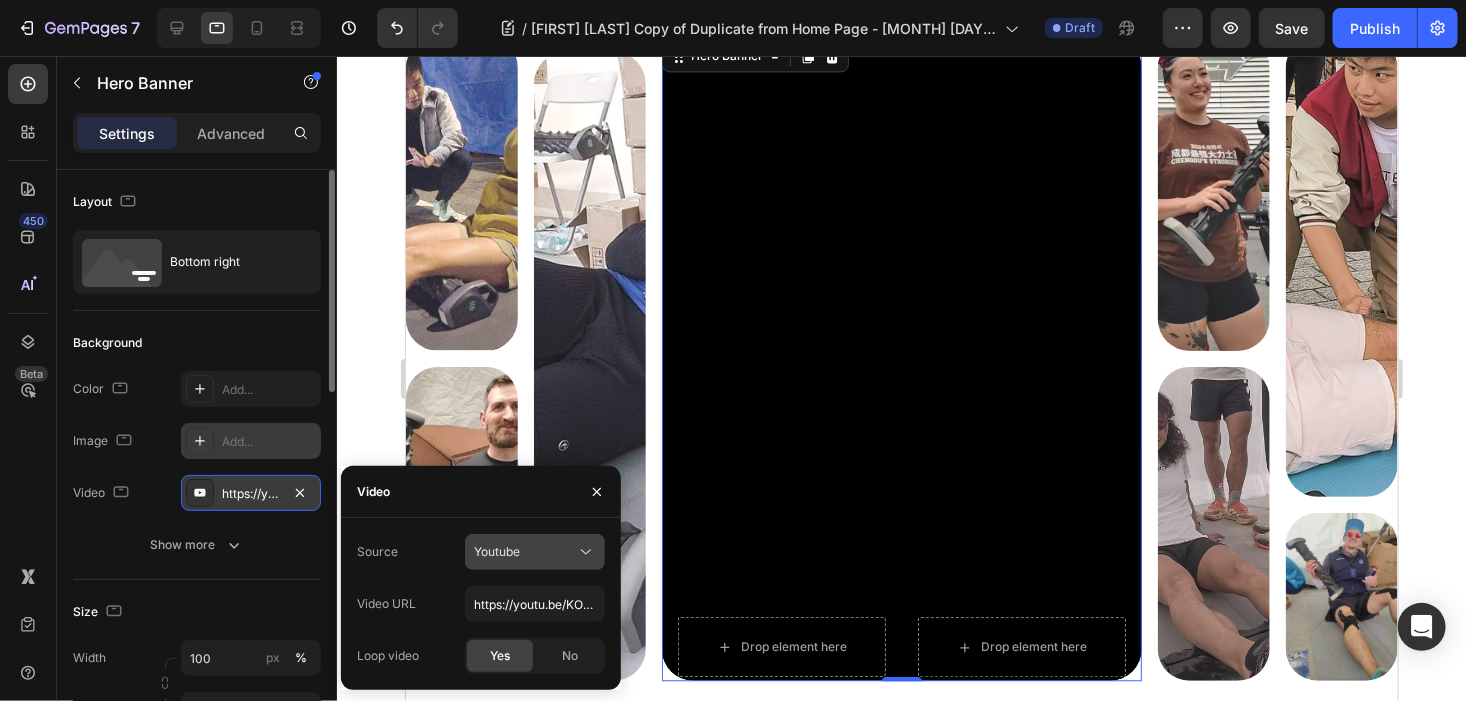 click on "Youtube" at bounding box center (525, 552) 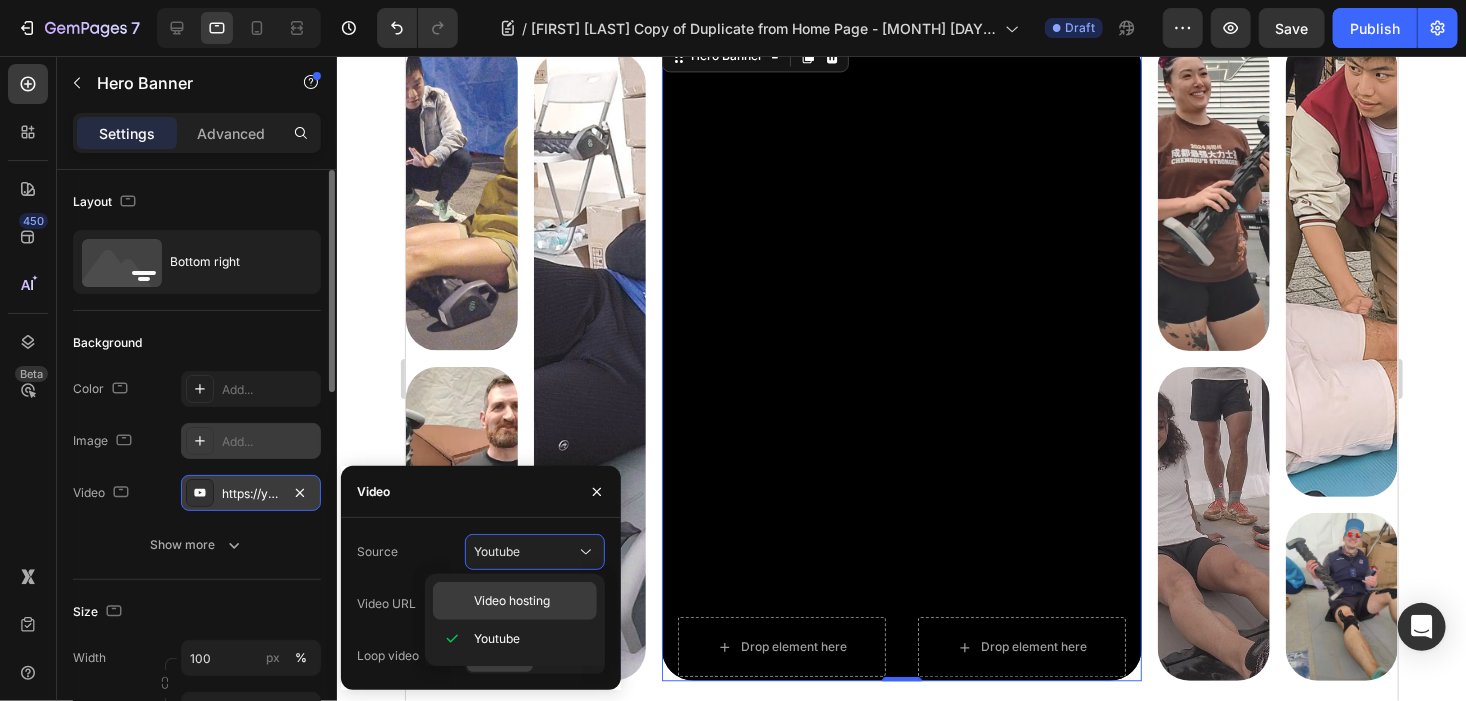 click on "Video hosting" at bounding box center (512, 601) 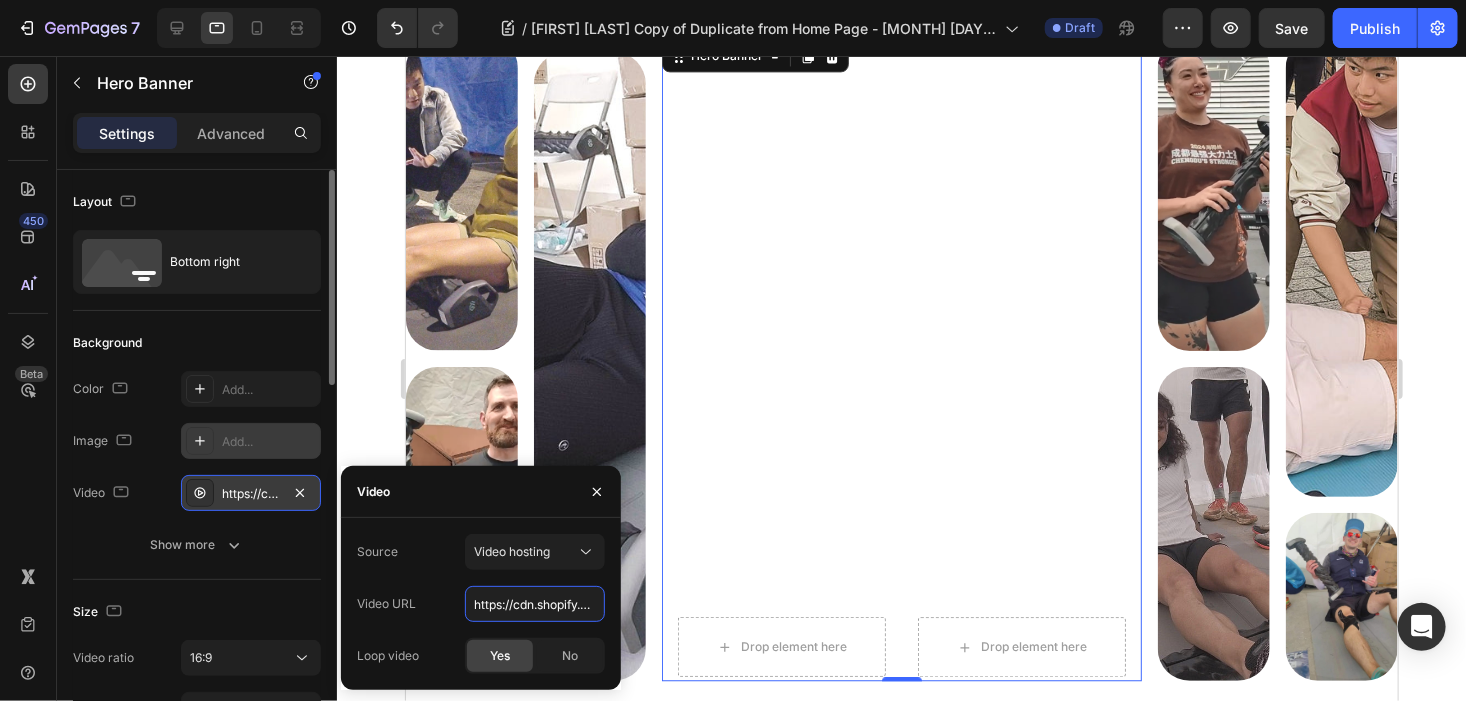 click on "https://cdn.shopify.com/videos/c/o/v/92a407d4e0c94a288eb54cac18c387dc.mp4" at bounding box center (535, 604) 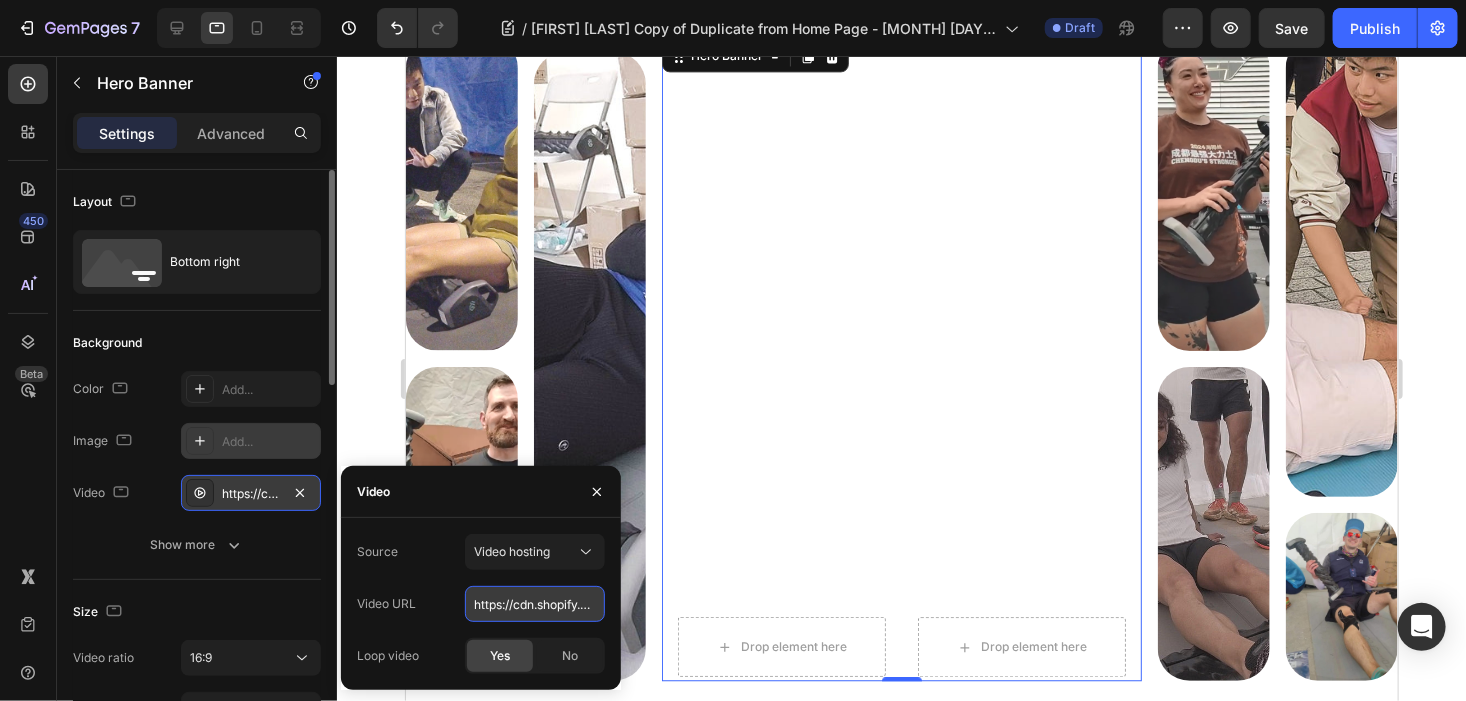 paste on "010c8bd38050422685956fa9aa7b36b5.webm" 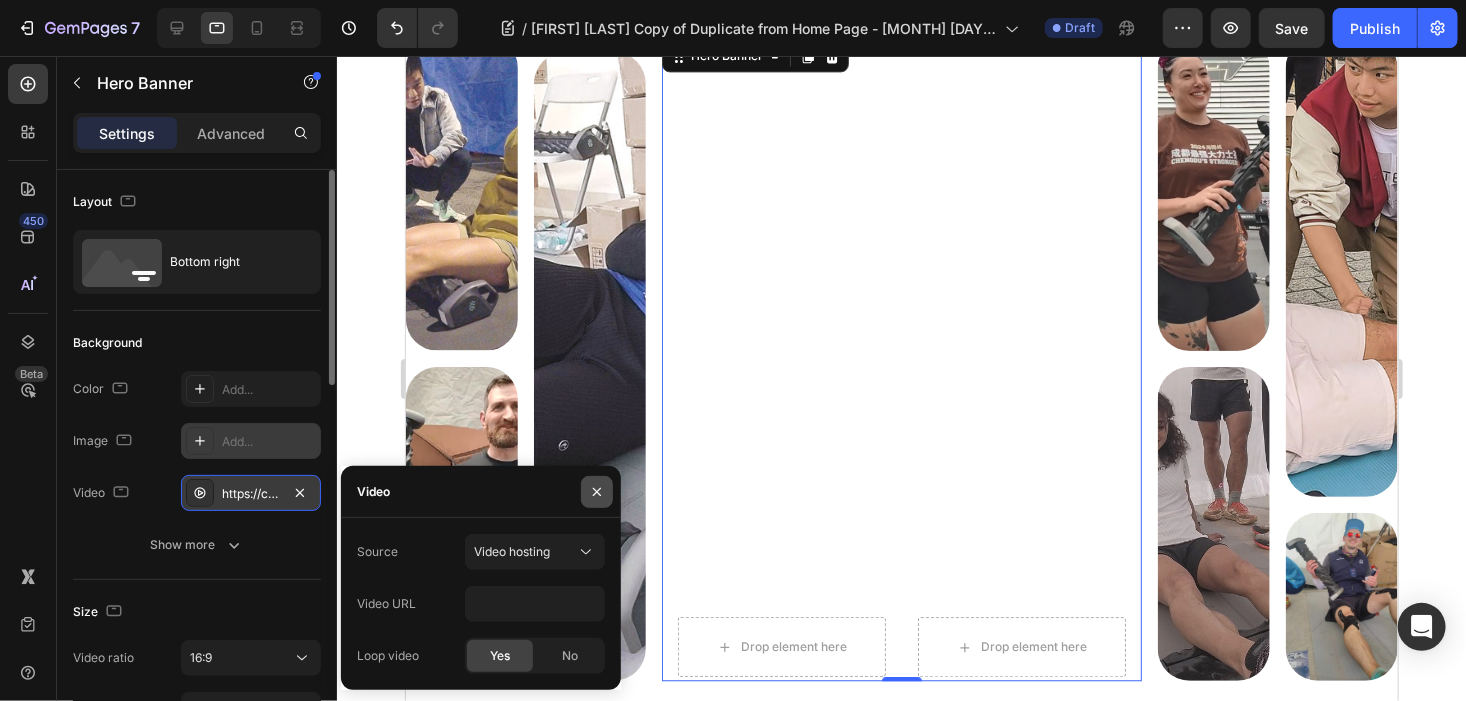 click 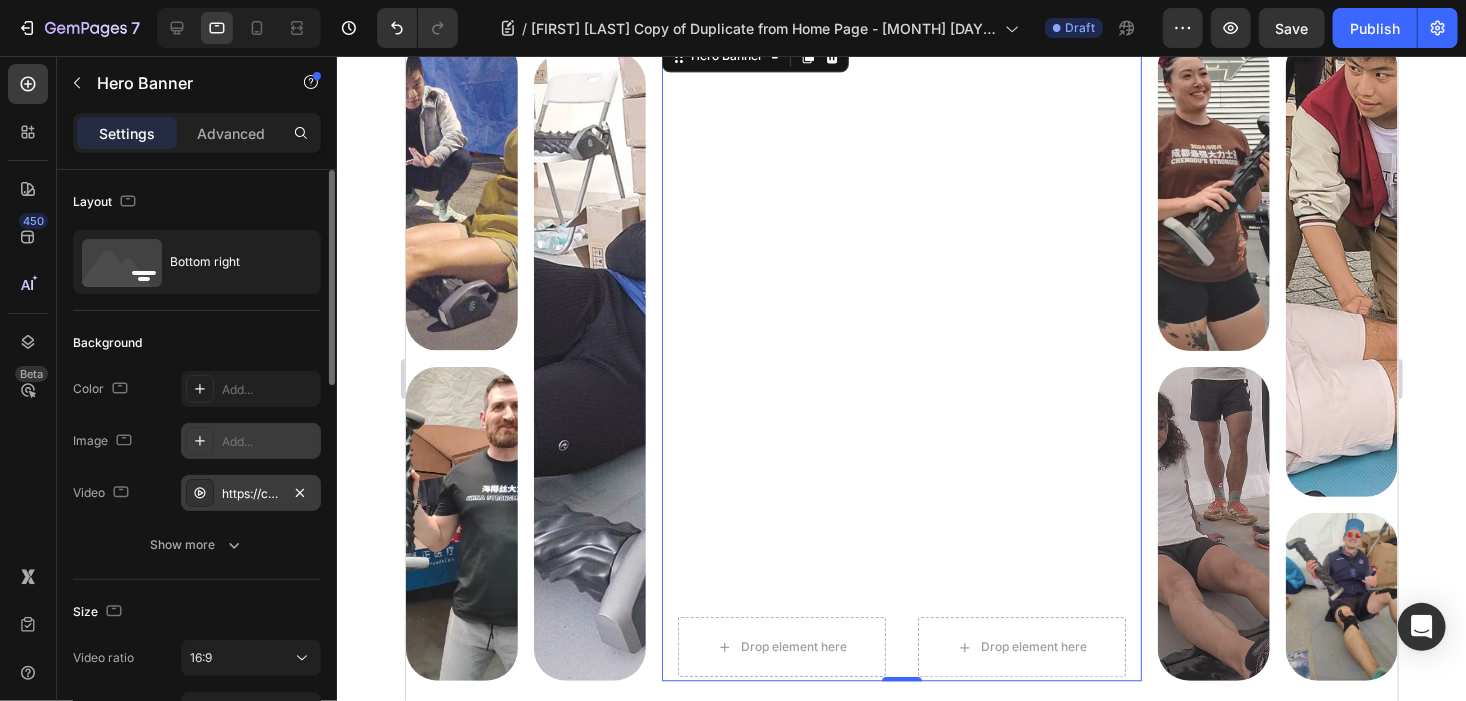 scroll, scrollTop: 0, scrollLeft: 0, axis: both 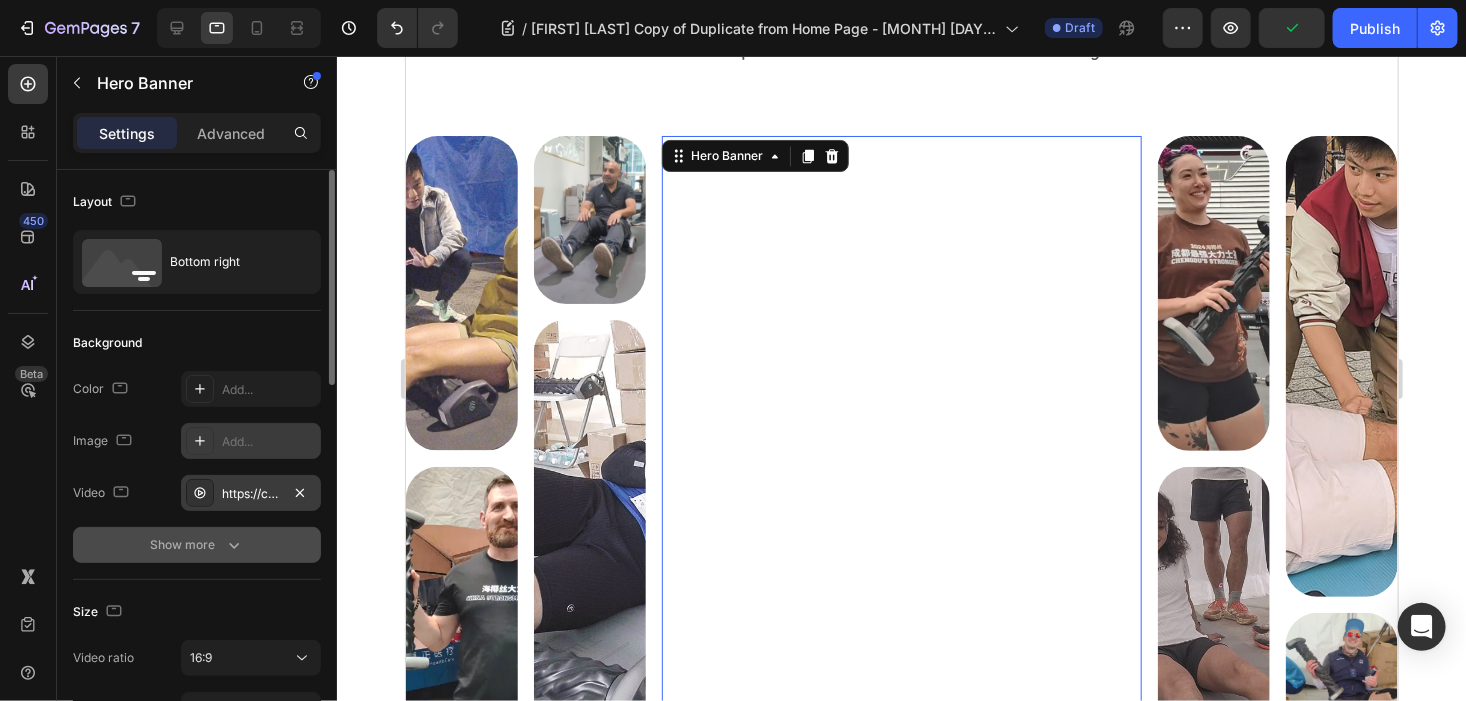 click 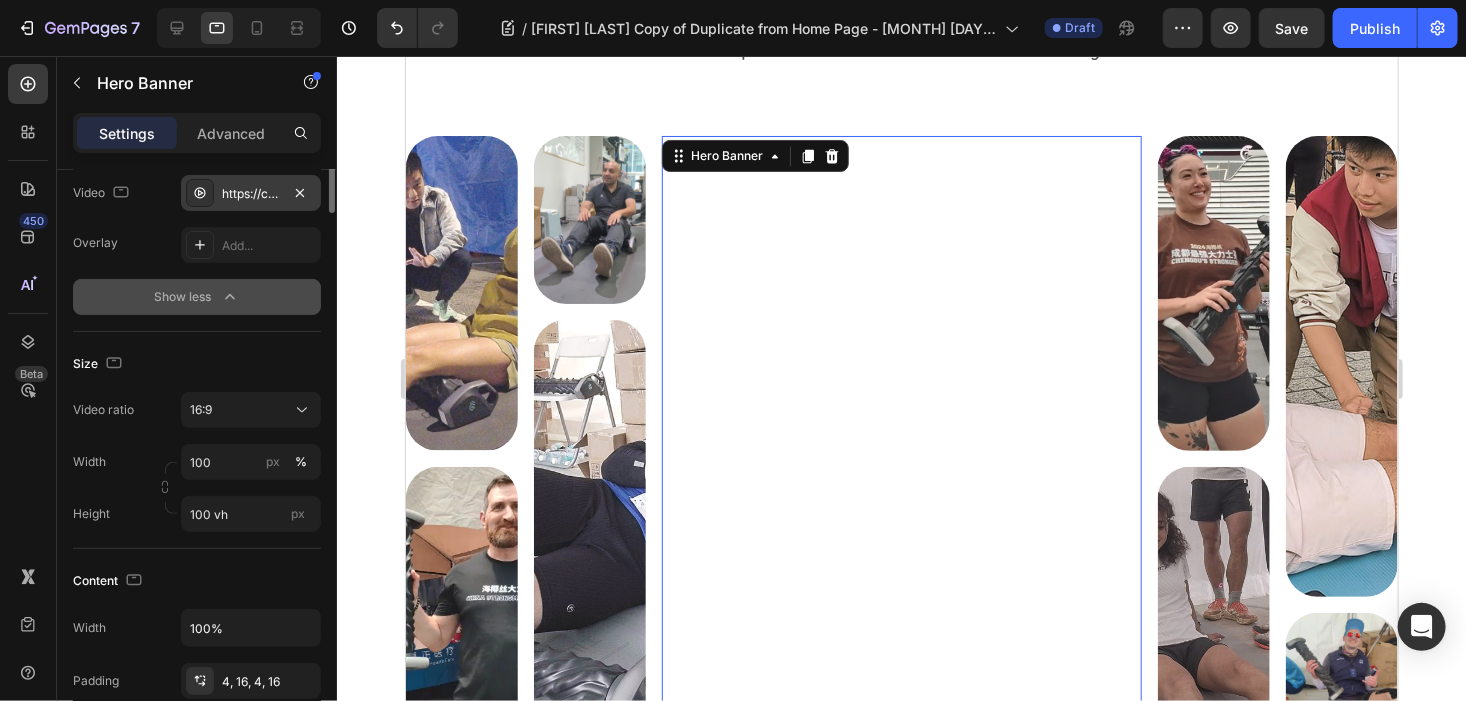 scroll, scrollTop: 100, scrollLeft: 0, axis: vertical 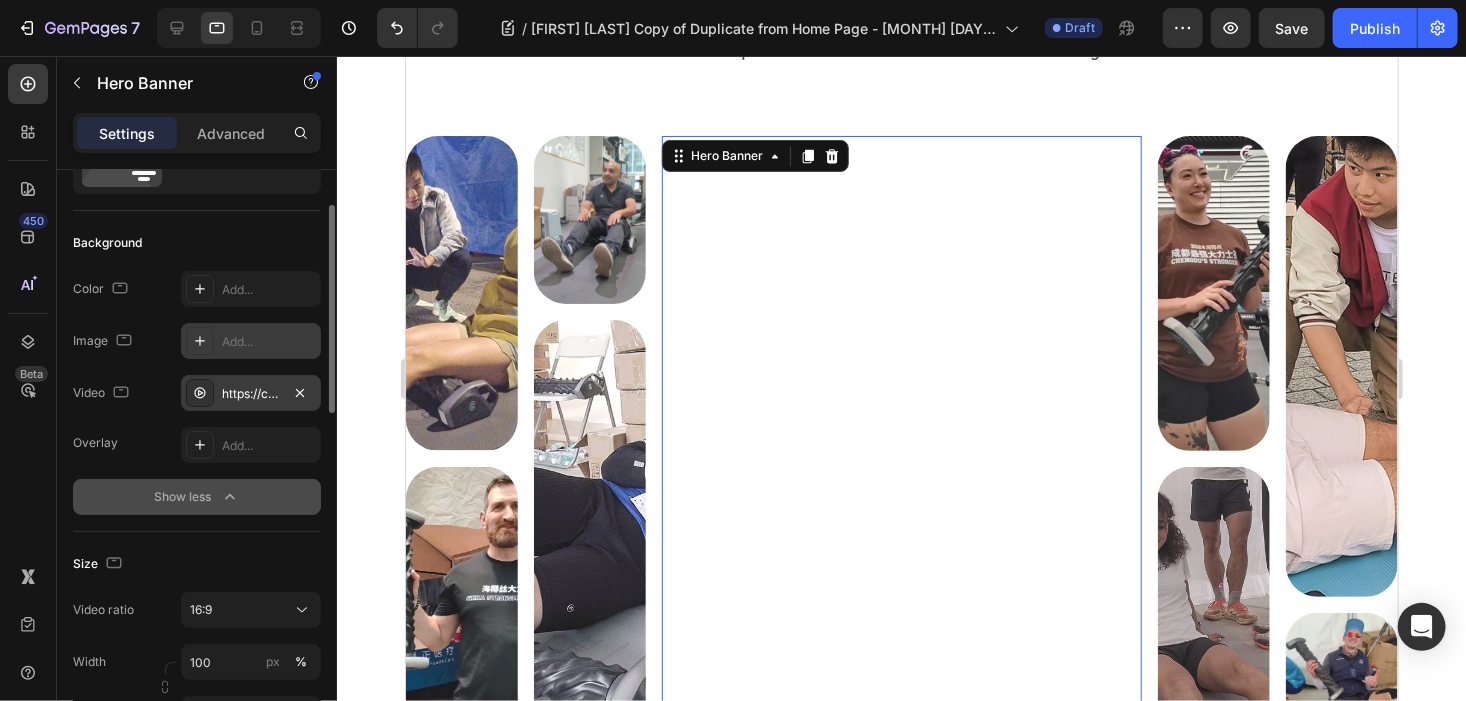 click on "https://cdn.shopify.com/videos/c/o/v/010c8bd38050422685956fa9aa7b36b5.webm" at bounding box center [251, 394] 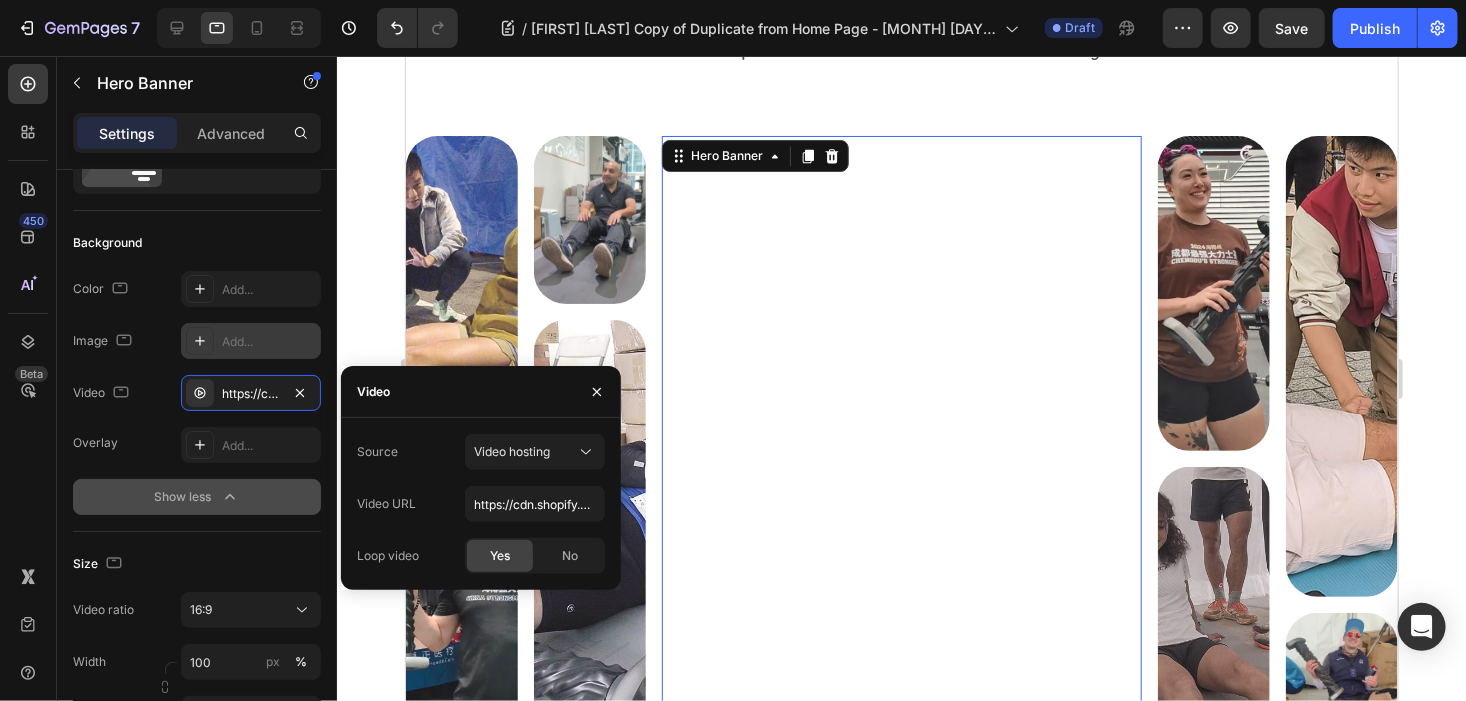 click on "Yes No" 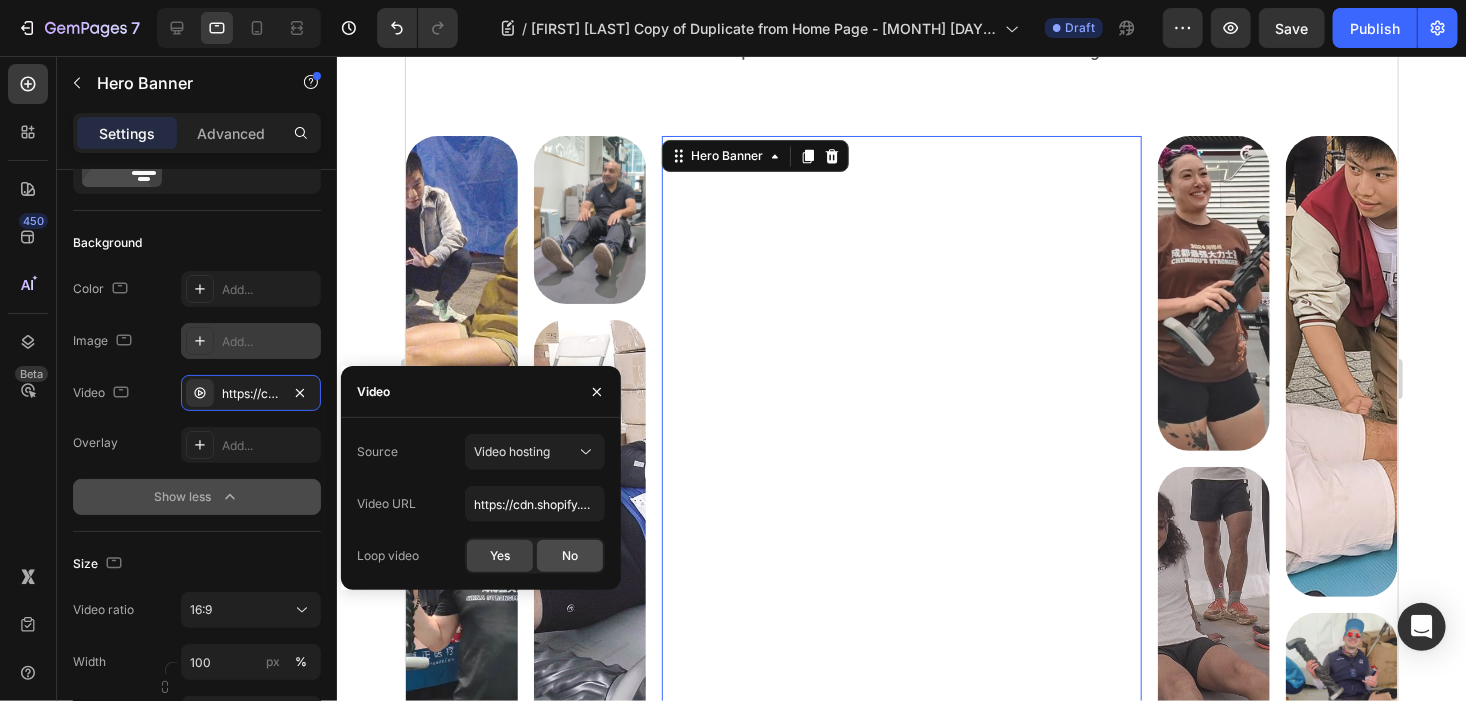 click on "No" 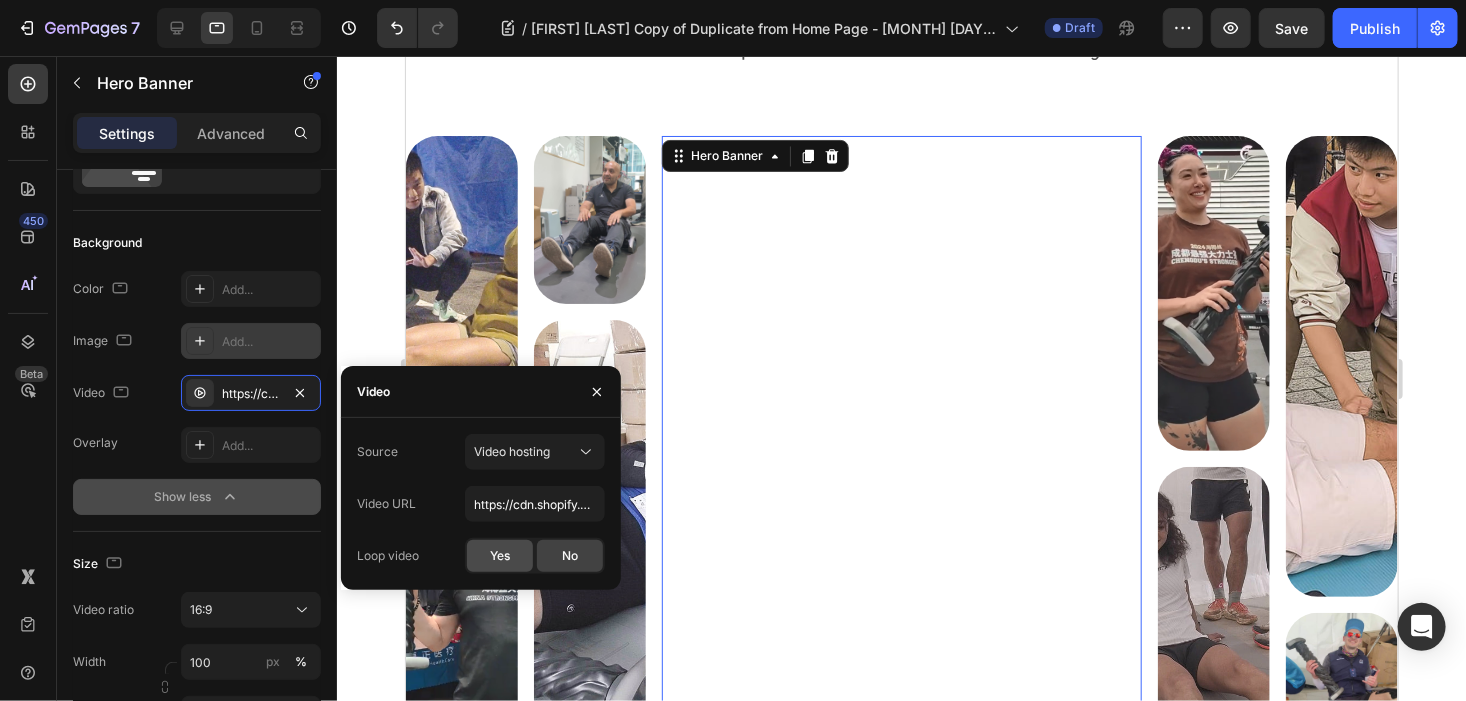 click on "Yes" 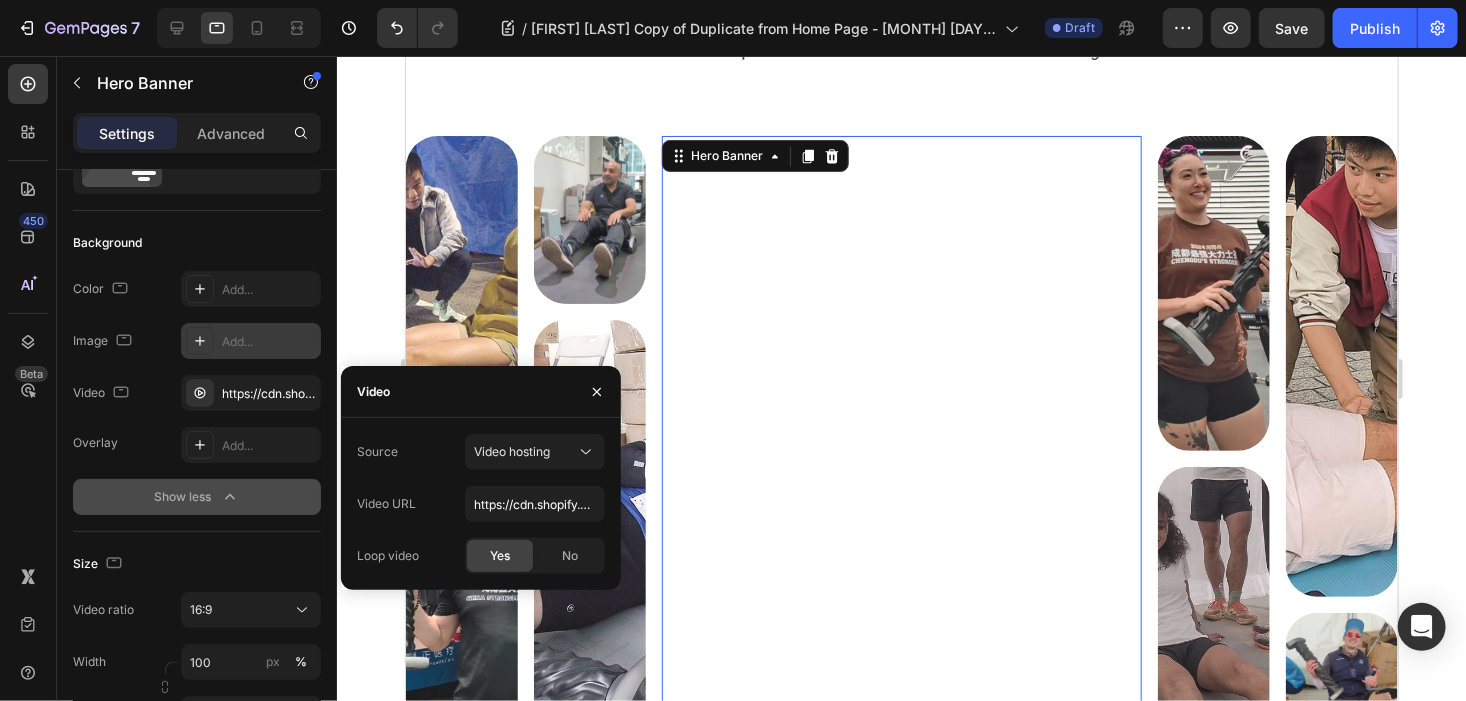 click on "450 Beta" at bounding box center [28, 310] 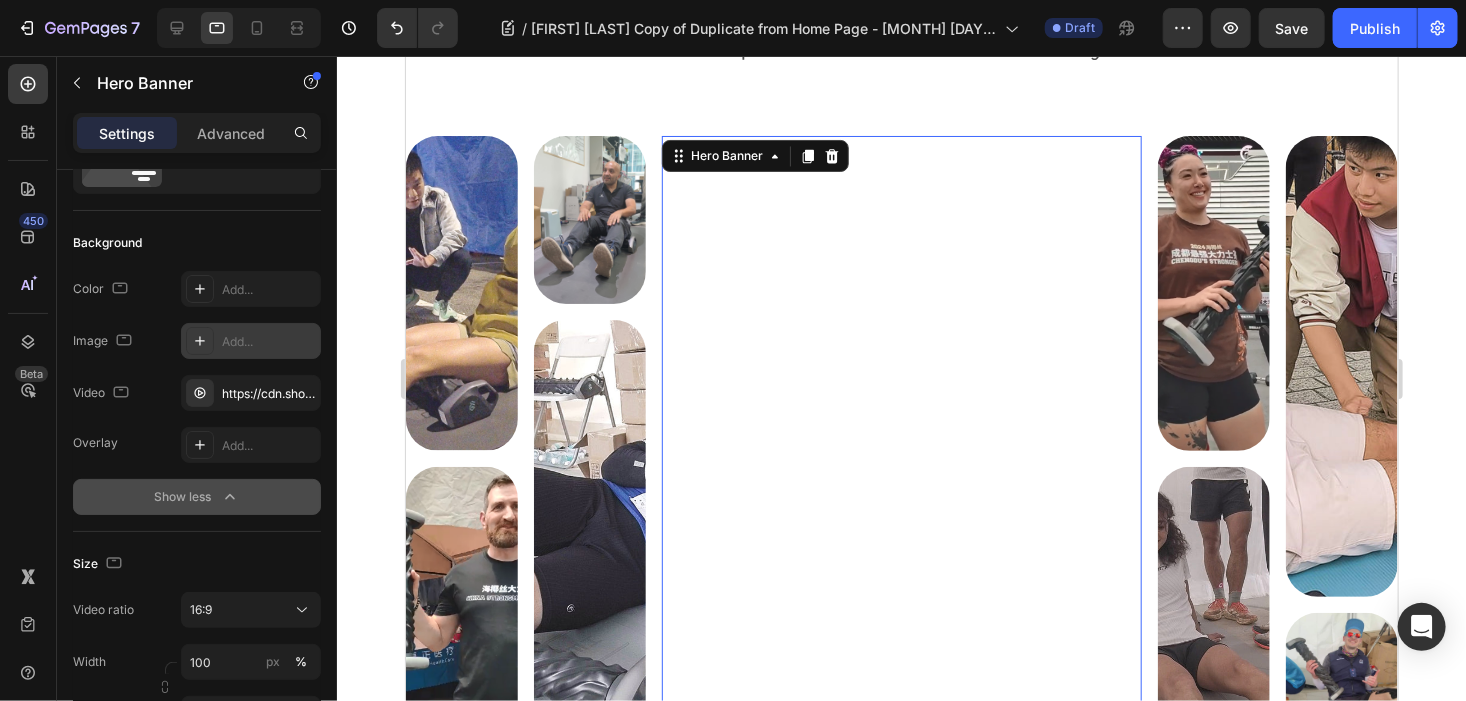 scroll, scrollTop: 300, scrollLeft: 0, axis: vertical 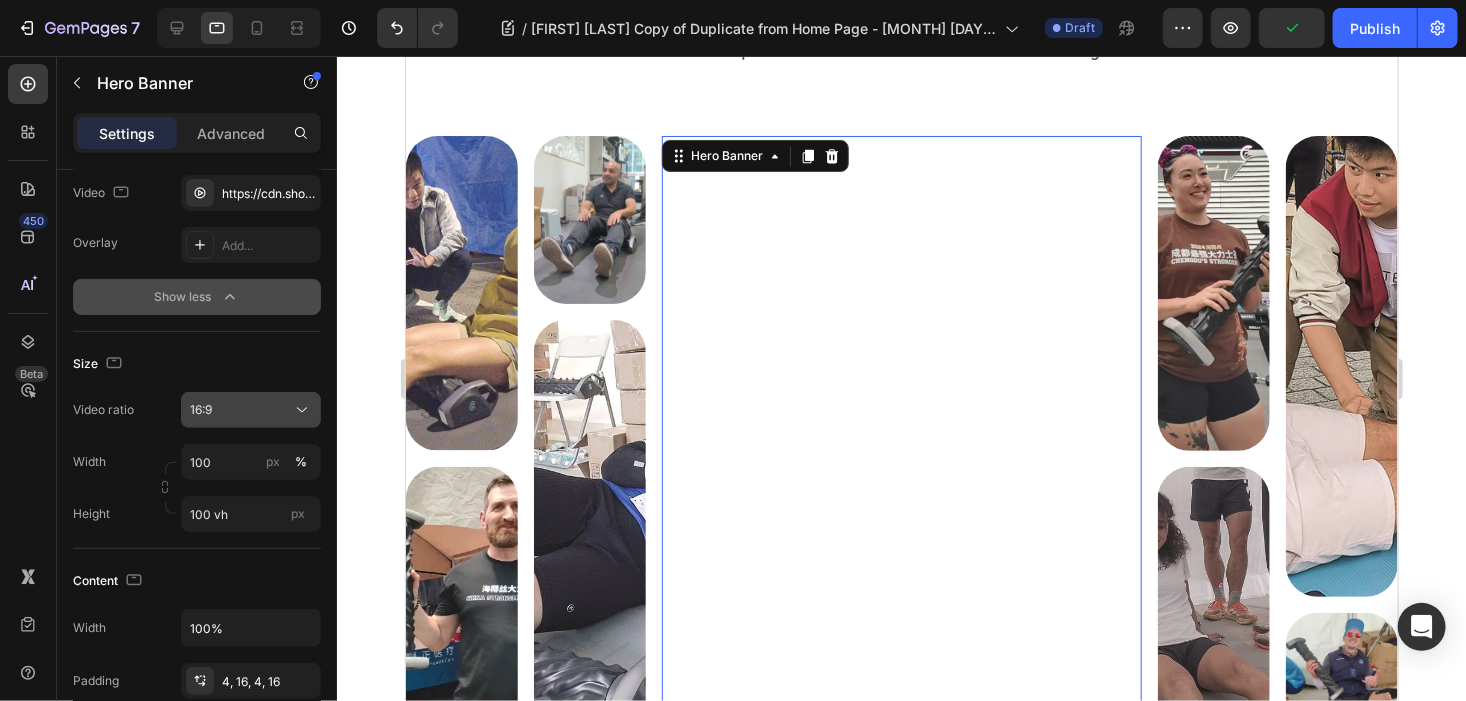 click on "16:9" at bounding box center [241, 410] 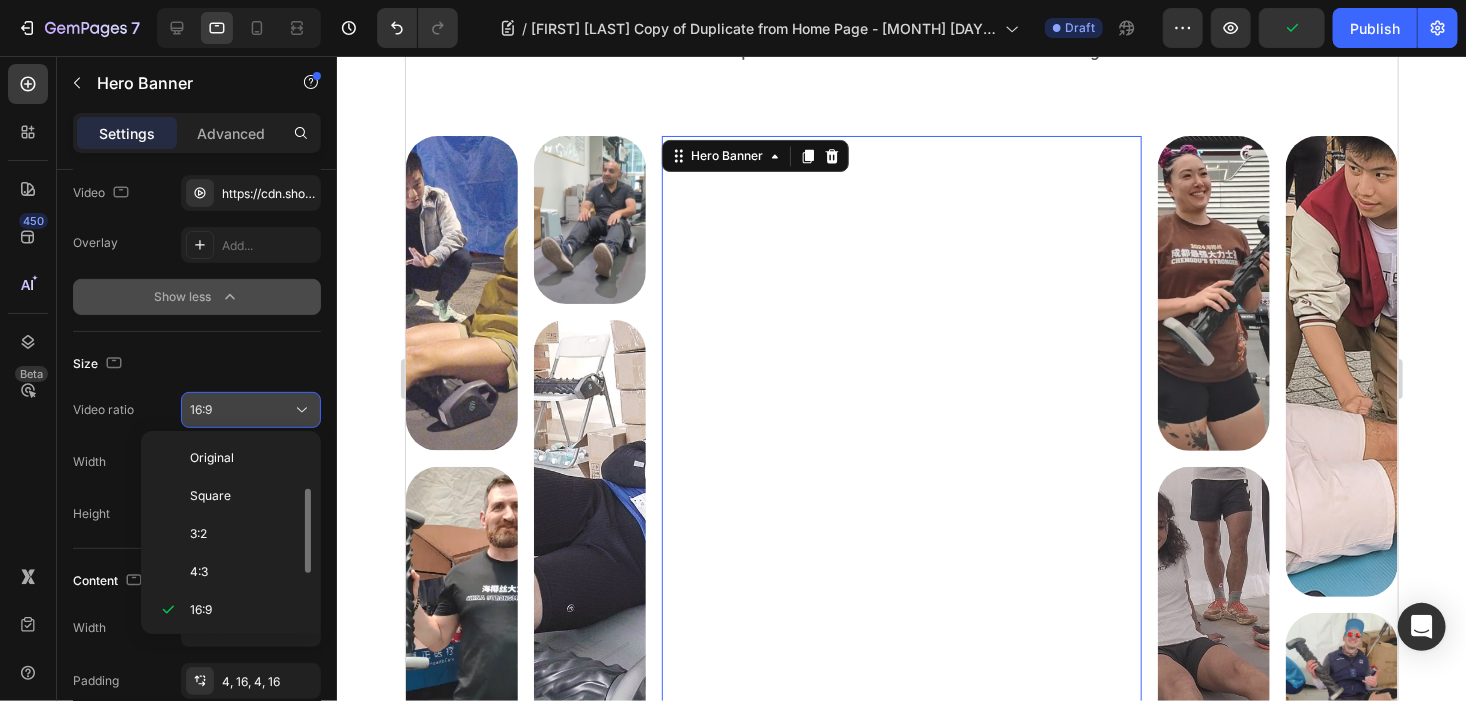 scroll, scrollTop: 35, scrollLeft: 0, axis: vertical 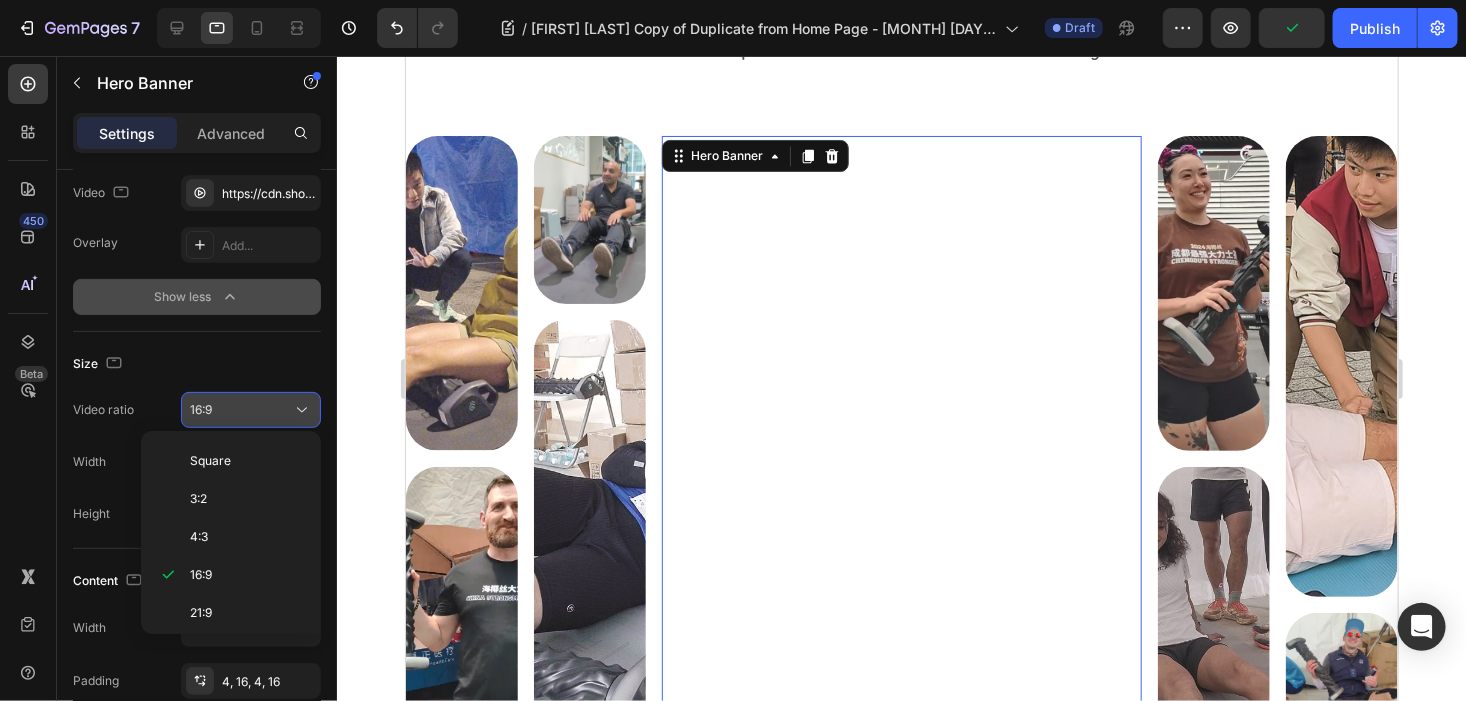 click on "16:9" at bounding box center (241, 410) 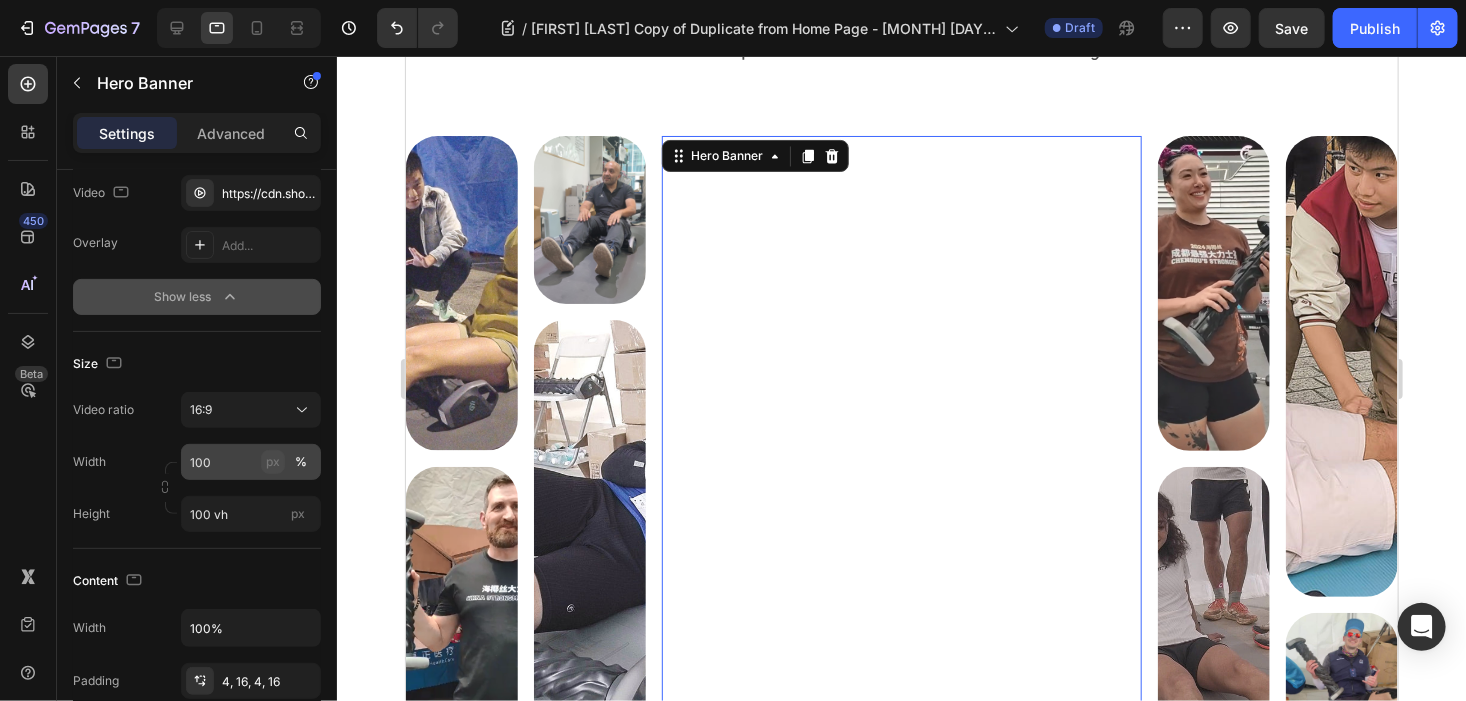 click on "px" 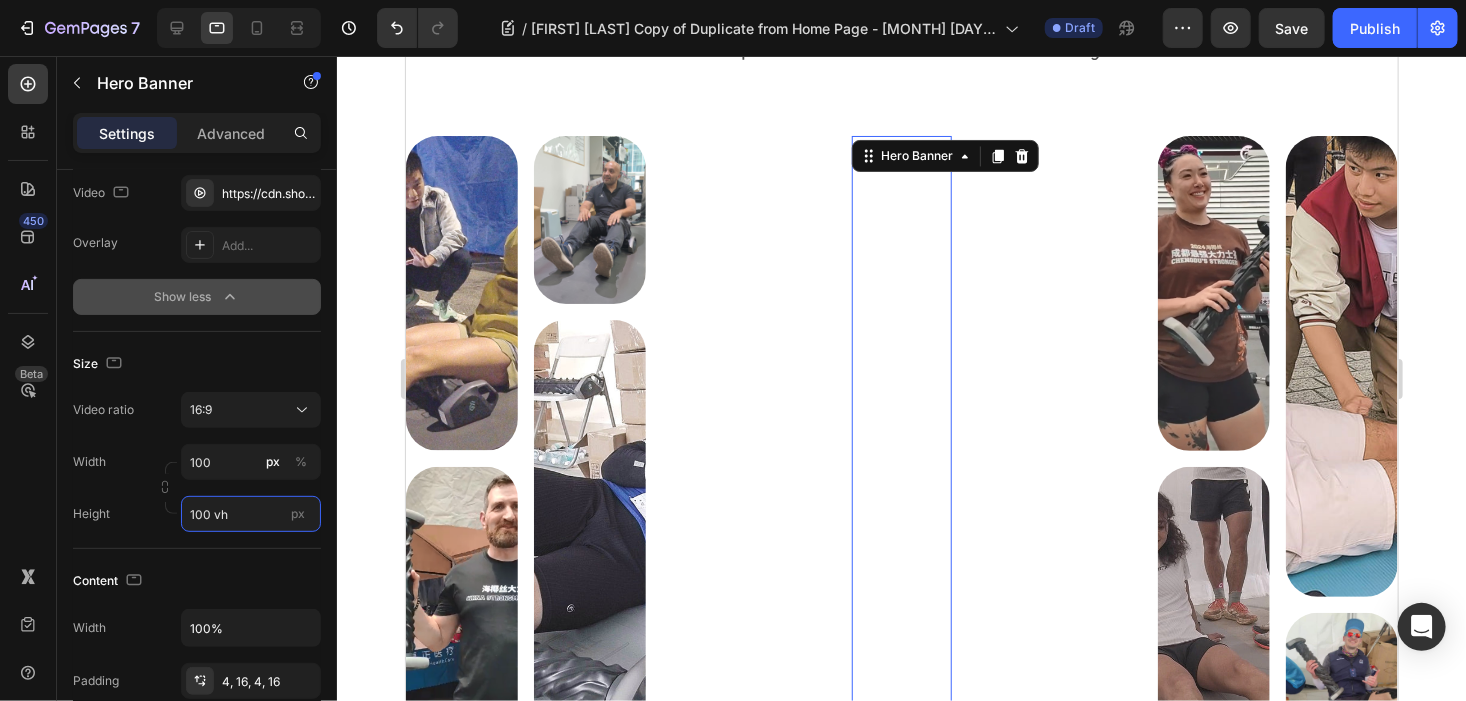 click on "100 vh" at bounding box center (251, 514) 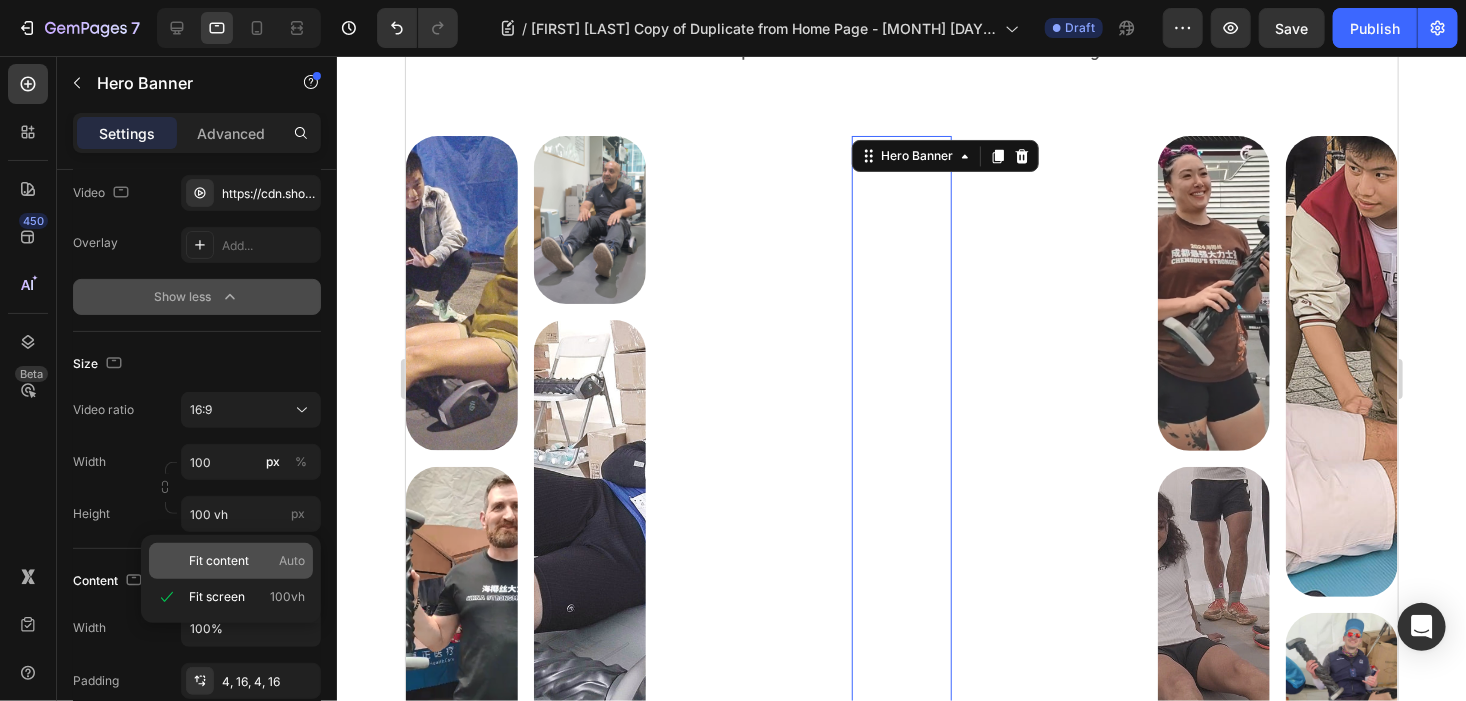 click on "Fit content" at bounding box center [219, 561] 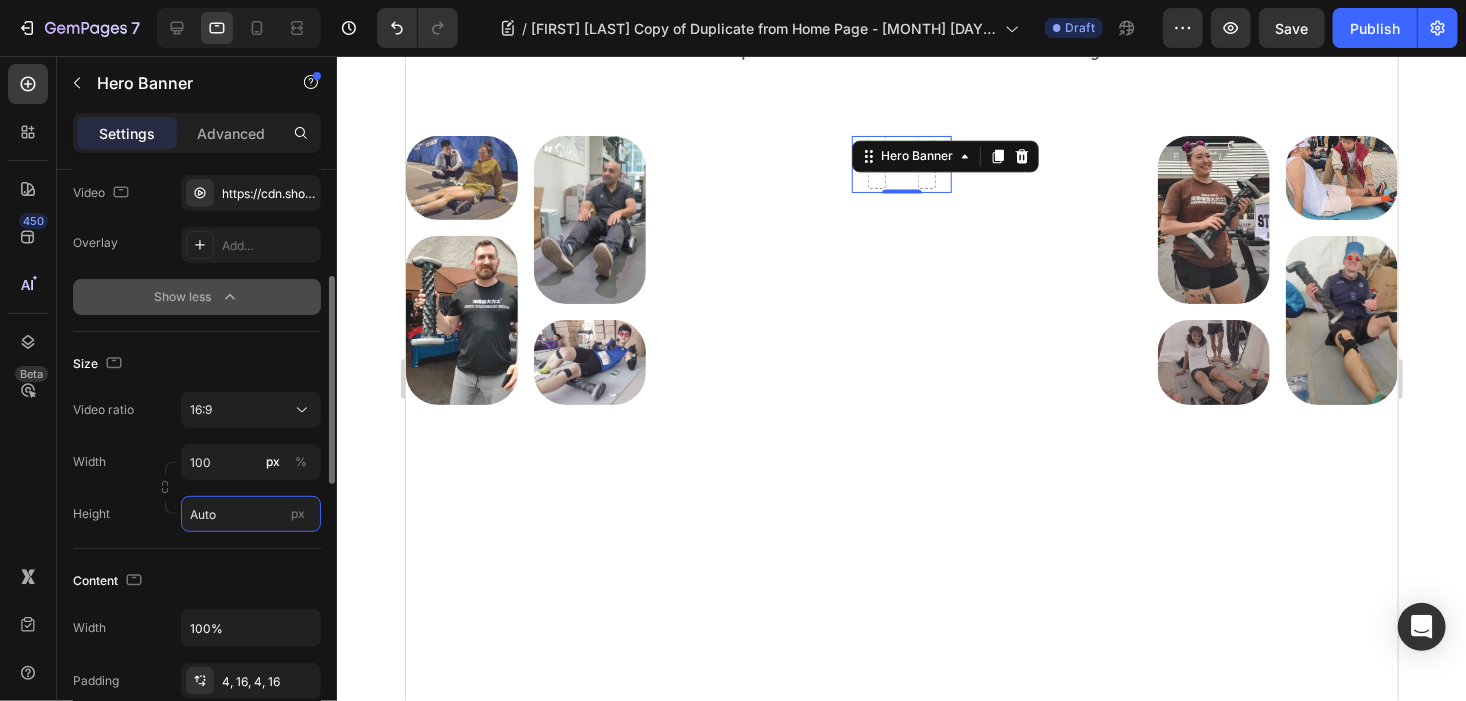 click on "Auto" at bounding box center [251, 514] 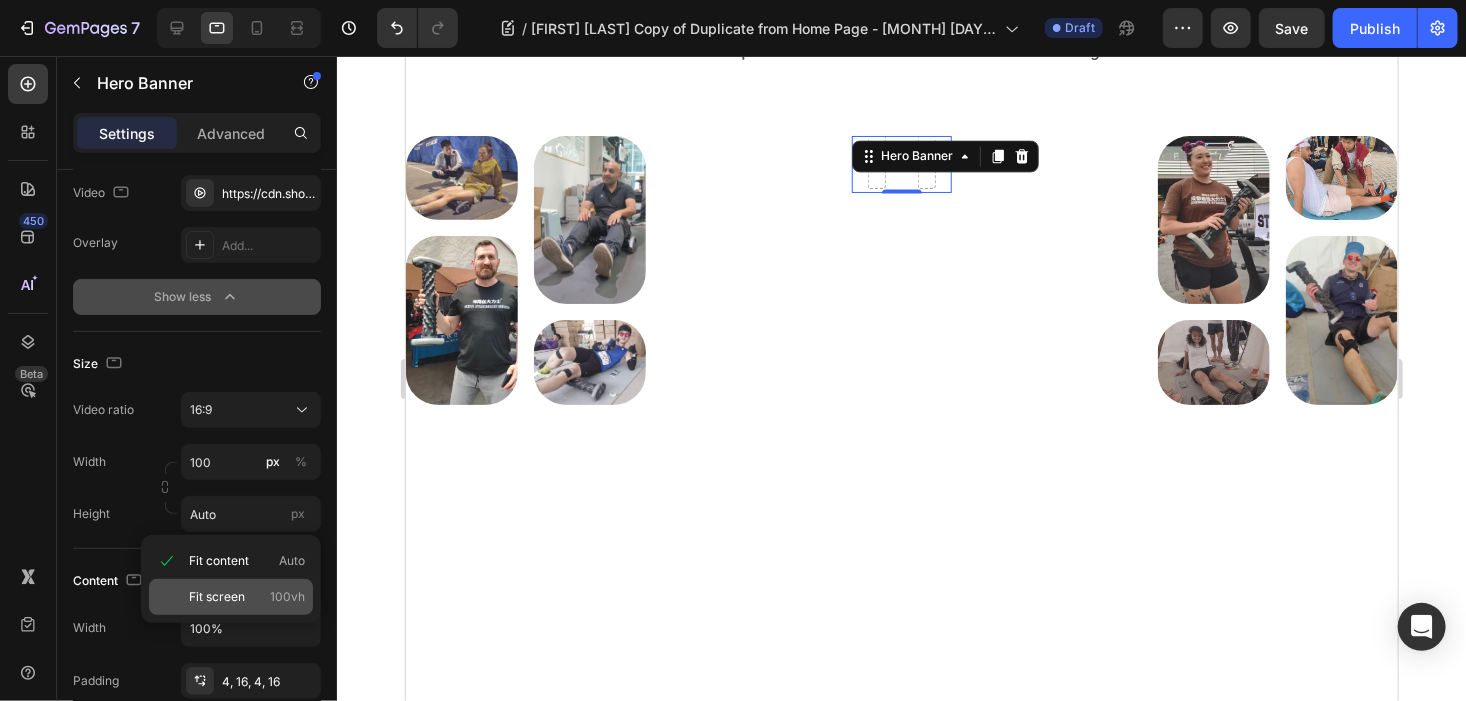 click on "Fit screen 100vh" 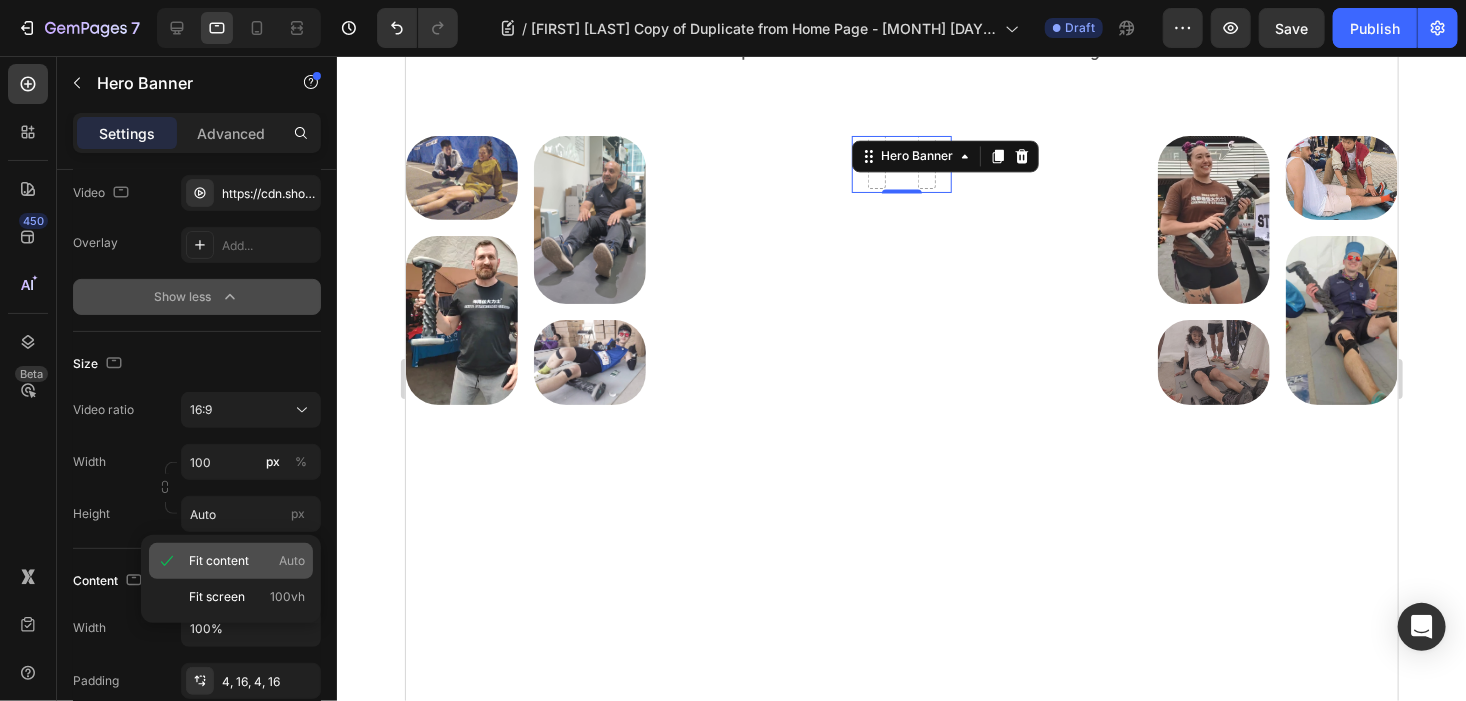 type on "100 vh" 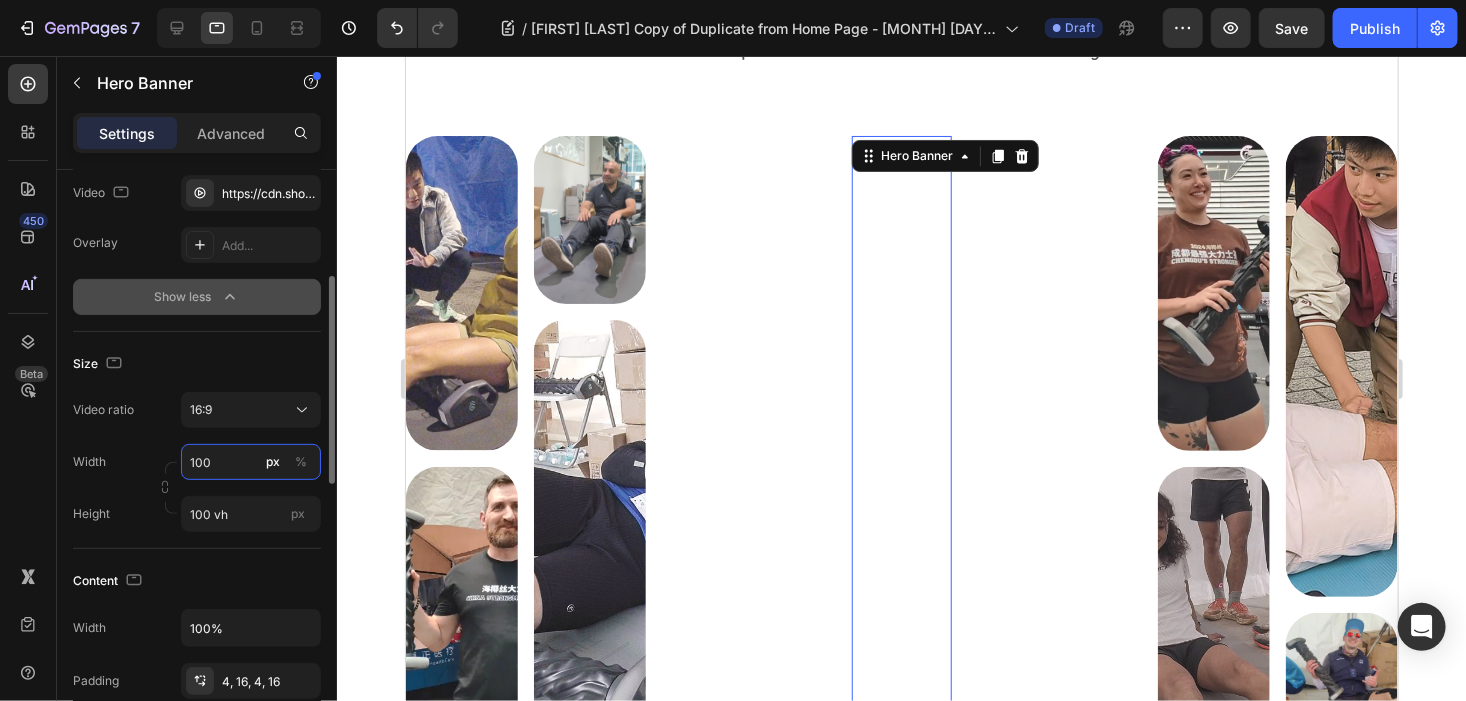 click on "100" at bounding box center (251, 462) 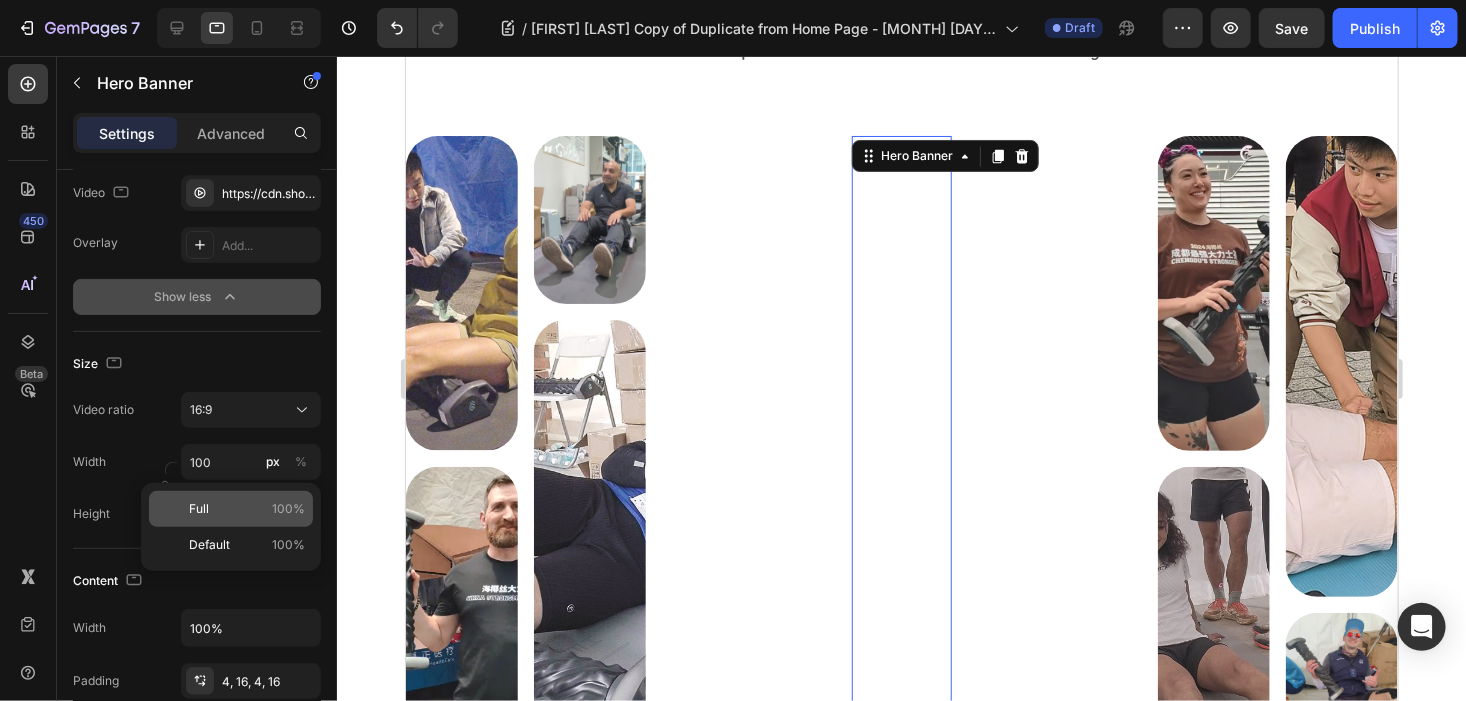 click on "Full 100%" at bounding box center [247, 509] 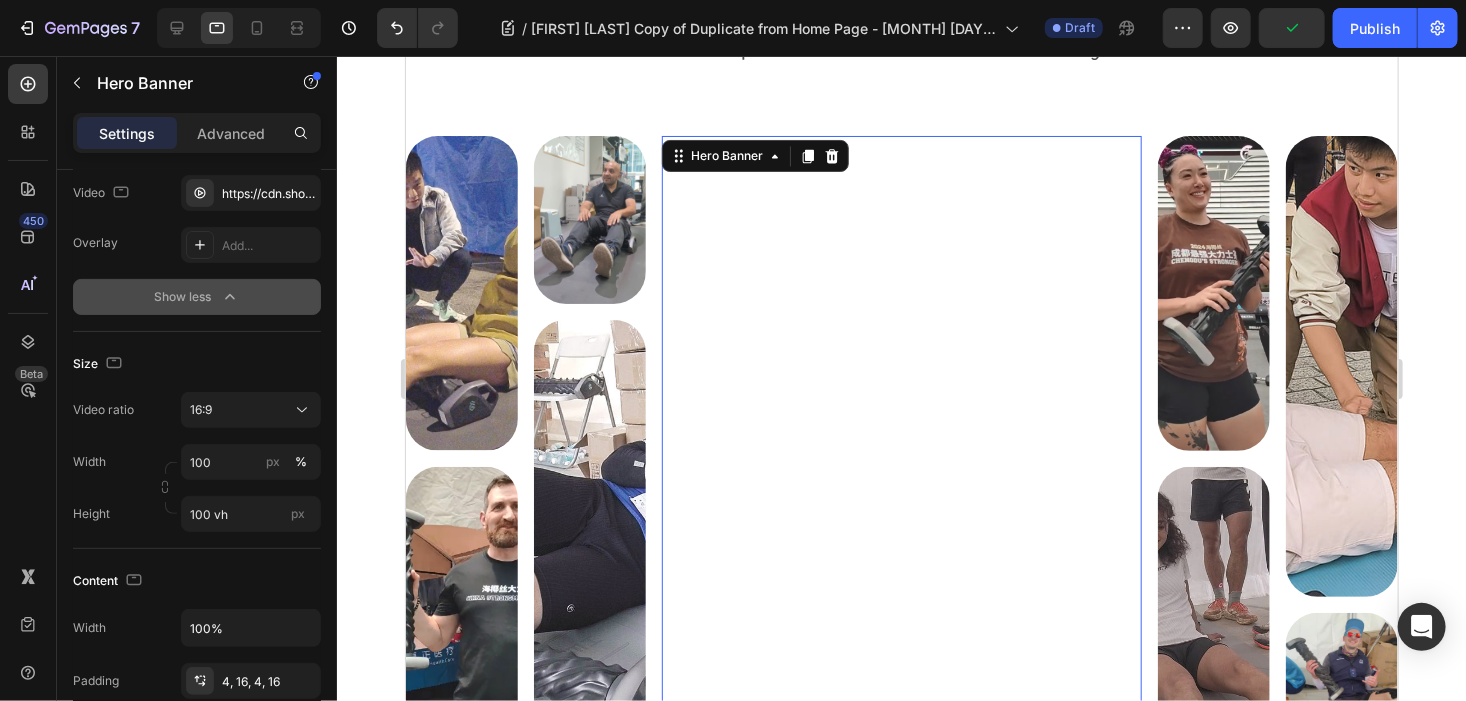 click at bounding box center [901, 457] 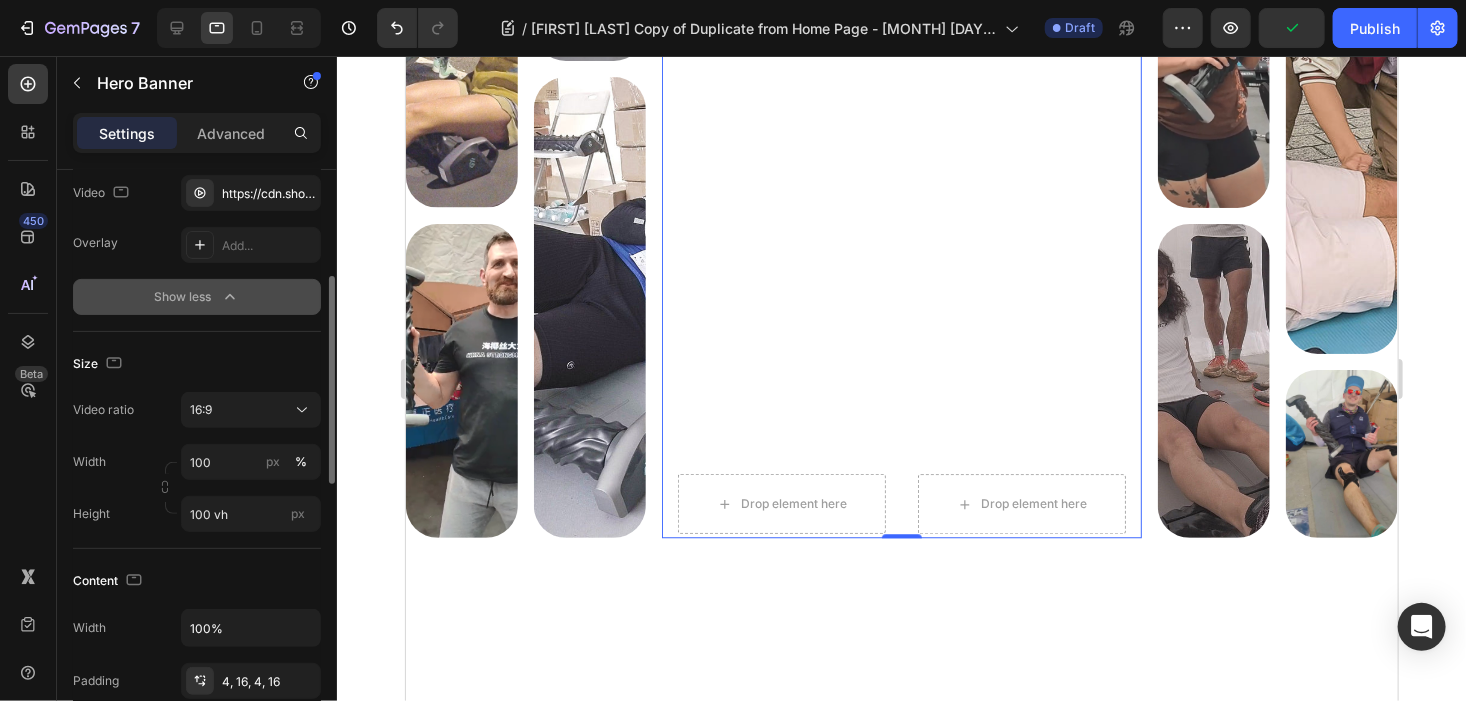 scroll, scrollTop: 6000, scrollLeft: 0, axis: vertical 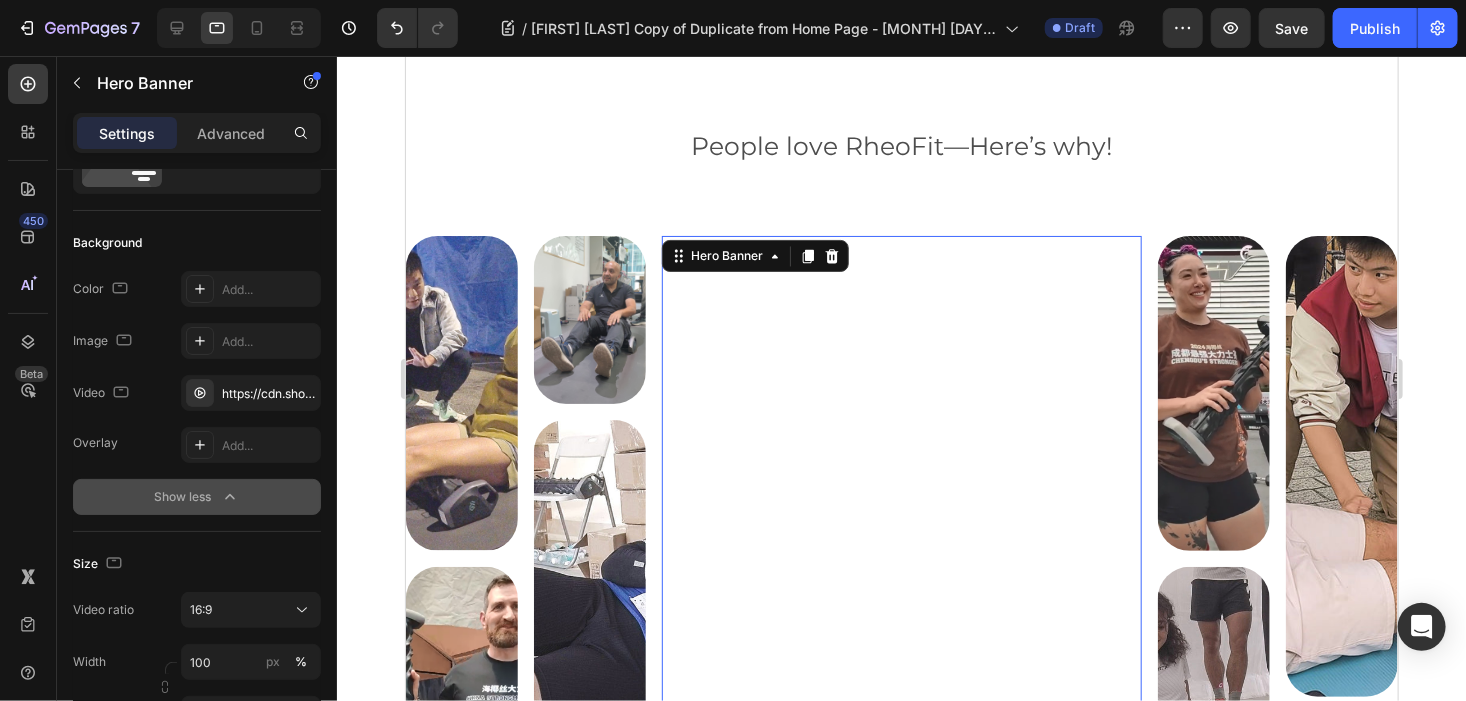 click at bounding box center (901, 557) 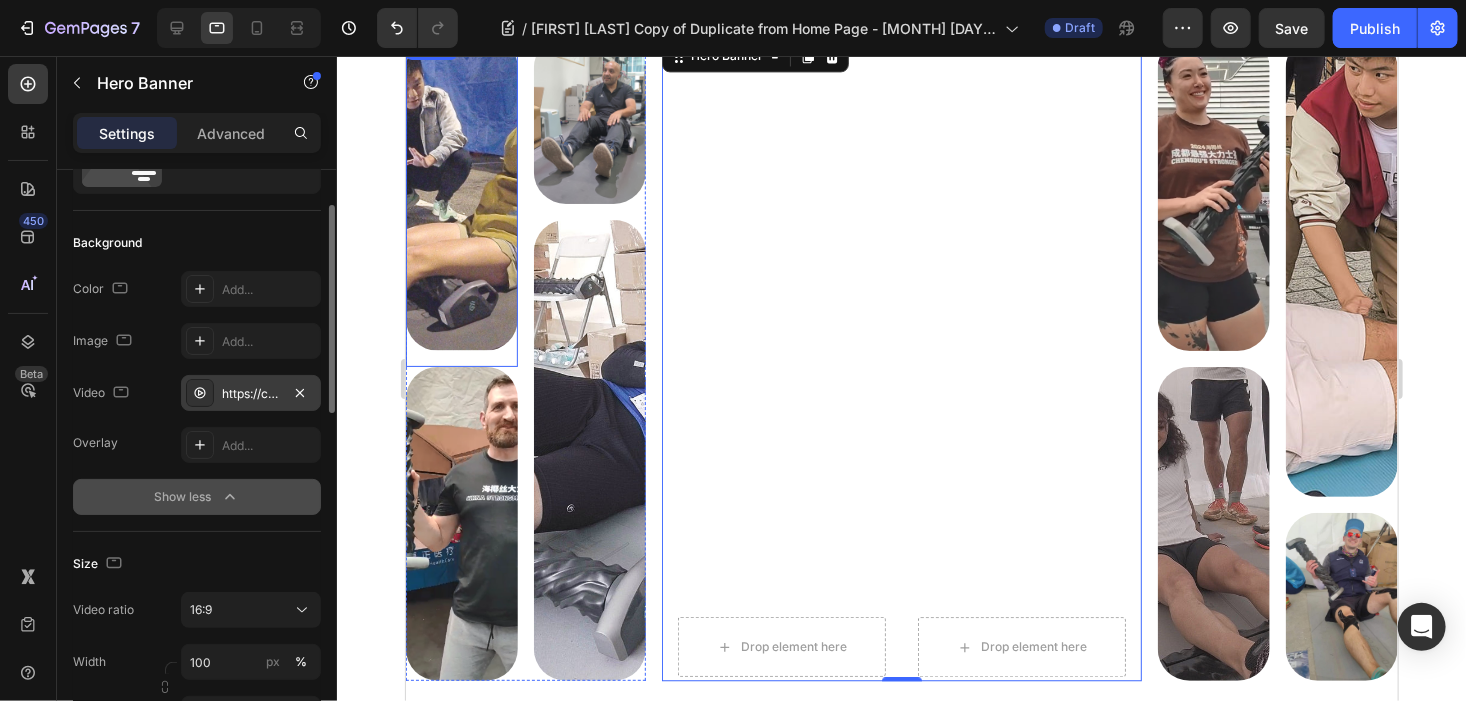 click on "https://cdn.shopify.com/videos/c/o/v/010c8bd38050422685956fa9aa7b36b5.webm" at bounding box center (251, 394) 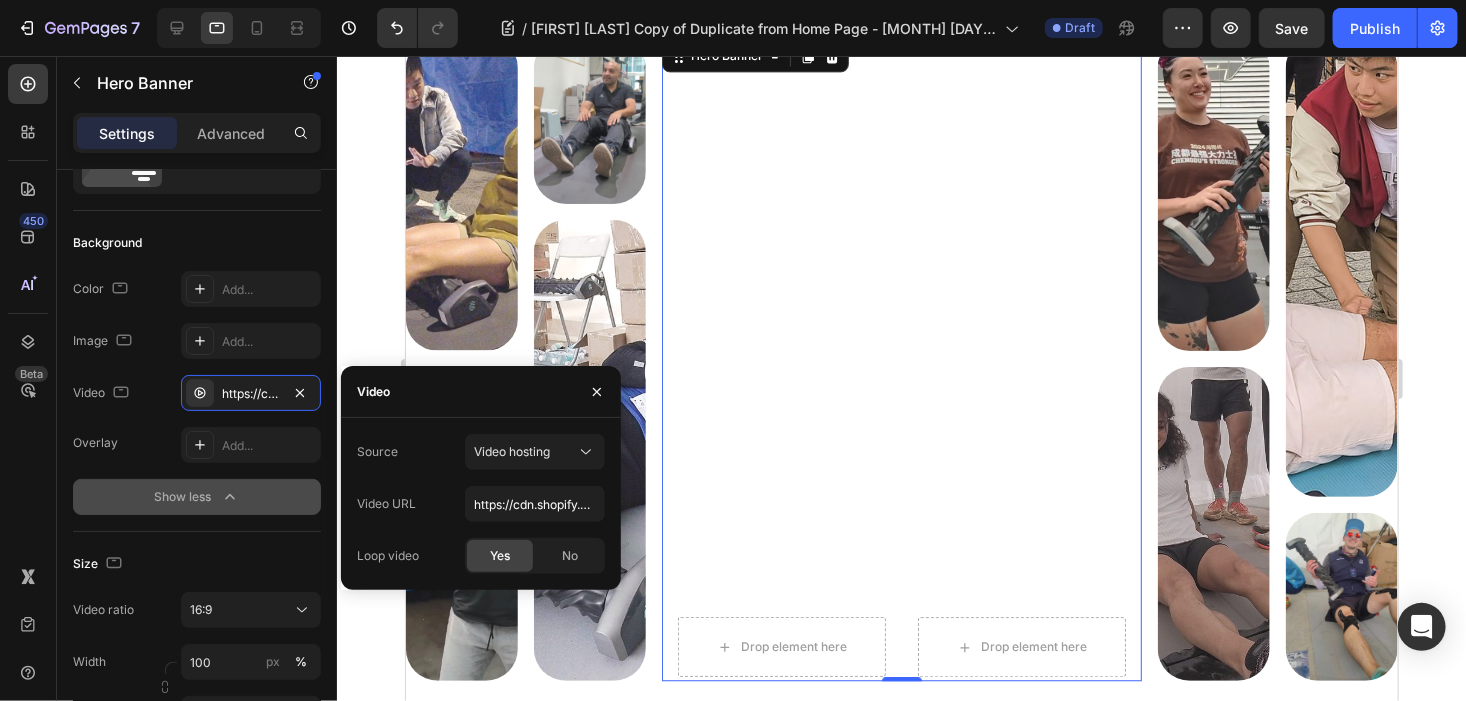 scroll, scrollTop: 5400, scrollLeft: 0, axis: vertical 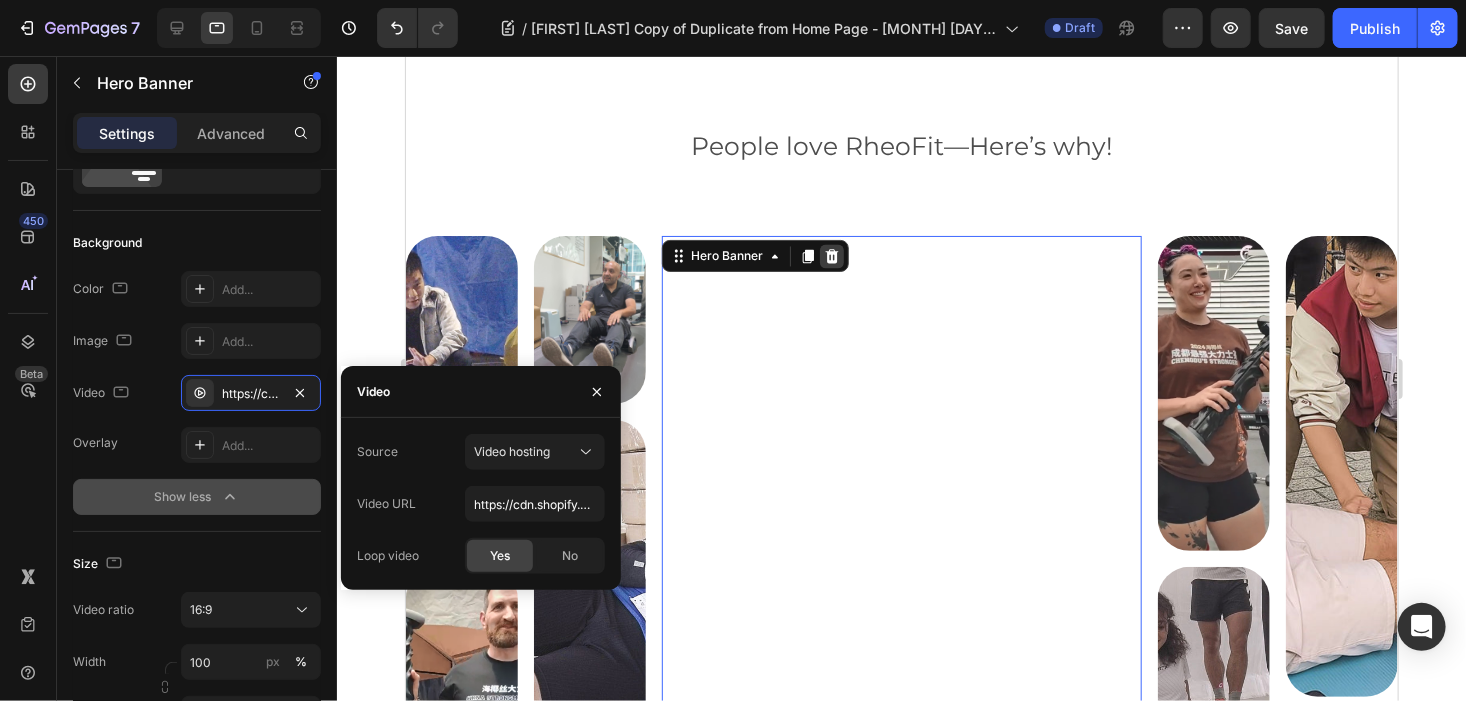 click 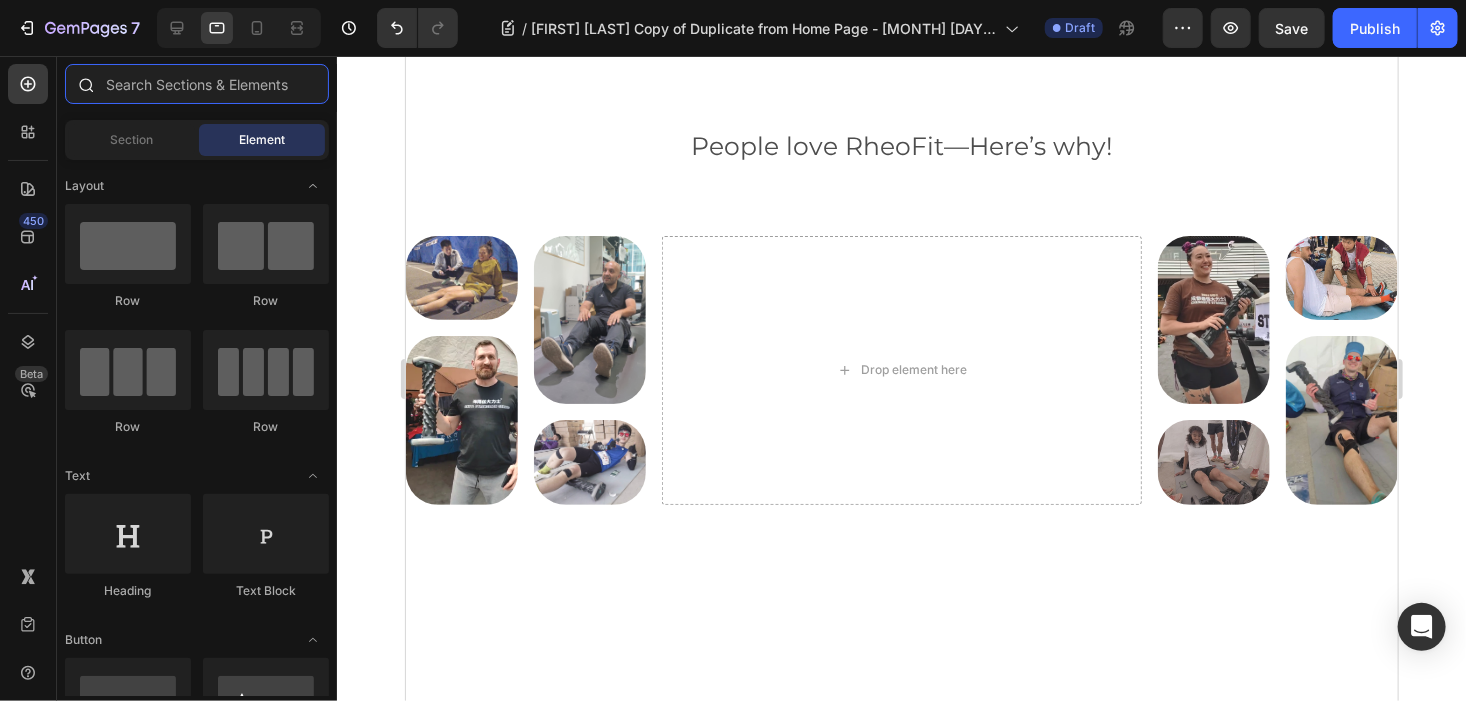 click at bounding box center (197, 84) 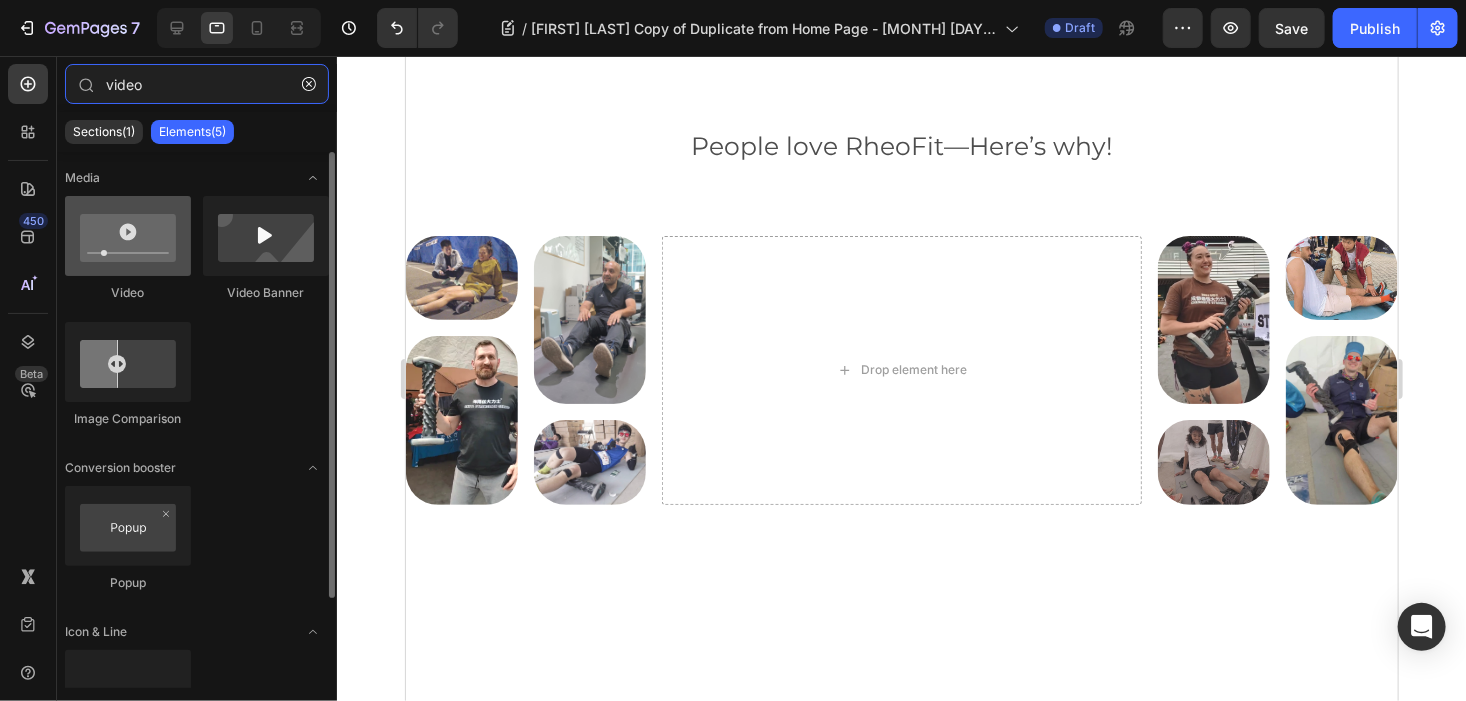 type on "video" 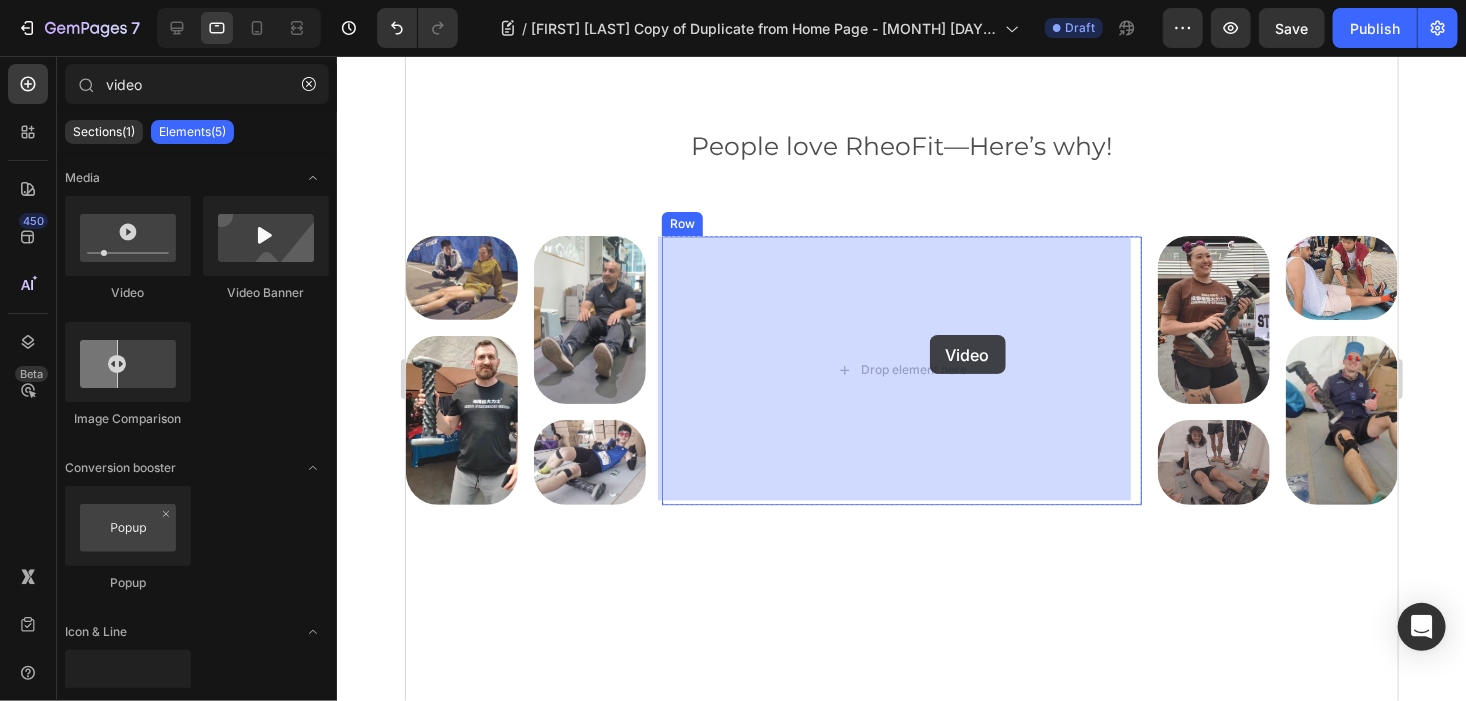 drag, startPoint x: 535, startPoint y: 307, endPoint x: 929, endPoint y: 334, distance: 394.92404 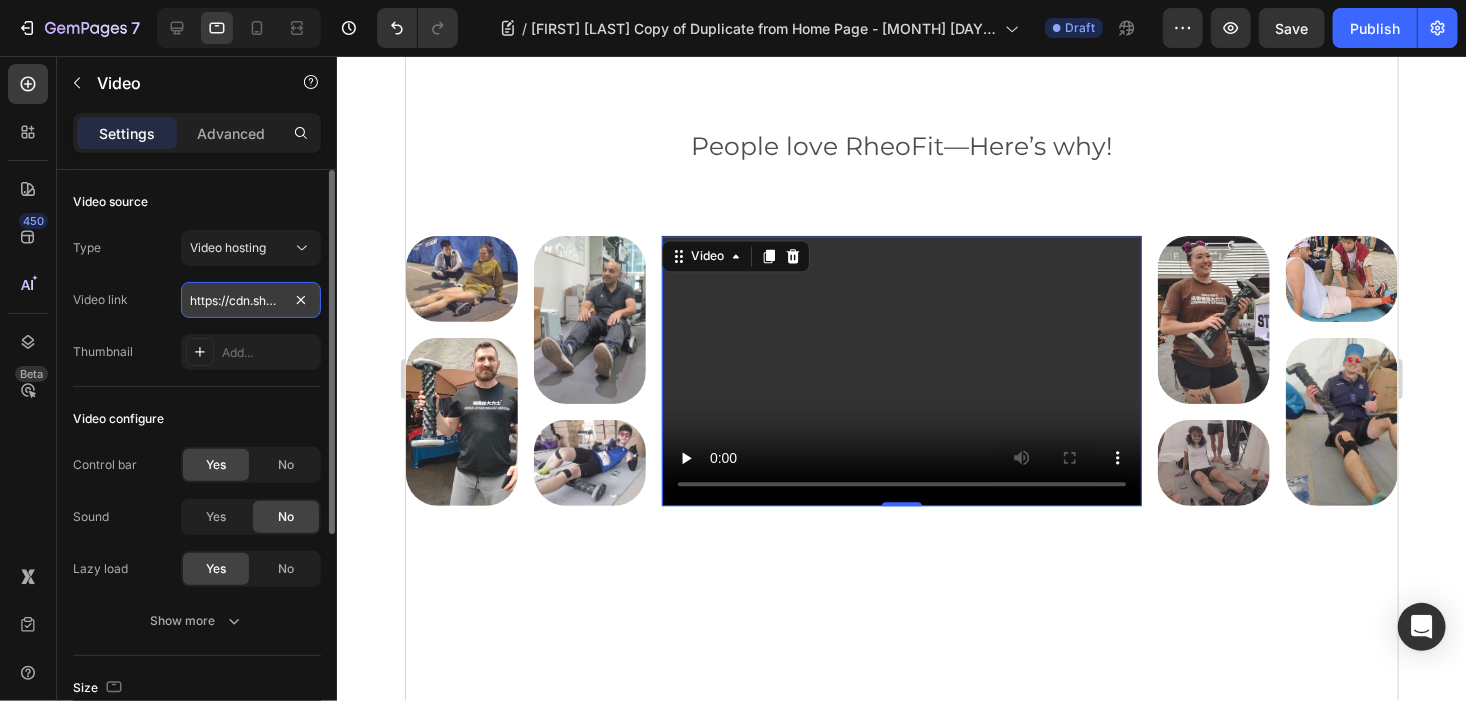 click on "https://cdn.shopify.com/videos/c/o/v/2cd3deb506b54b009063f7270ab5cf2e.mp4" at bounding box center [251, 300] 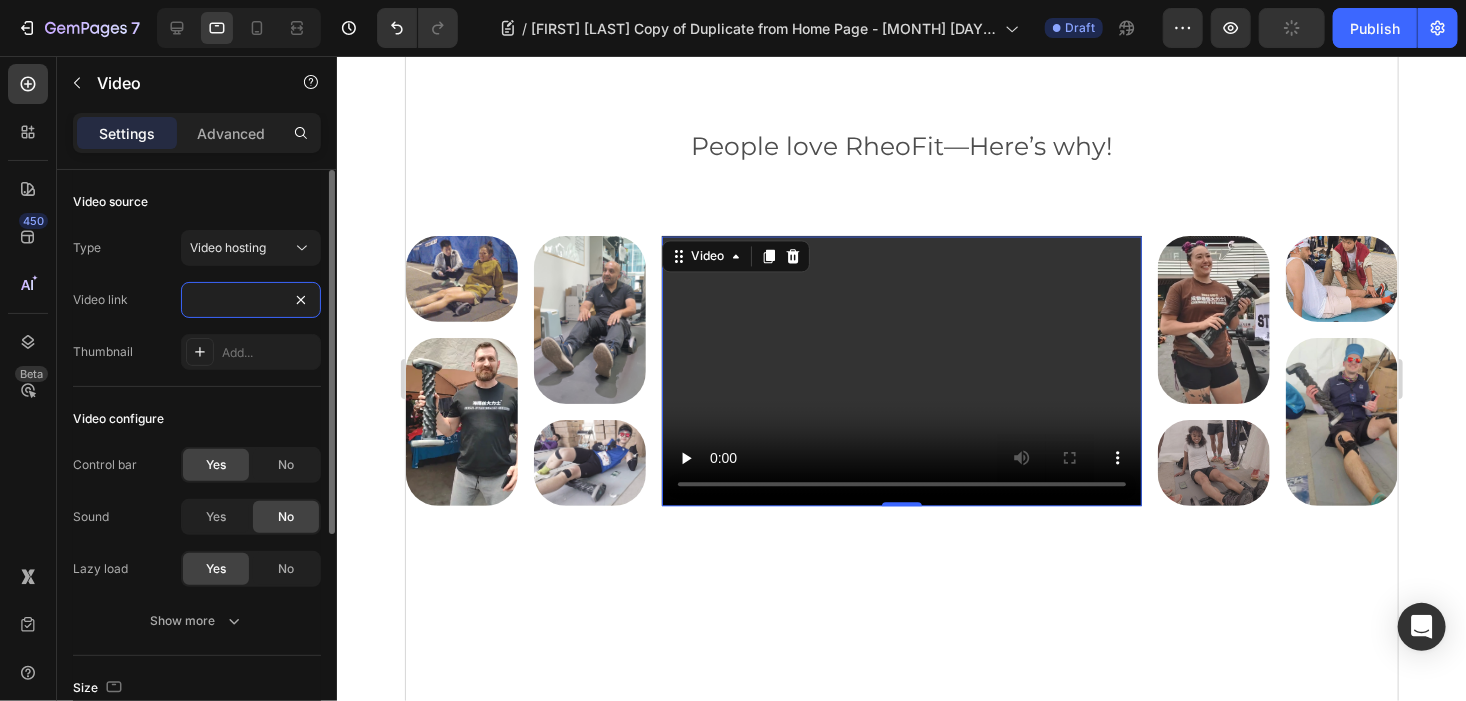type on "https://cdn.shopify.com/videos/c/o/v/010c8bd38050422685956fa9aa7b36b5.webm" 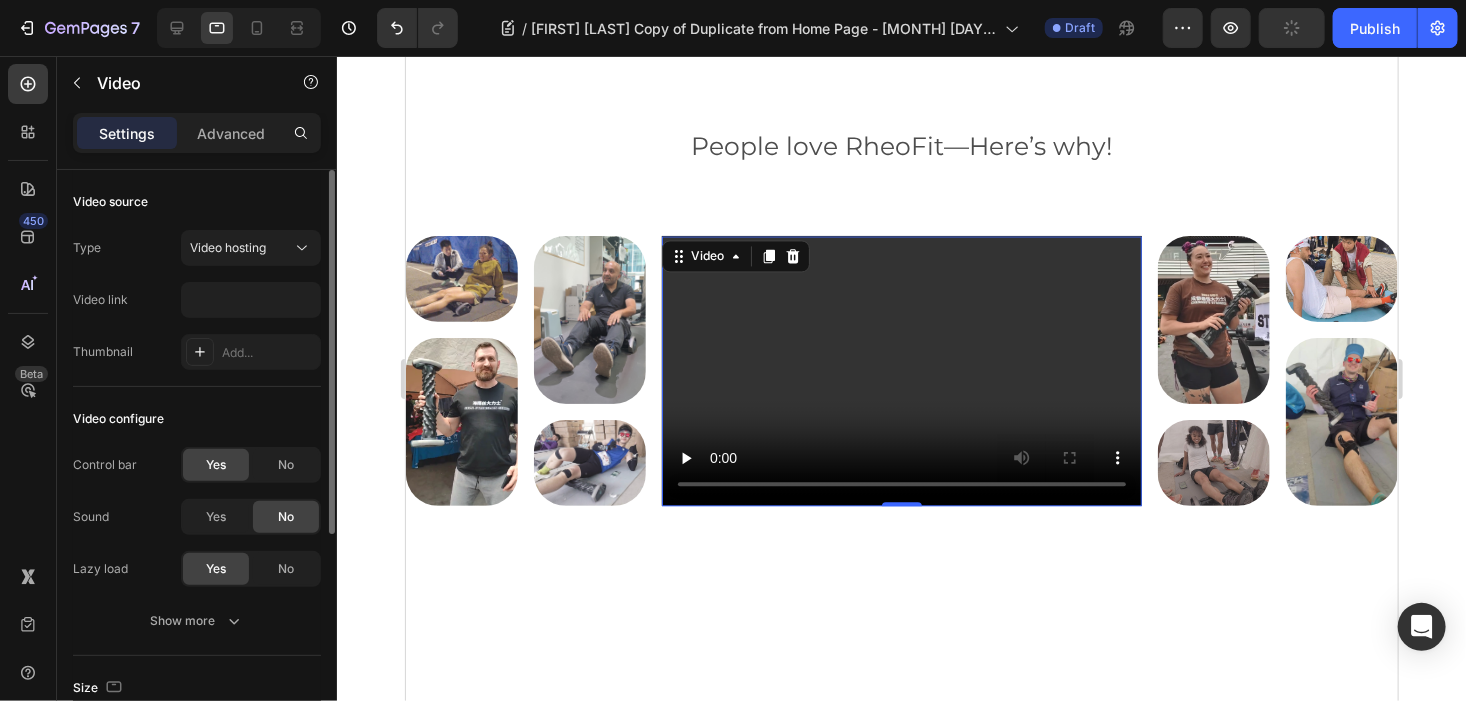 click on "Video configure" at bounding box center [197, 419] 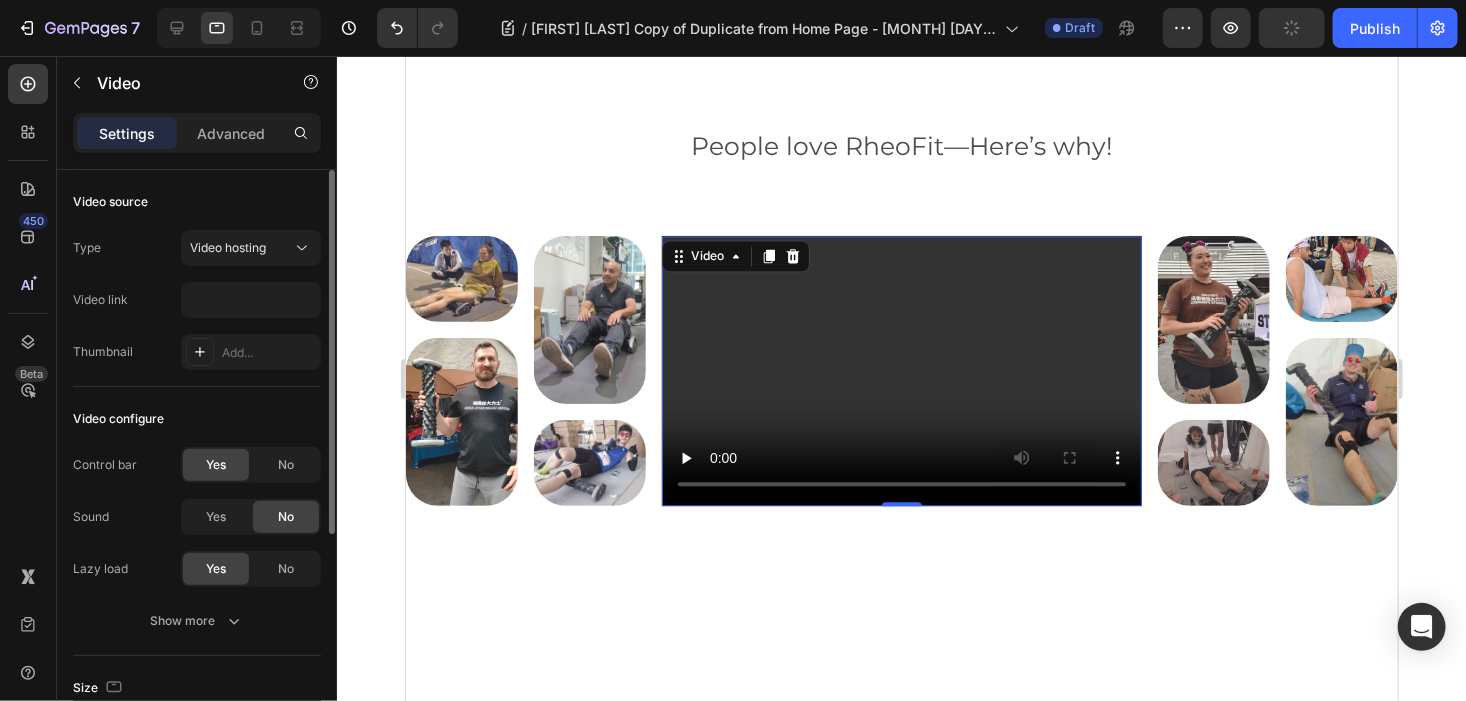 scroll, scrollTop: 0, scrollLeft: 0, axis: both 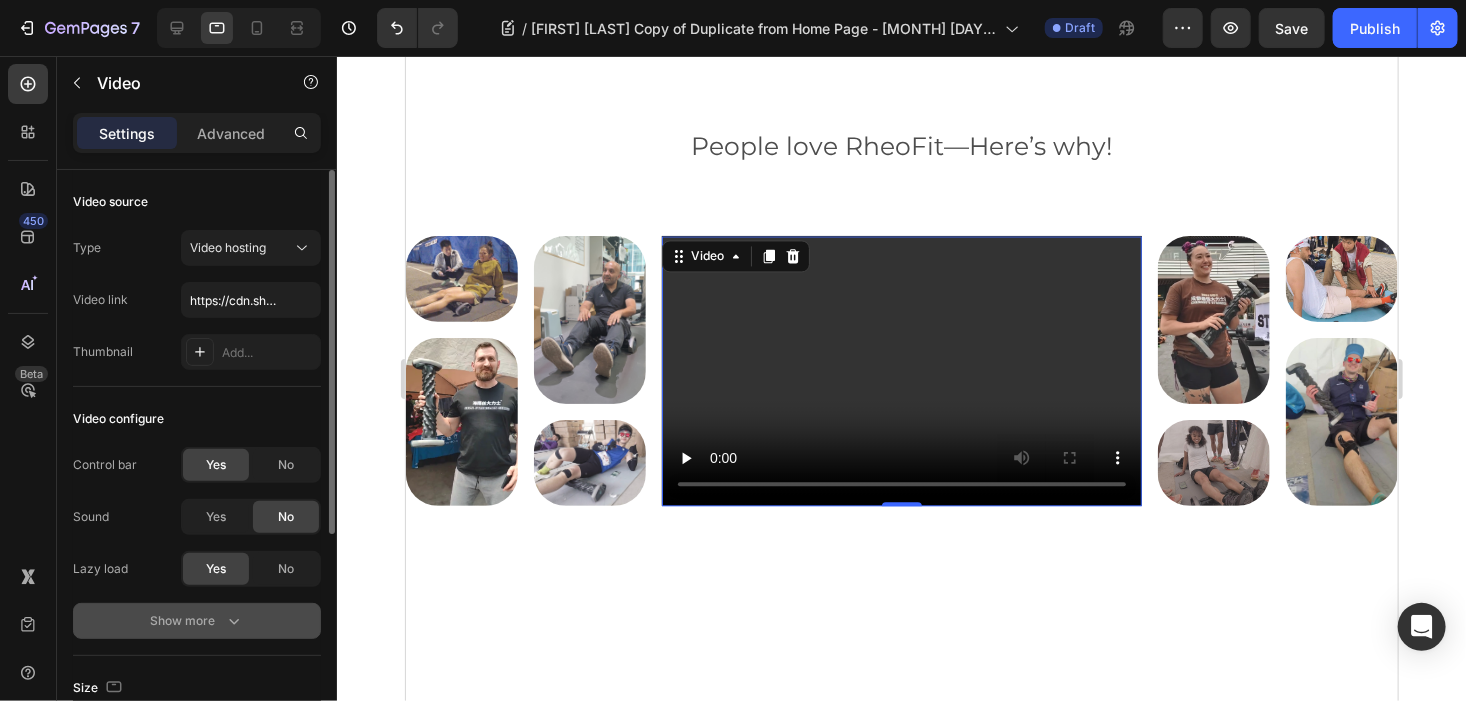 click on "Show more" at bounding box center (197, 621) 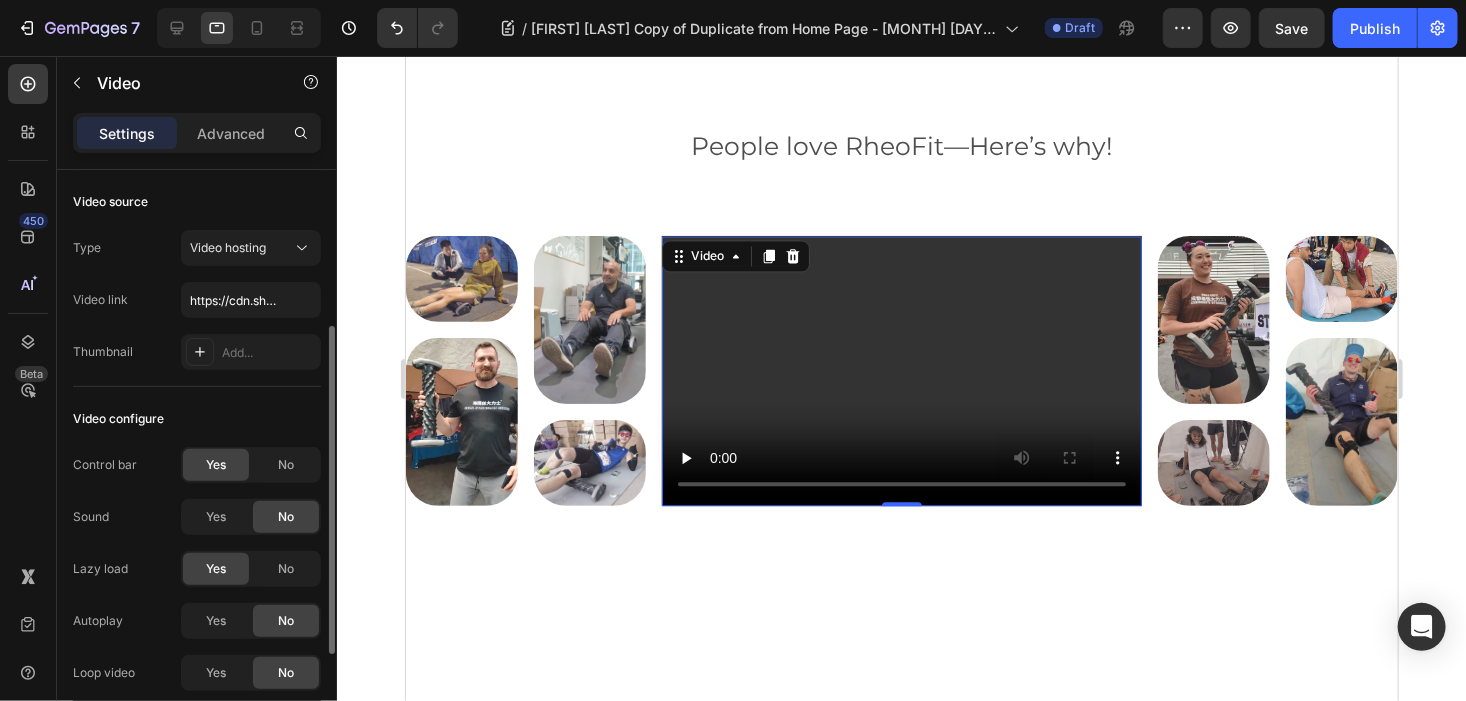 scroll, scrollTop: 100, scrollLeft: 0, axis: vertical 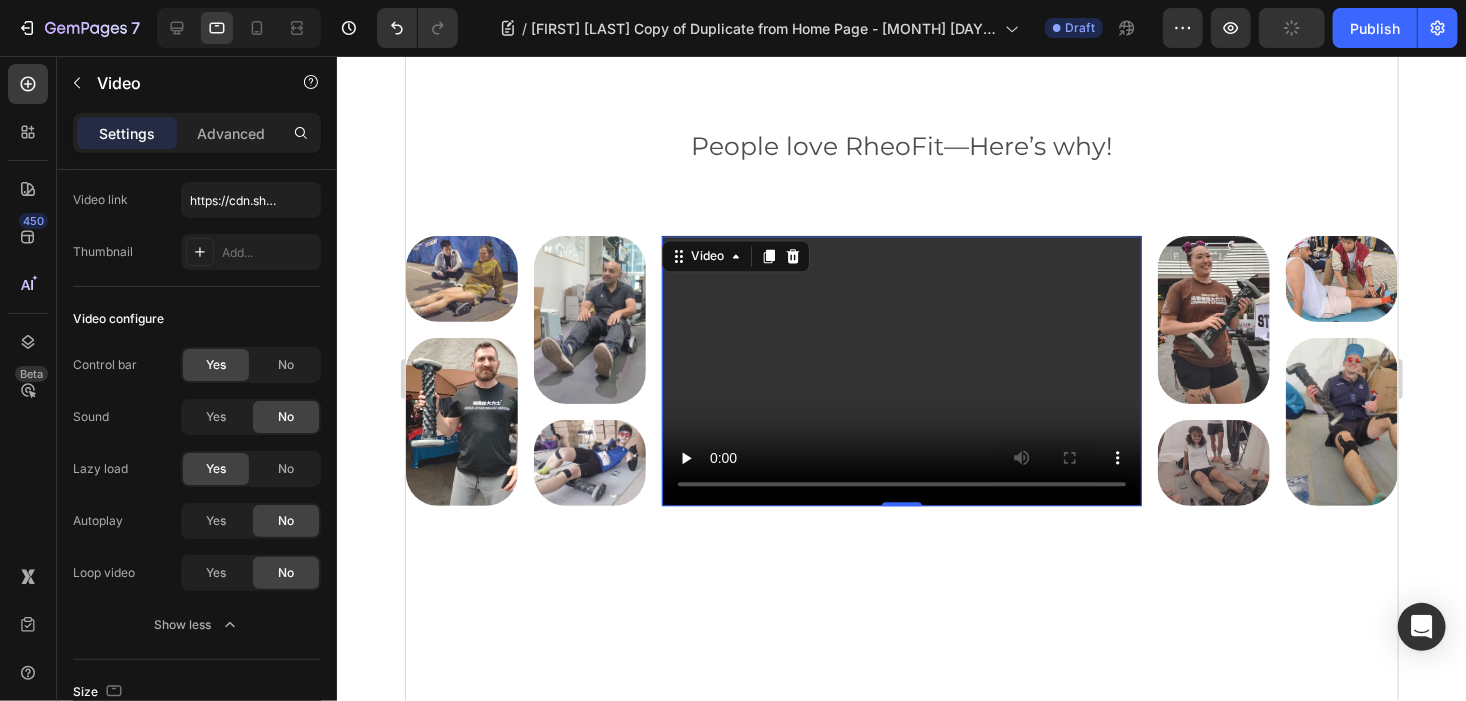 click at bounding box center [901, 370] 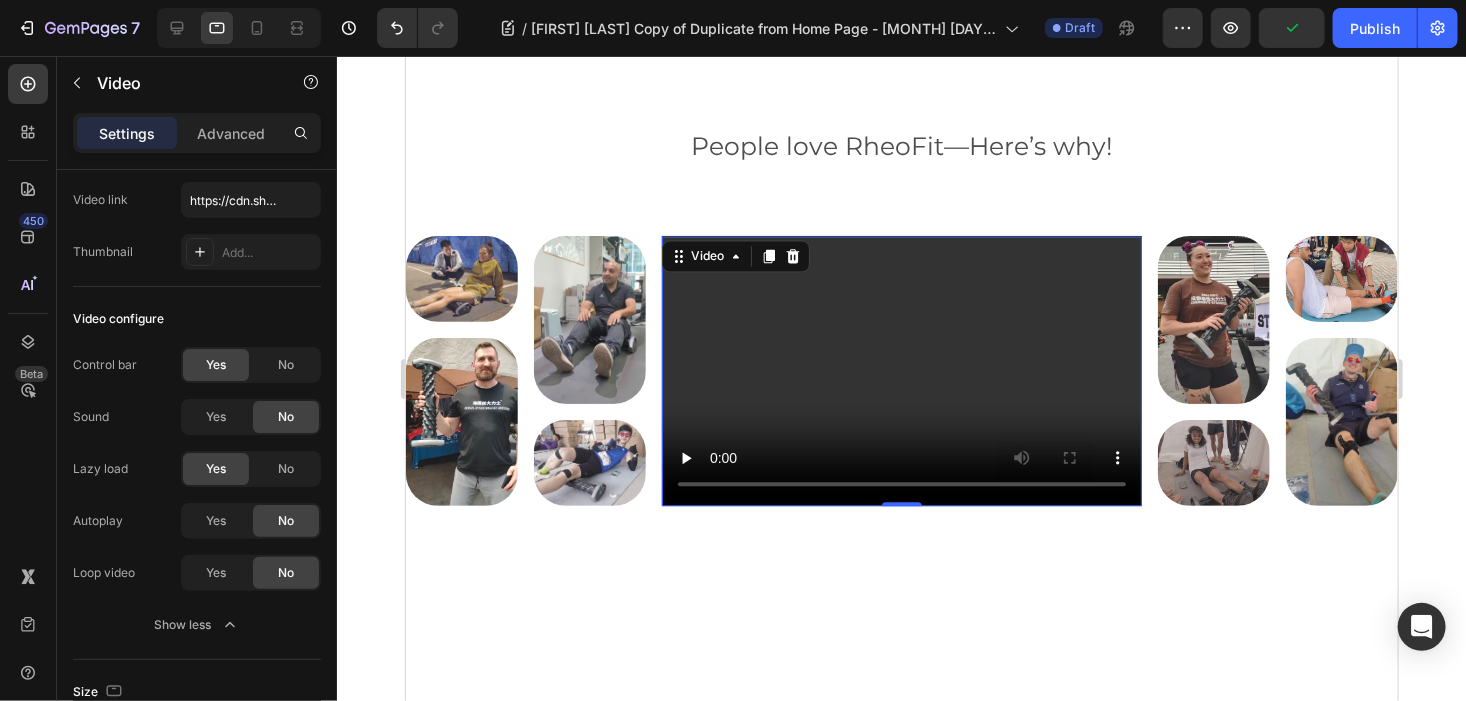click at bounding box center (901, 888) 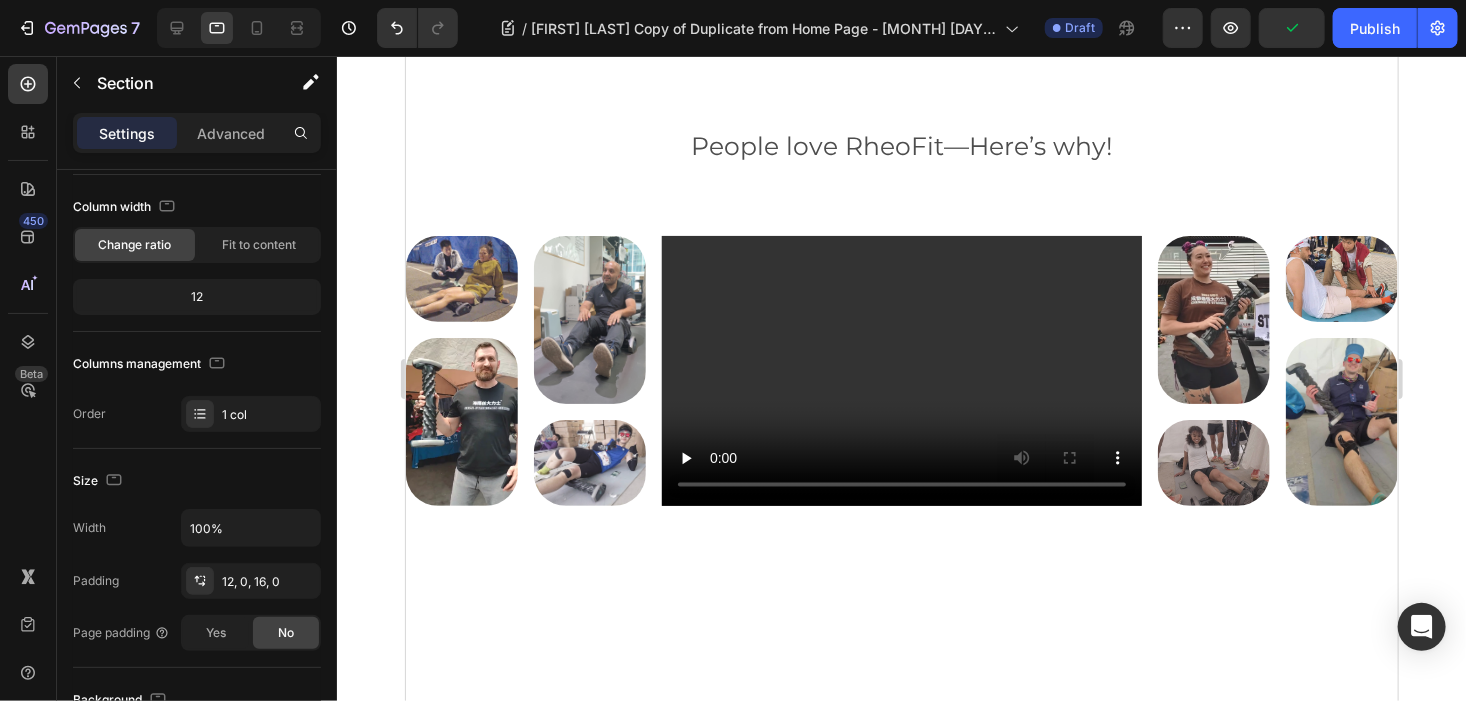 scroll, scrollTop: 0, scrollLeft: 0, axis: both 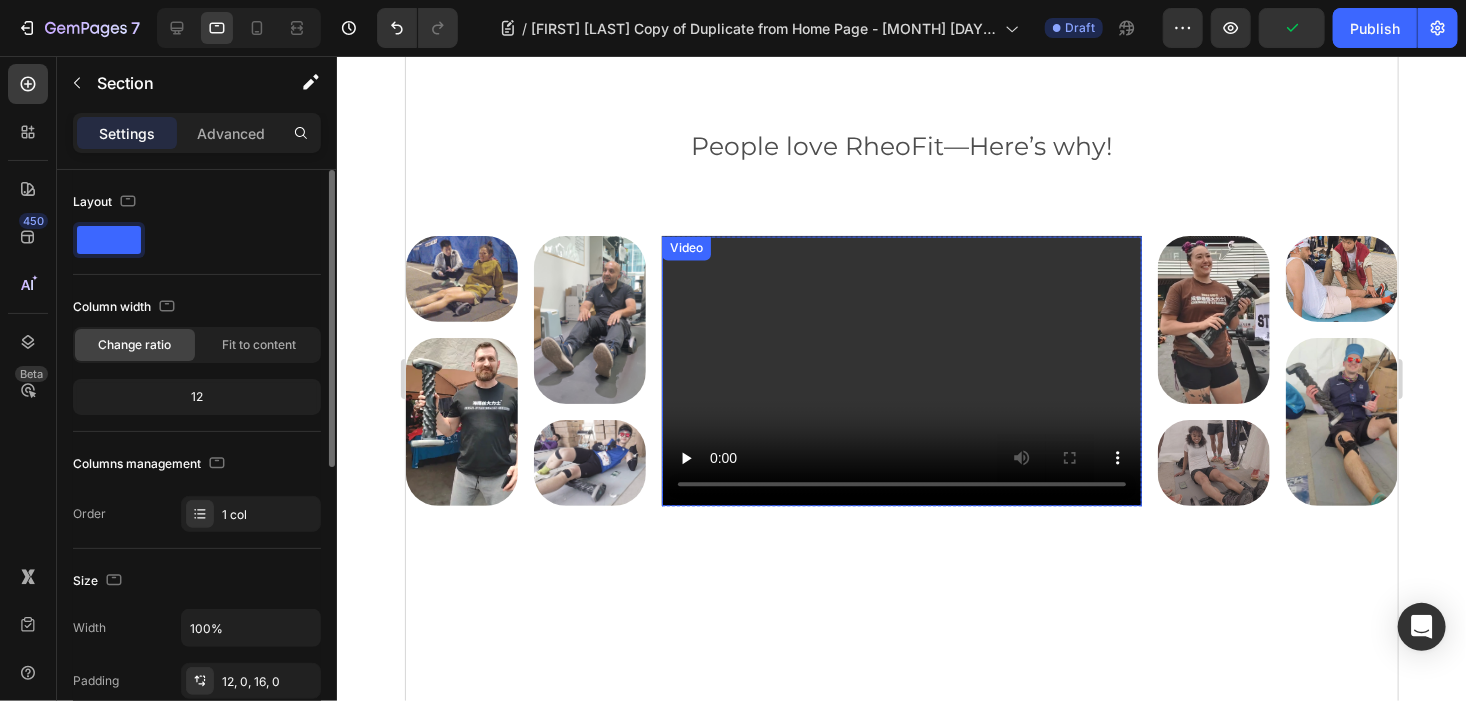 click at bounding box center (901, 370) 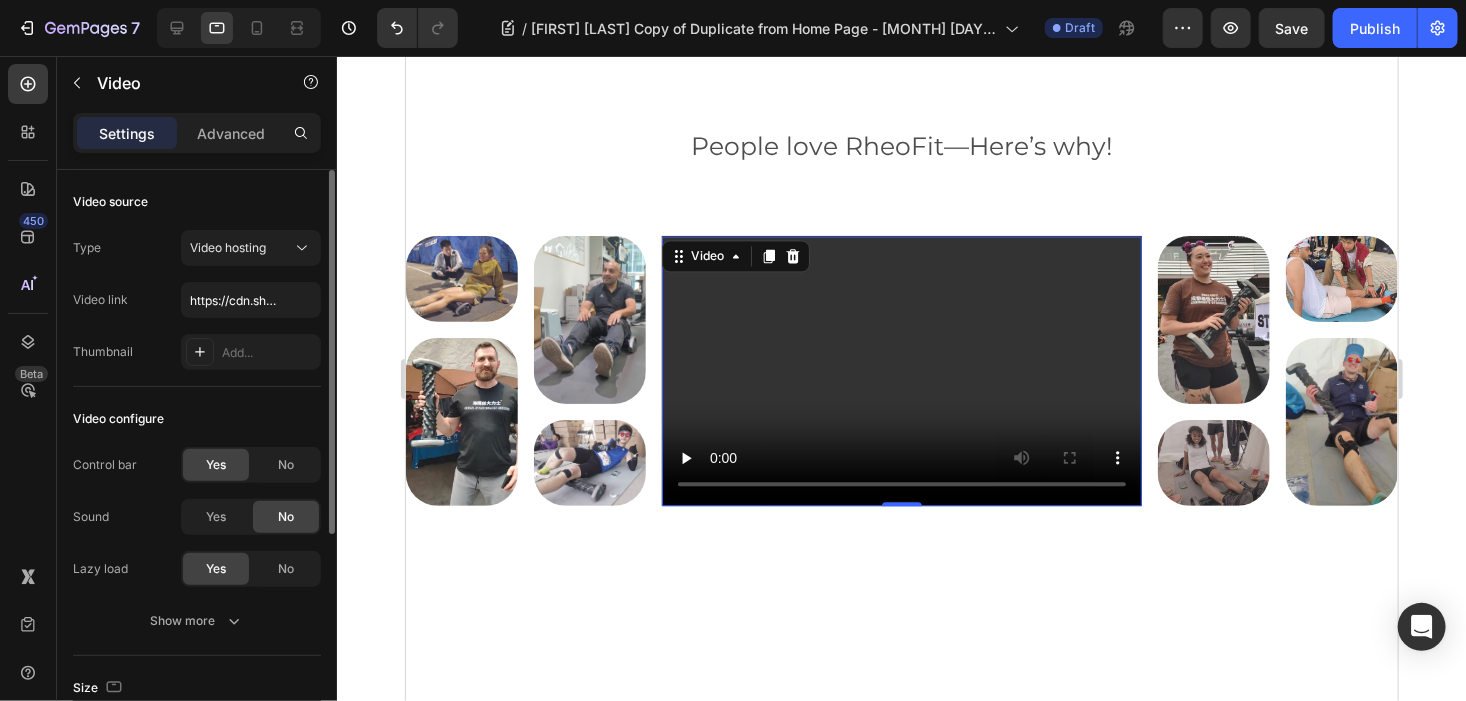 scroll, scrollTop: 100, scrollLeft: 0, axis: vertical 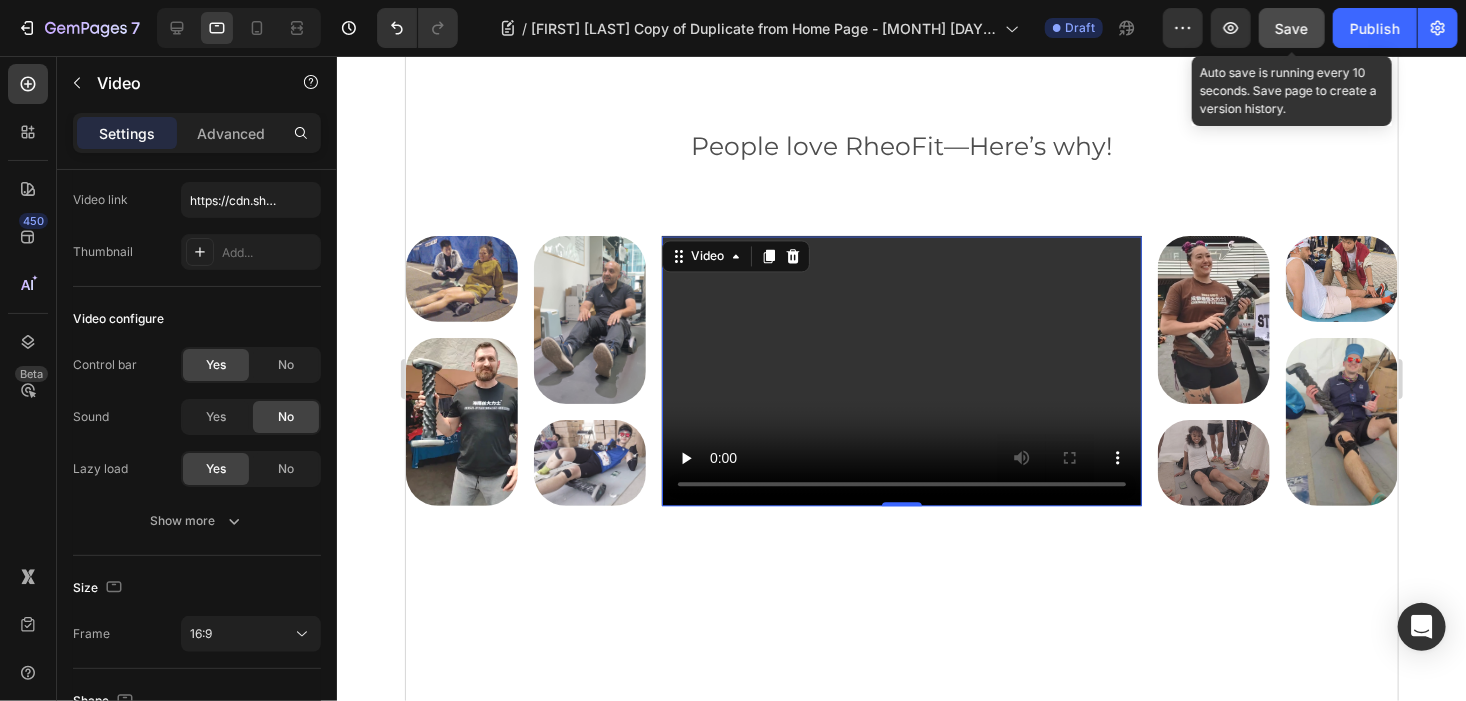 click on "Save" 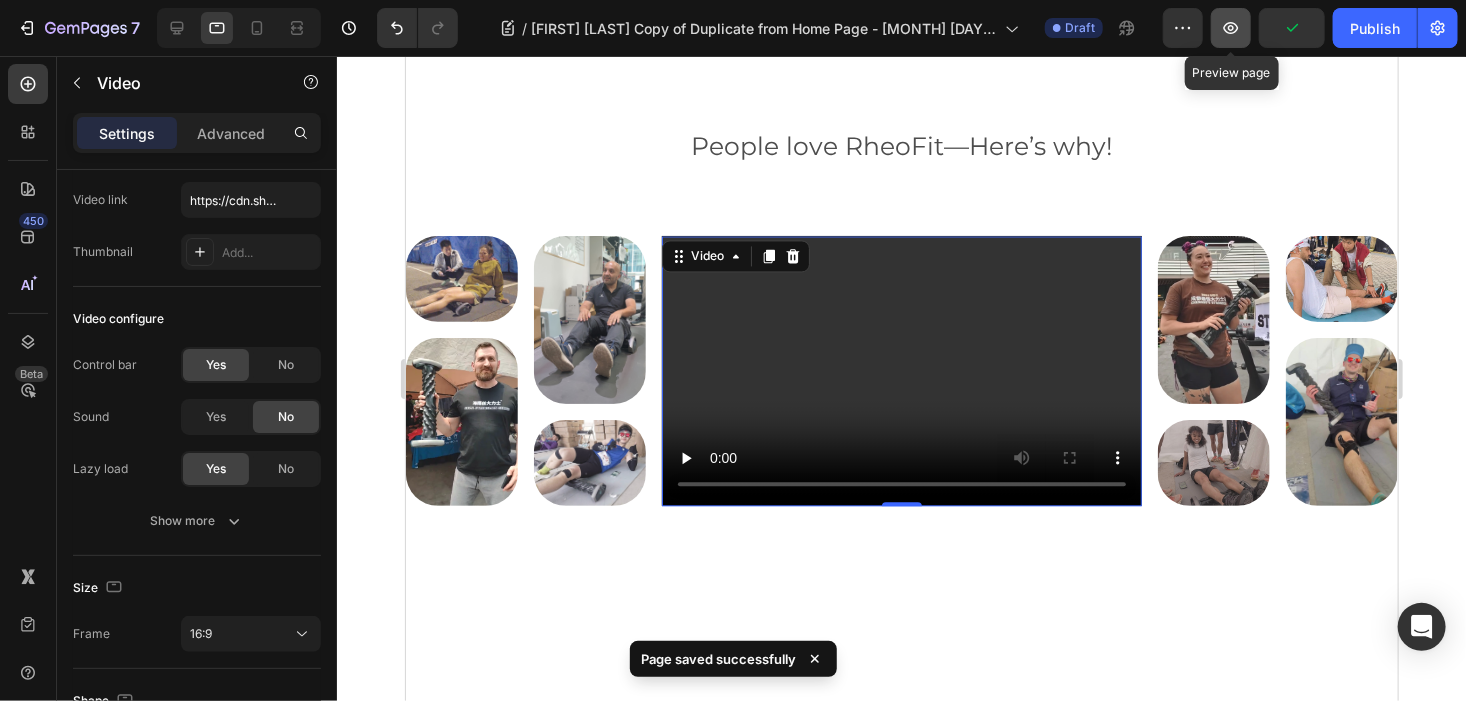 click 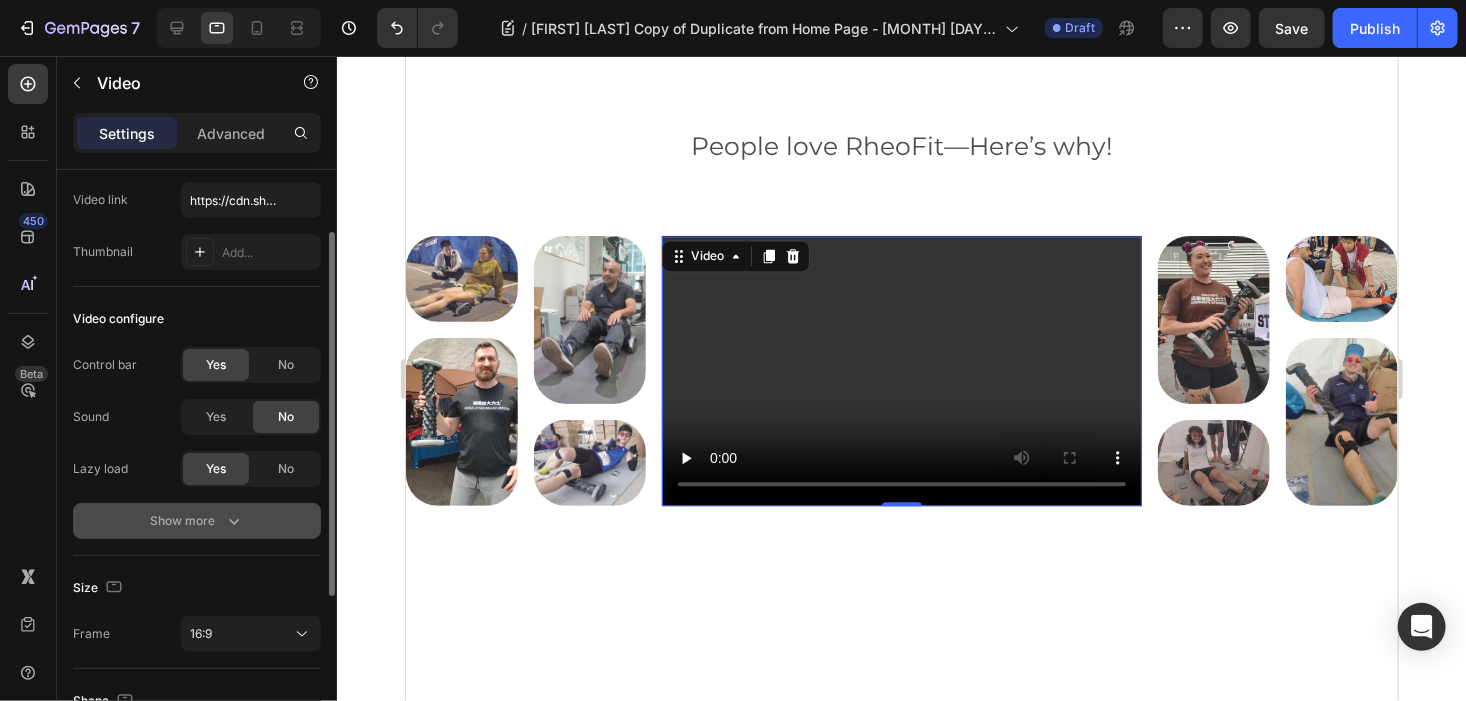 scroll, scrollTop: 362, scrollLeft: 0, axis: vertical 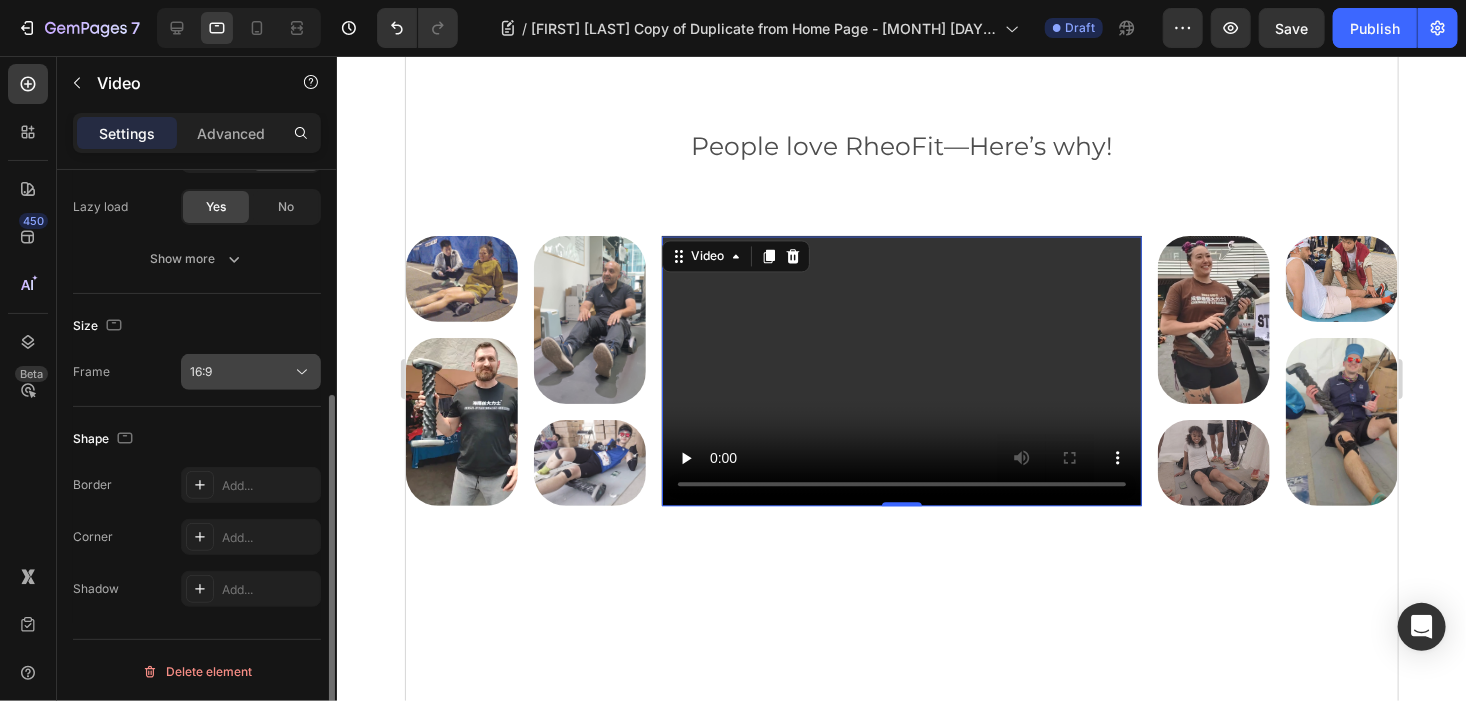 click on "16:9" at bounding box center [241, 372] 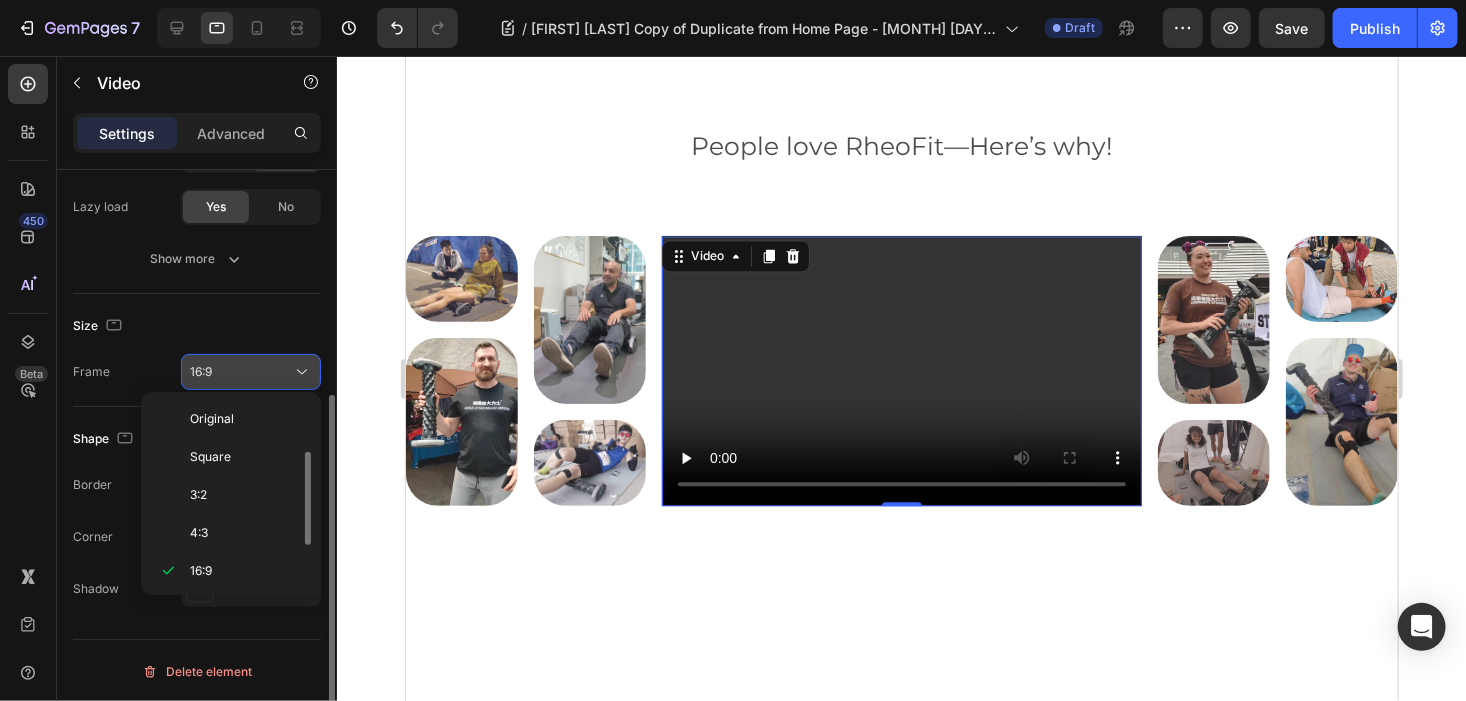 scroll, scrollTop: 35, scrollLeft: 0, axis: vertical 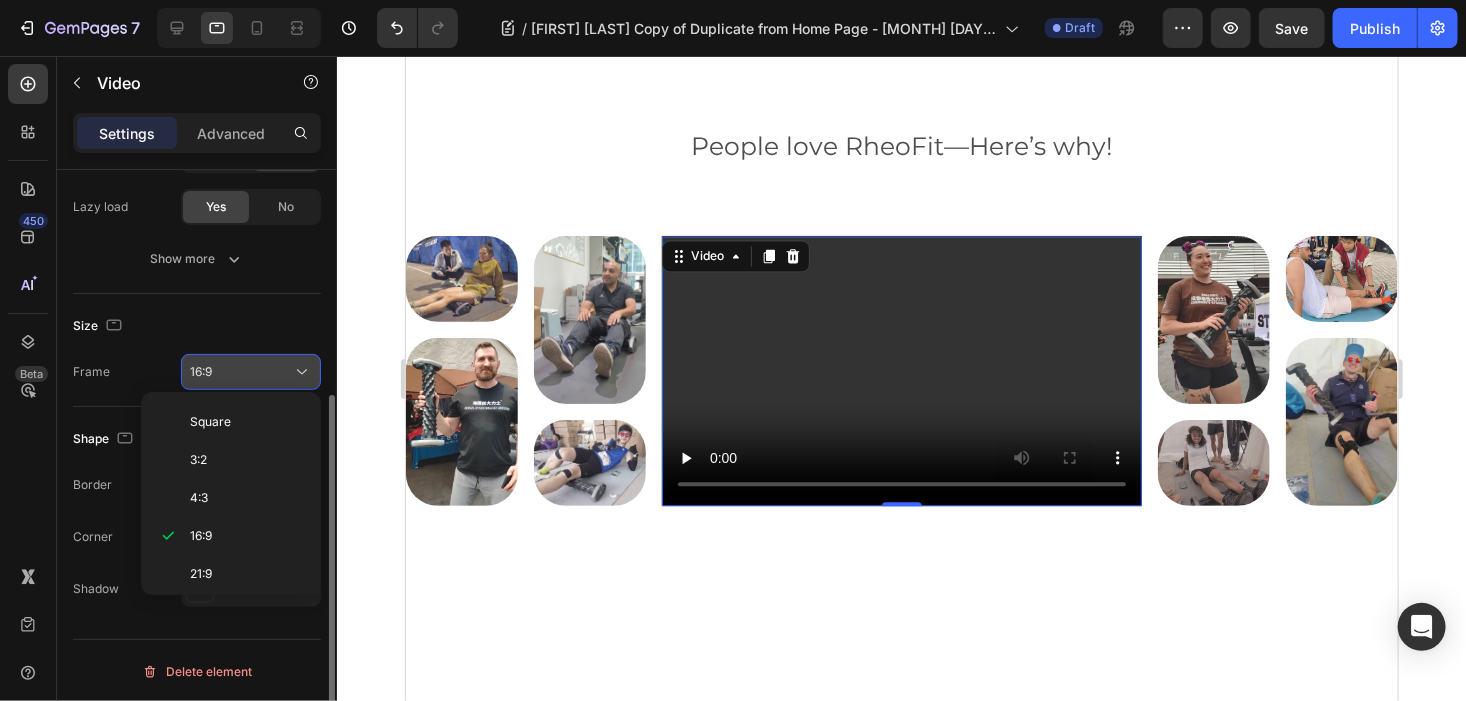 click on "16:9" at bounding box center (241, 372) 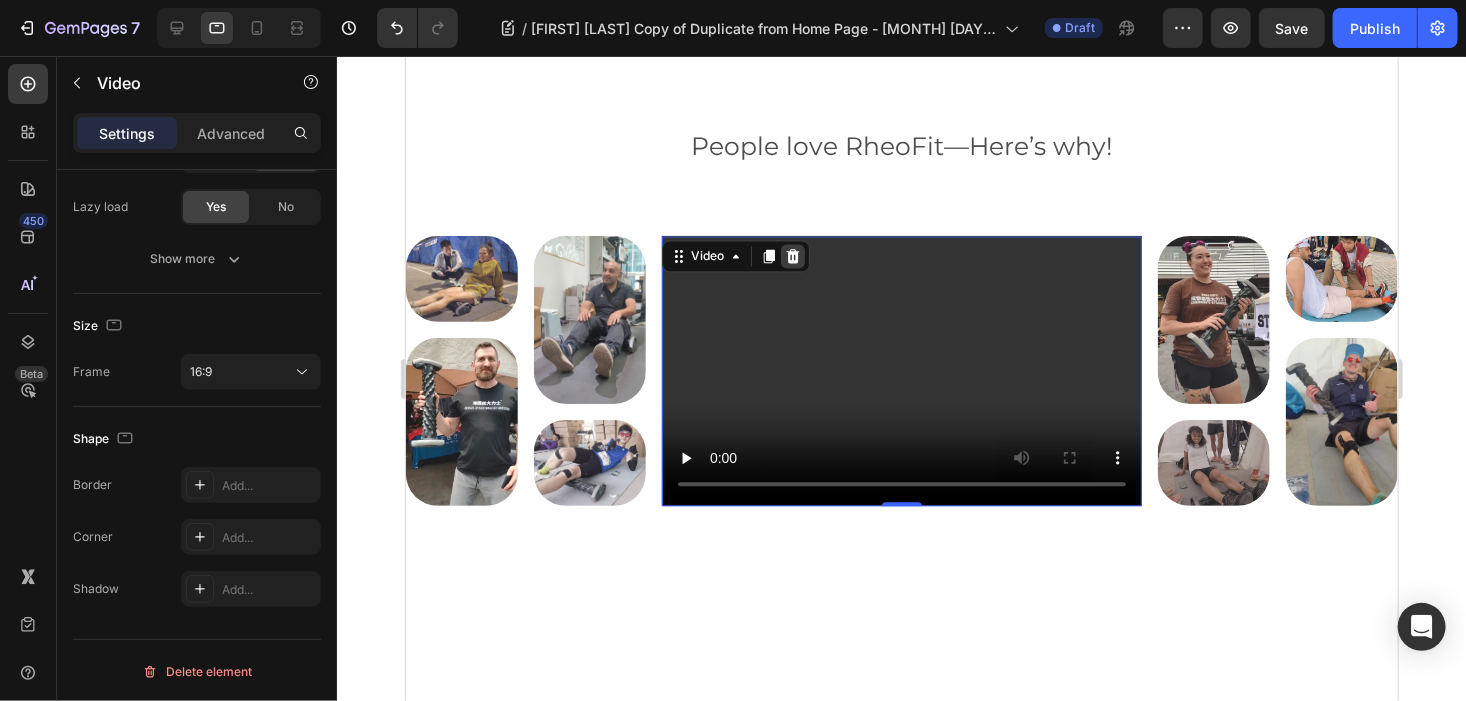 drag, startPoint x: 787, startPoint y: 258, endPoint x: 688, endPoint y: 201, distance: 114.236595 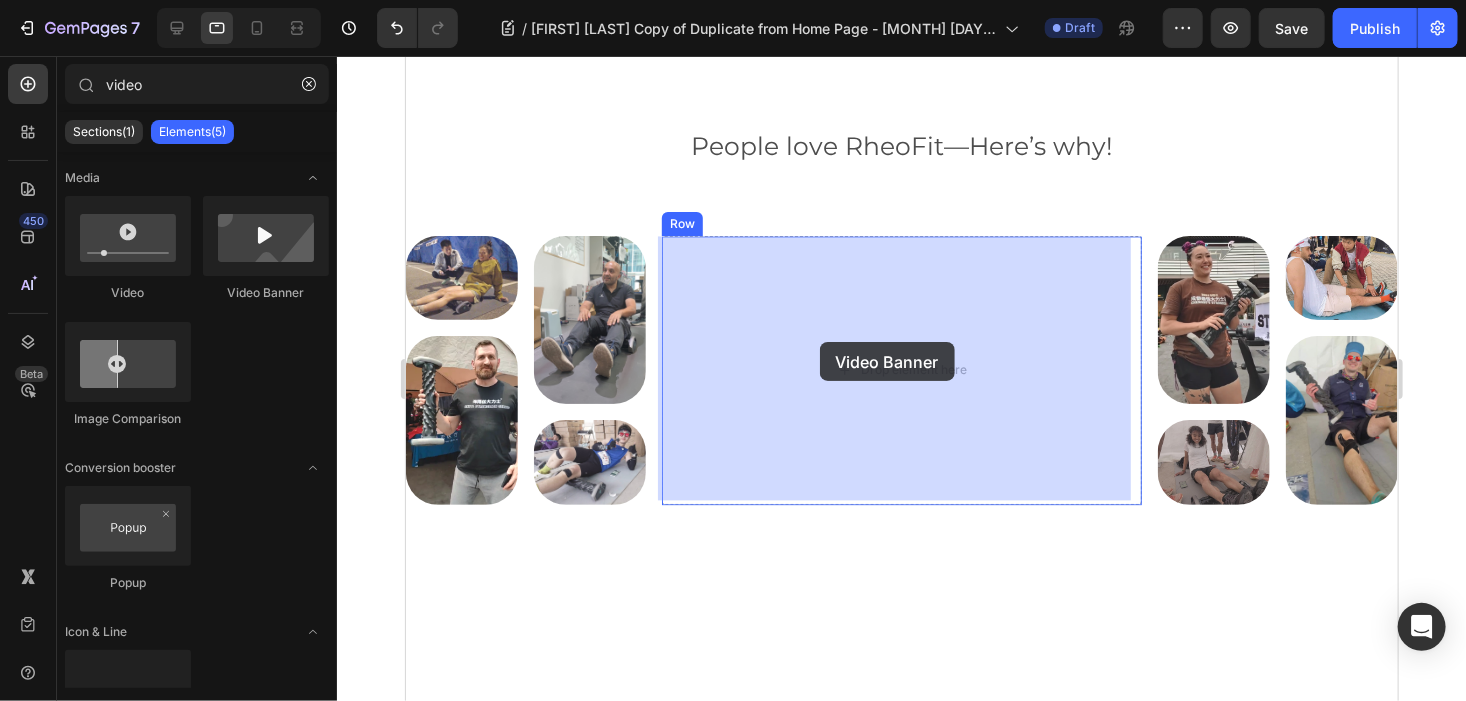 drag, startPoint x: 659, startPoint y: 291, endPoint x: 819, endPoint y: 341, distance: 167.63054 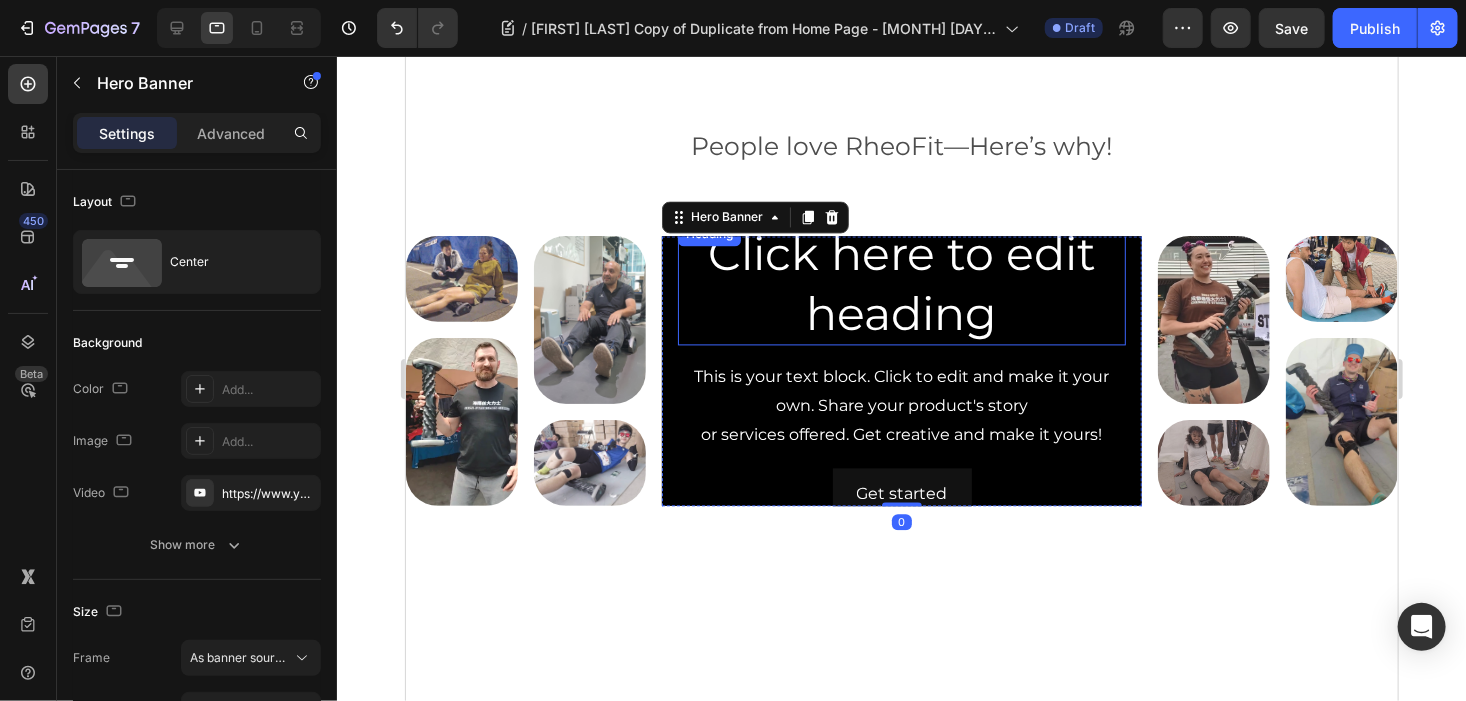click on "Click here to edit heading" at bounding box center (901, 283) 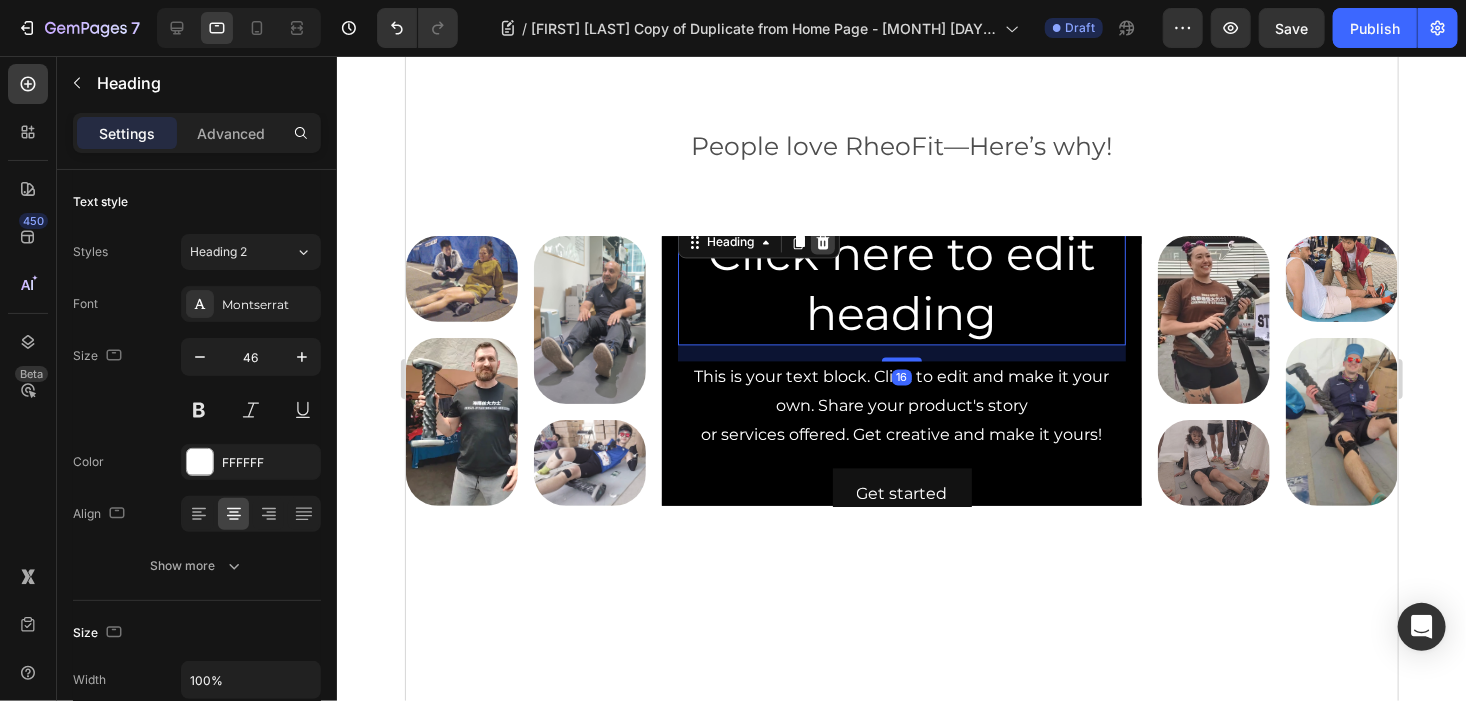 click 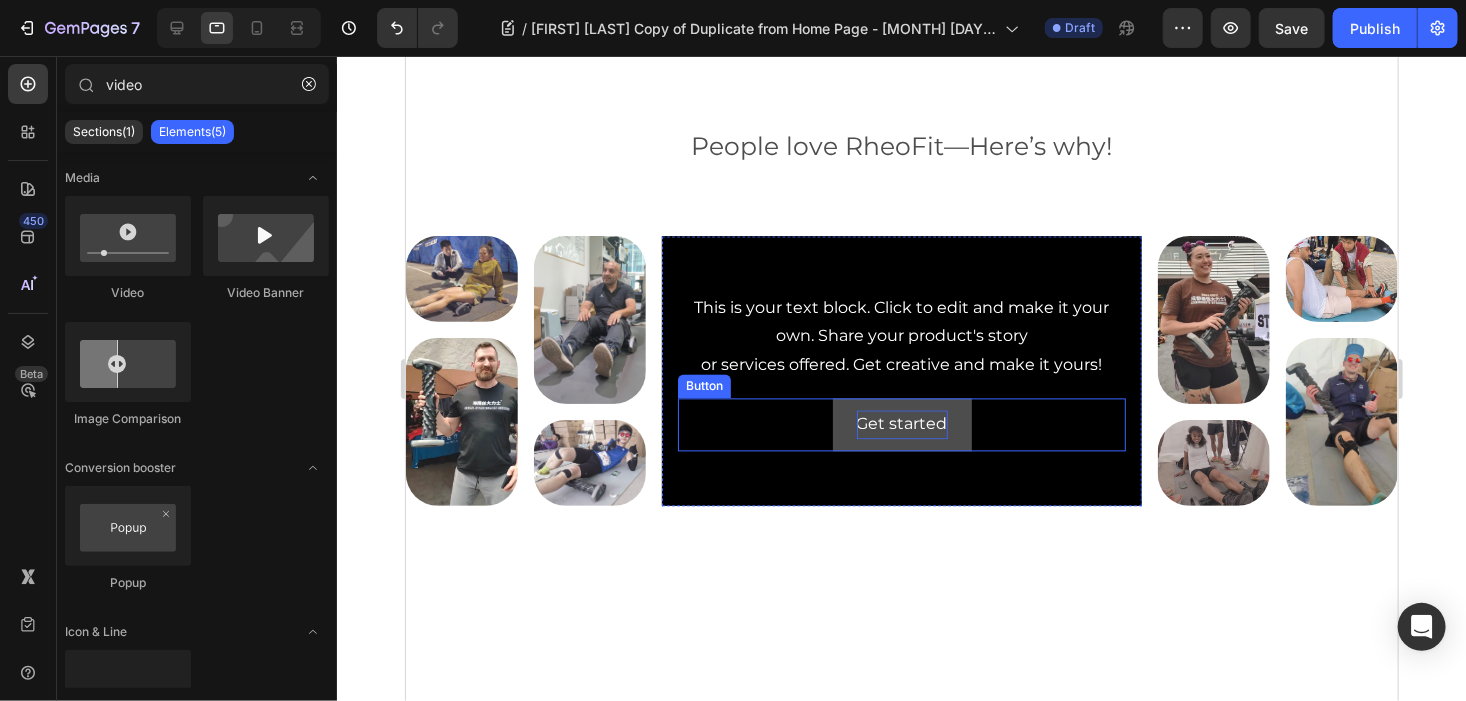 click on "Get started" at bounding box center (901, 423) 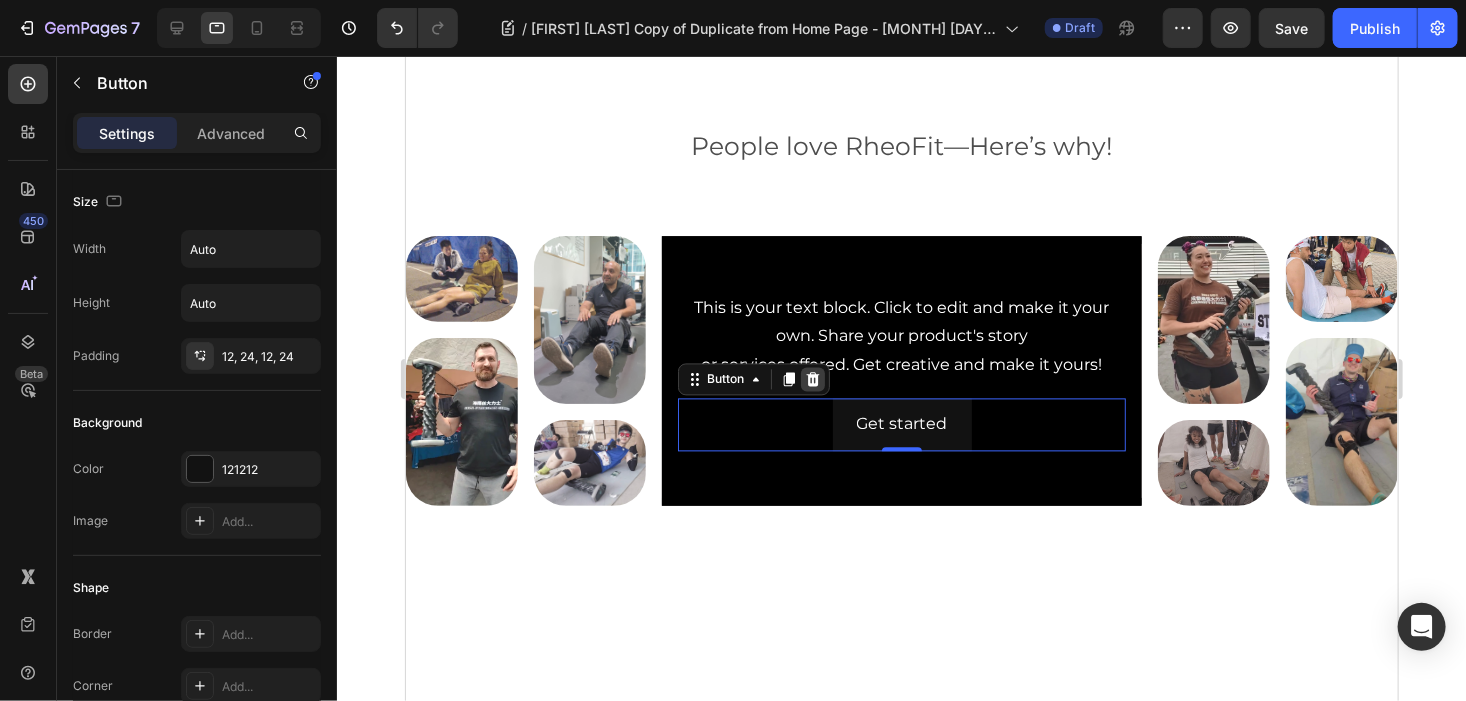 click 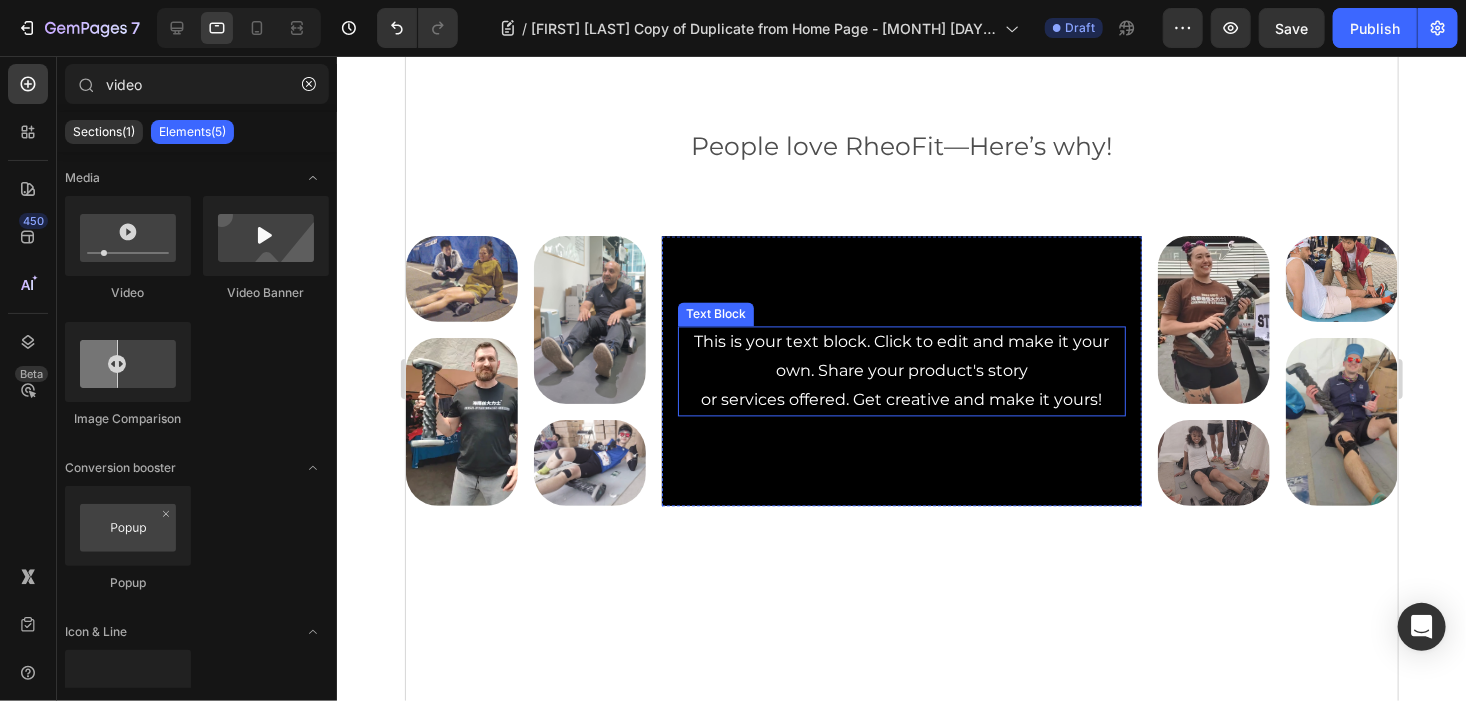 click on "This is your text block. Click to edit and make it your own. Share your product's story                   or services offered. Get creative and make it yours!" at bounding box center [901, 370] 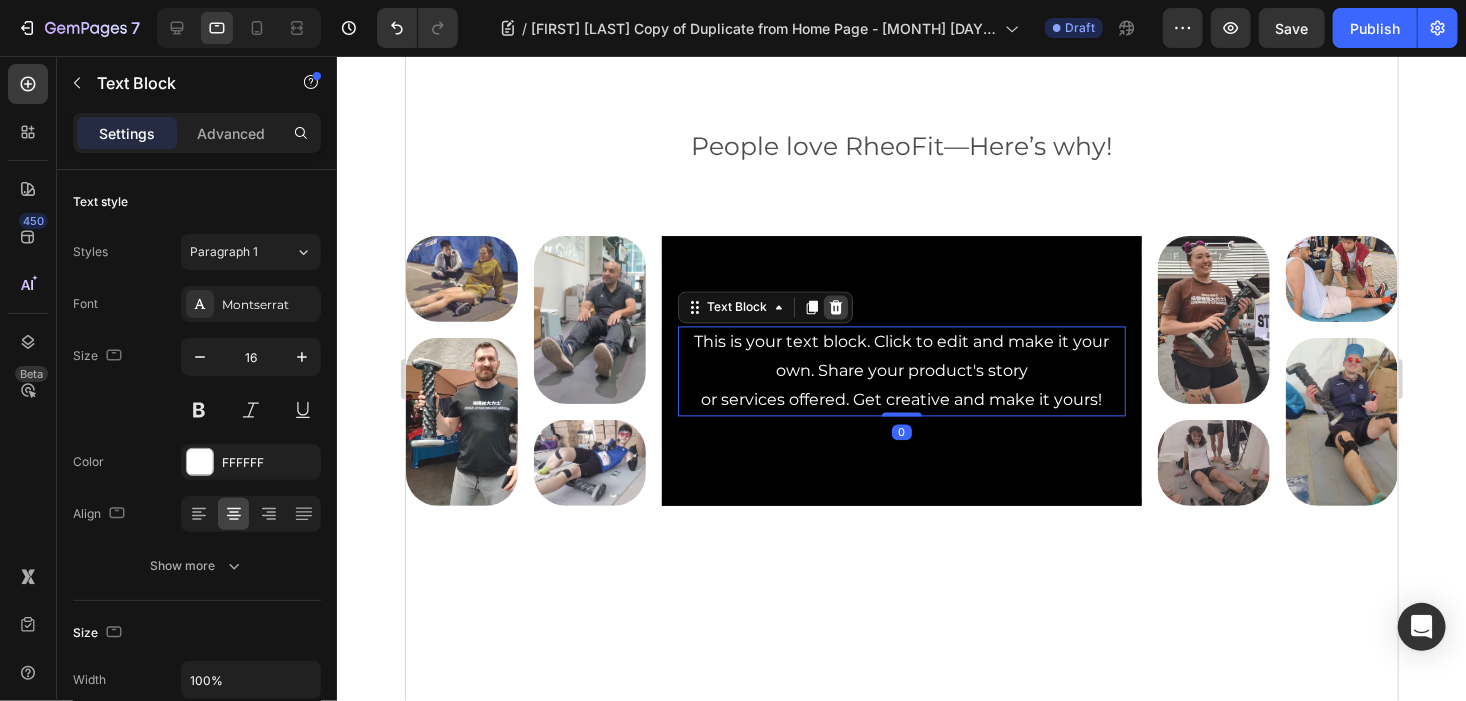 click 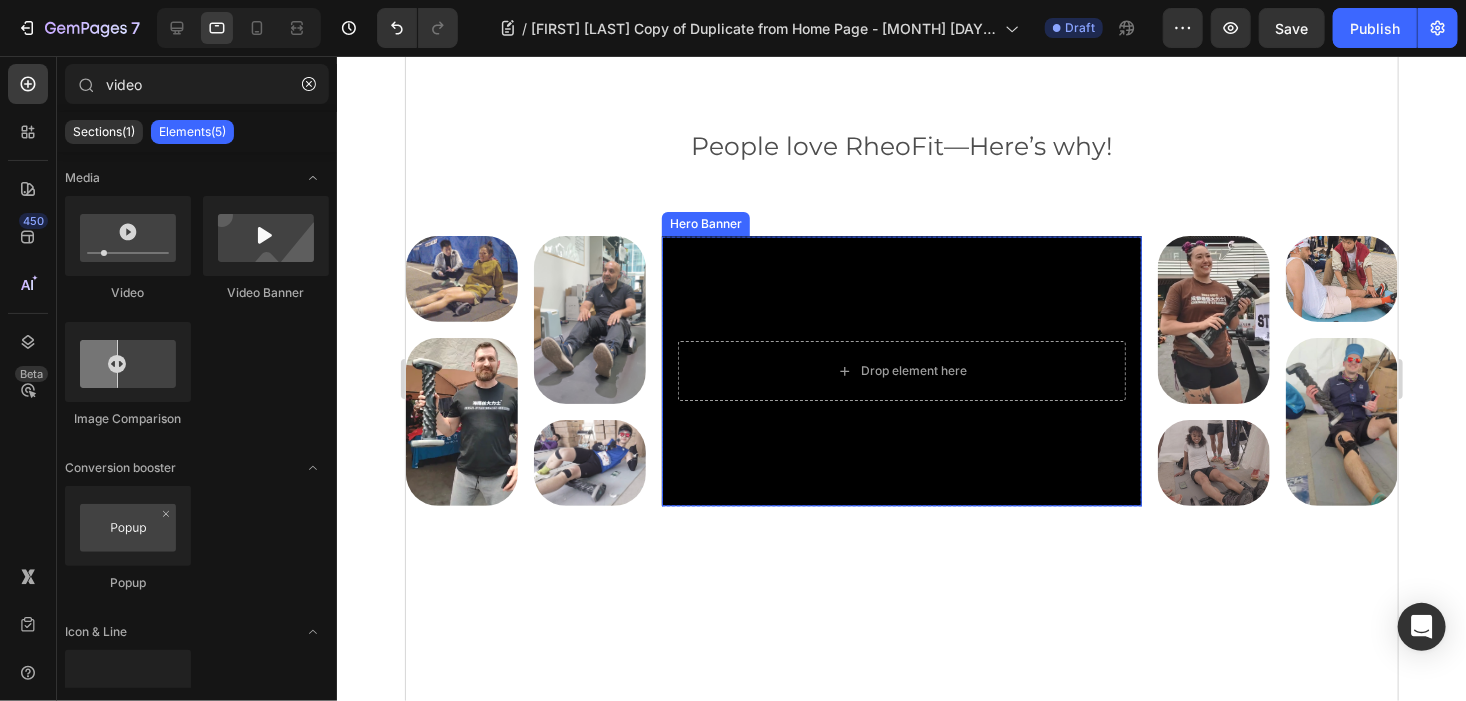 click at bounding box center [901, 370] 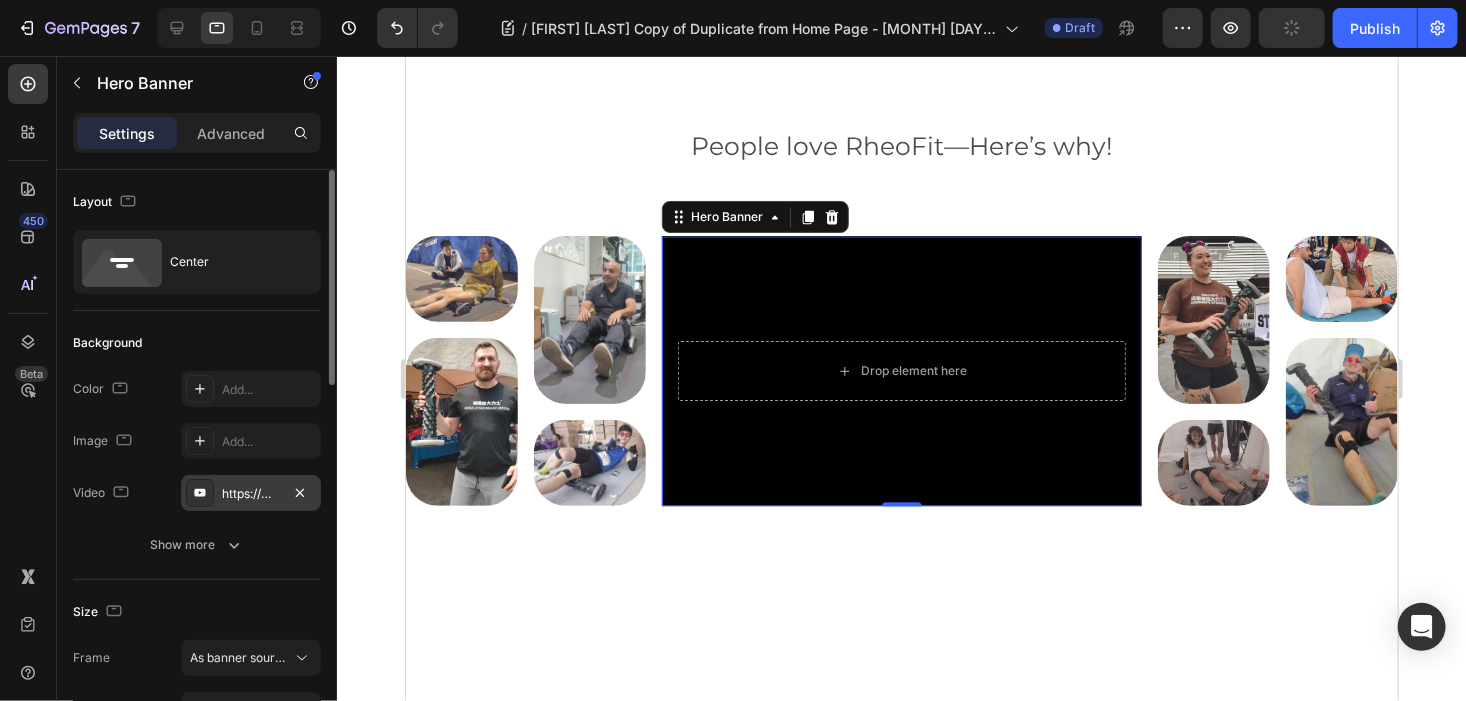 click on "https://www.youtube.com/watch?v=drIt4RH_kyQ" at bounding box center (251, 494) 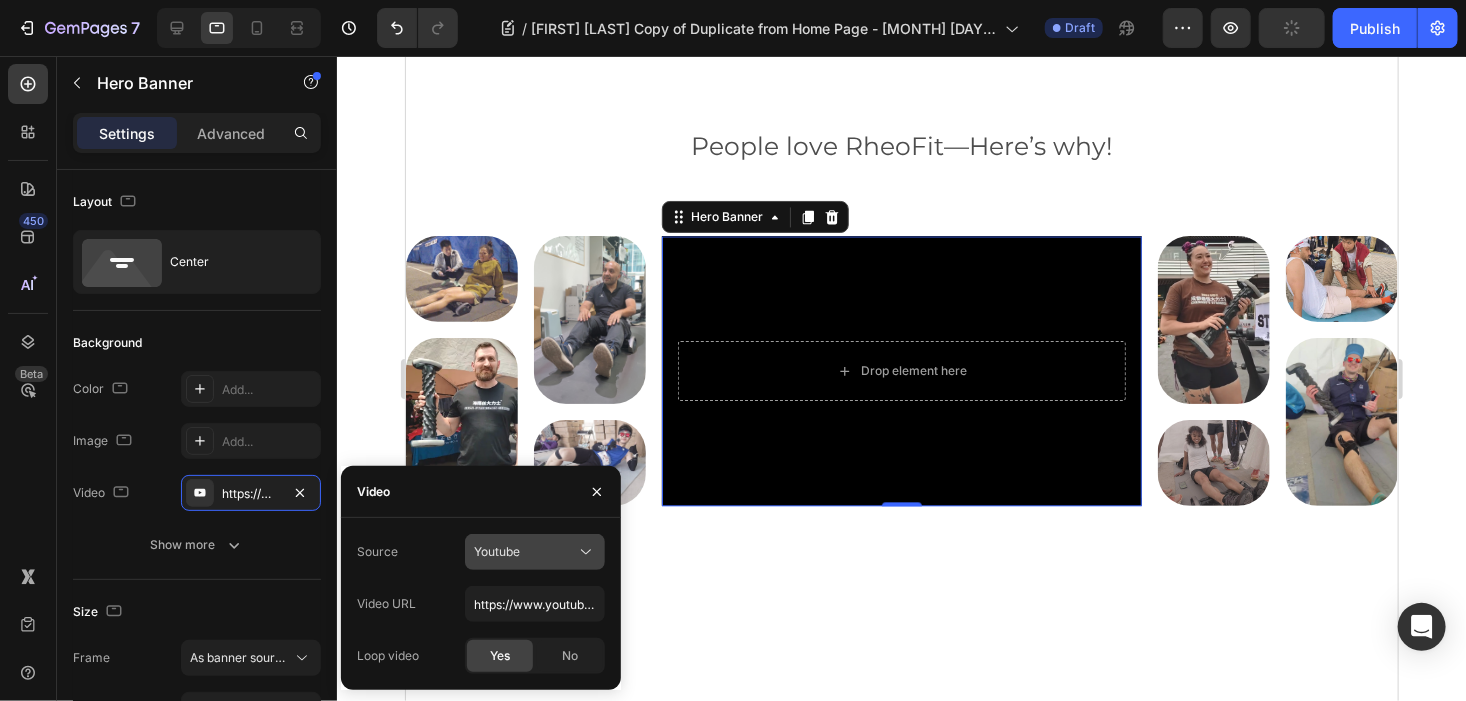 click on "Youtube" at bounding box center [525, 552] 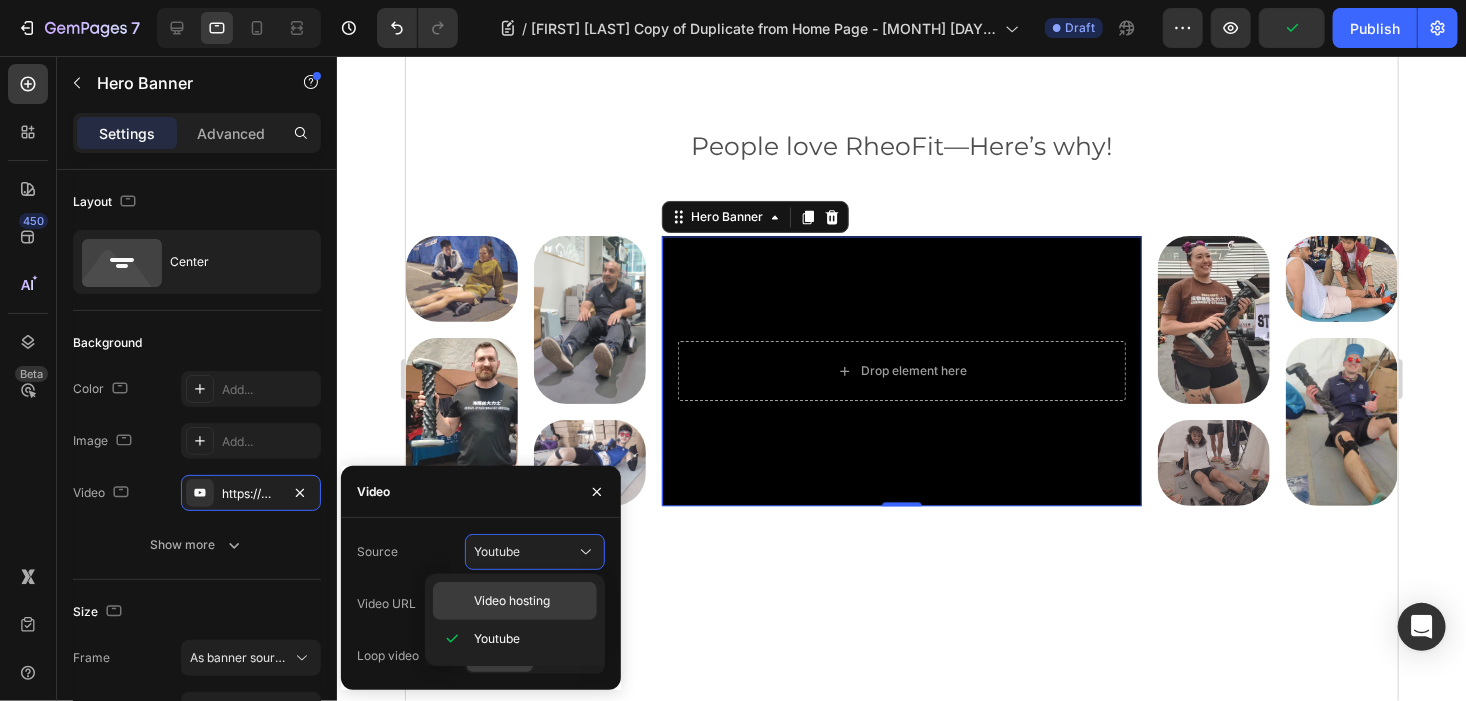 click on "Video hosting" at bounding box center [512, 601] 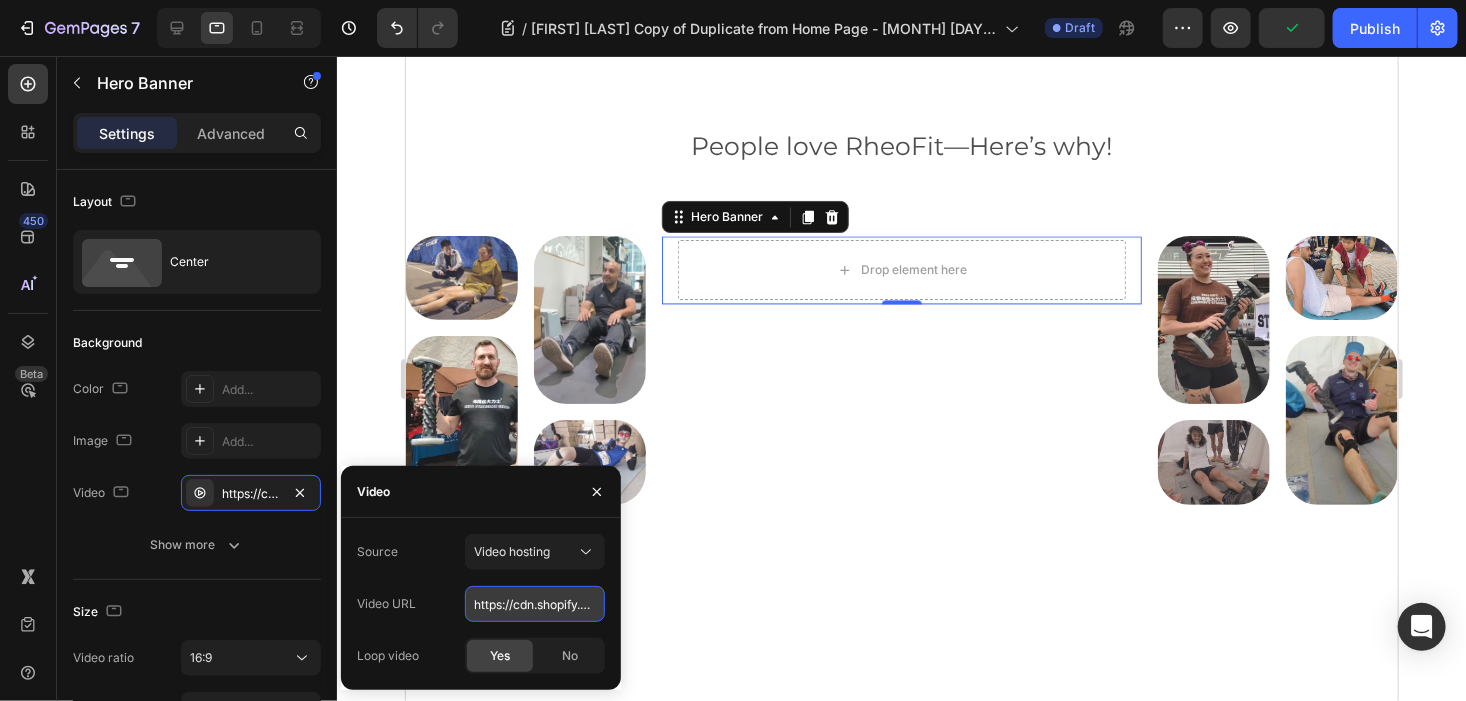 click on "https://cdn.shopify.com/videos/c/o/v/92a407d4e0c94a288eb54cac18c387dc.mp4" at bounding box center (535, 604) 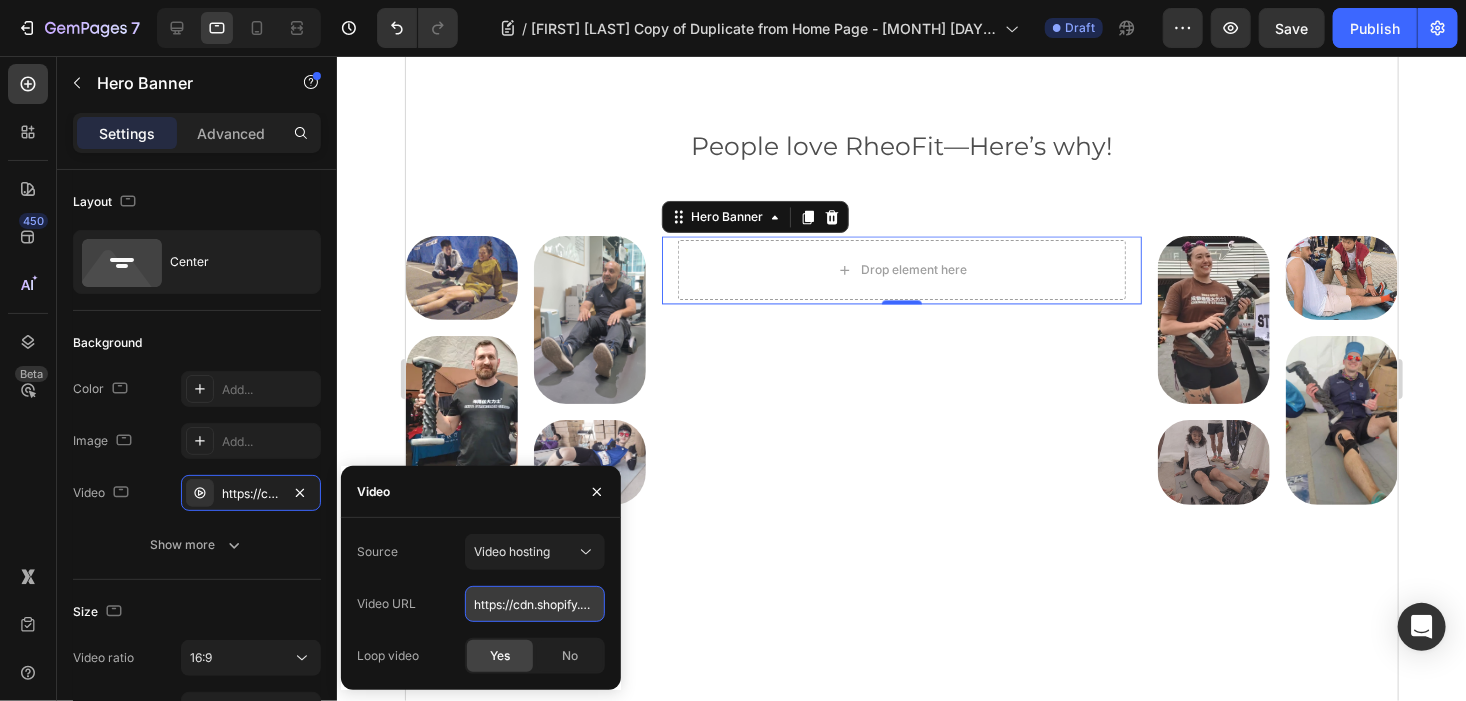 paste 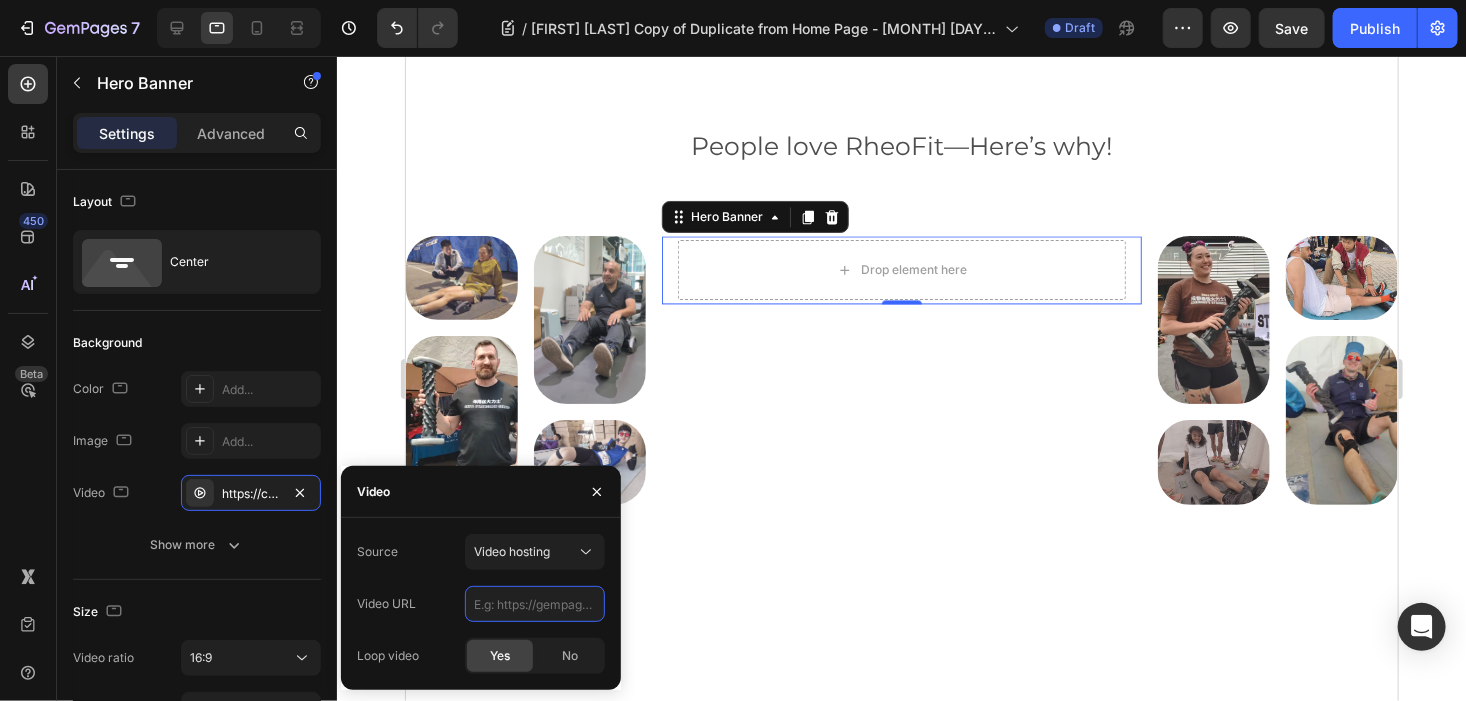 paste 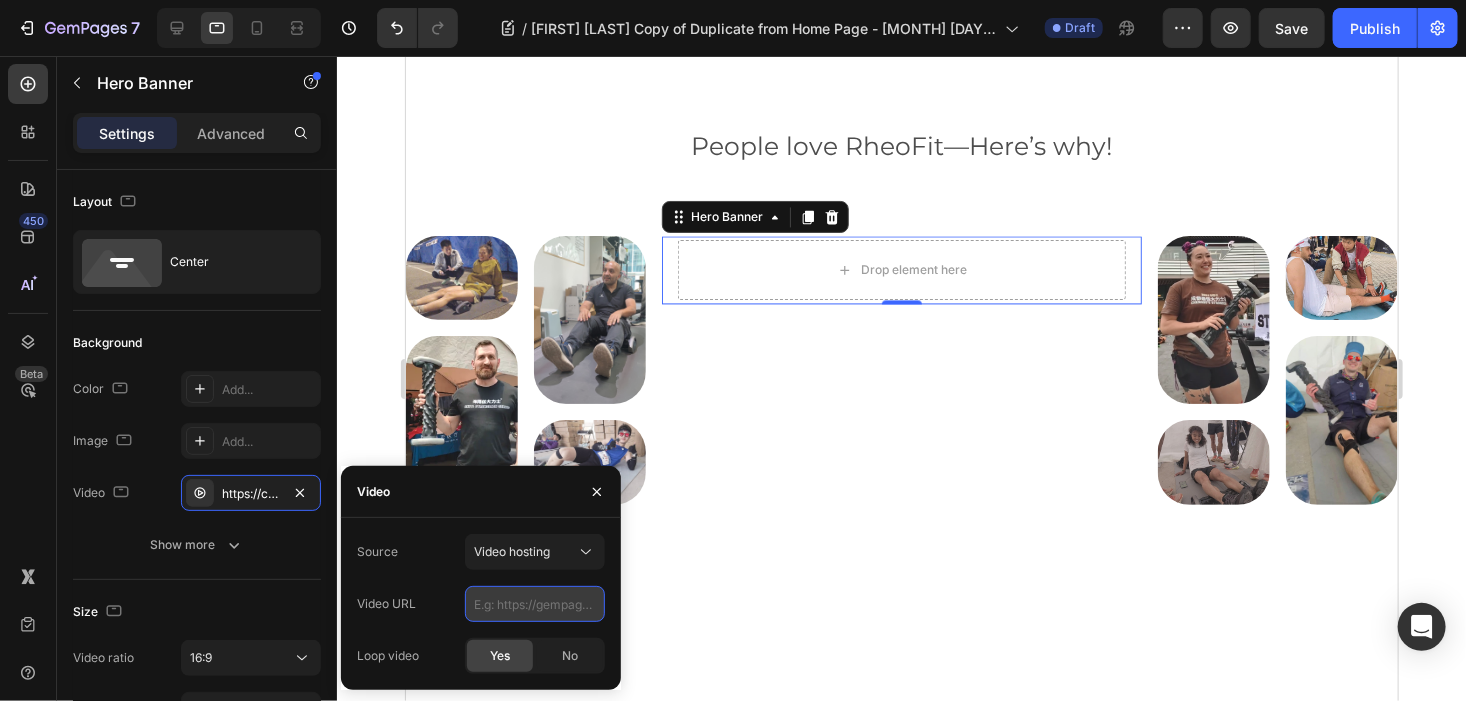 click at bounding box center [535, 604] 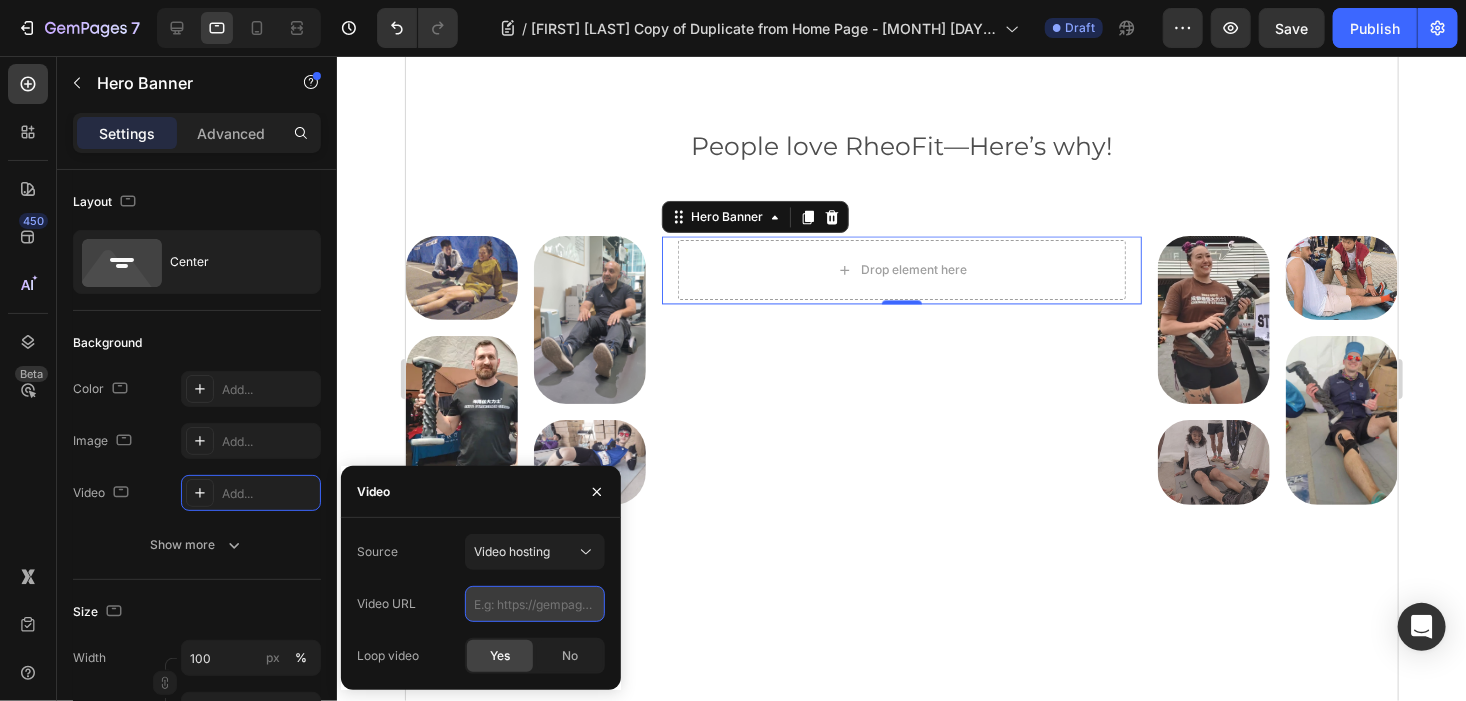 click at bounding box center [535, 604] 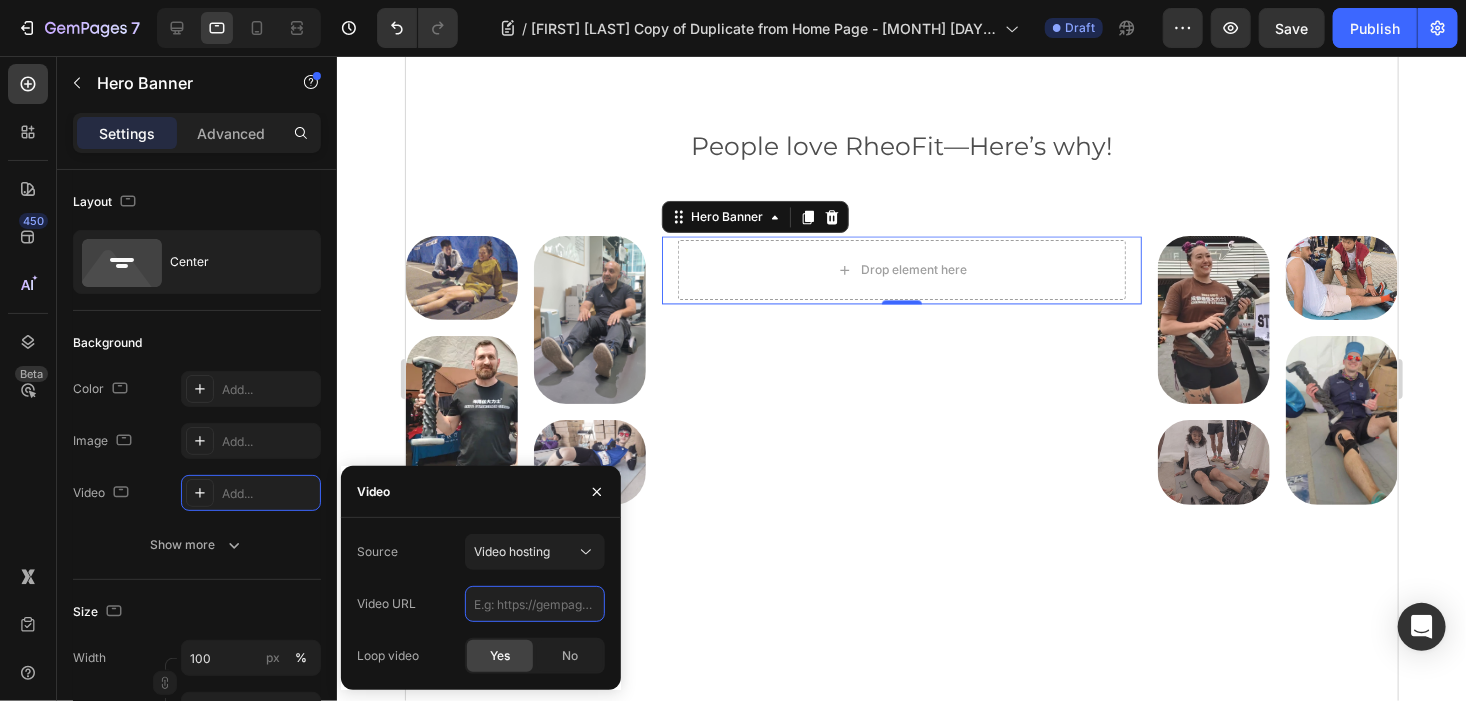 paste on "https://cdn.shopify.com/videos/c/o/v/010c8bd38050422685956fa9aa7b36b5.webm" 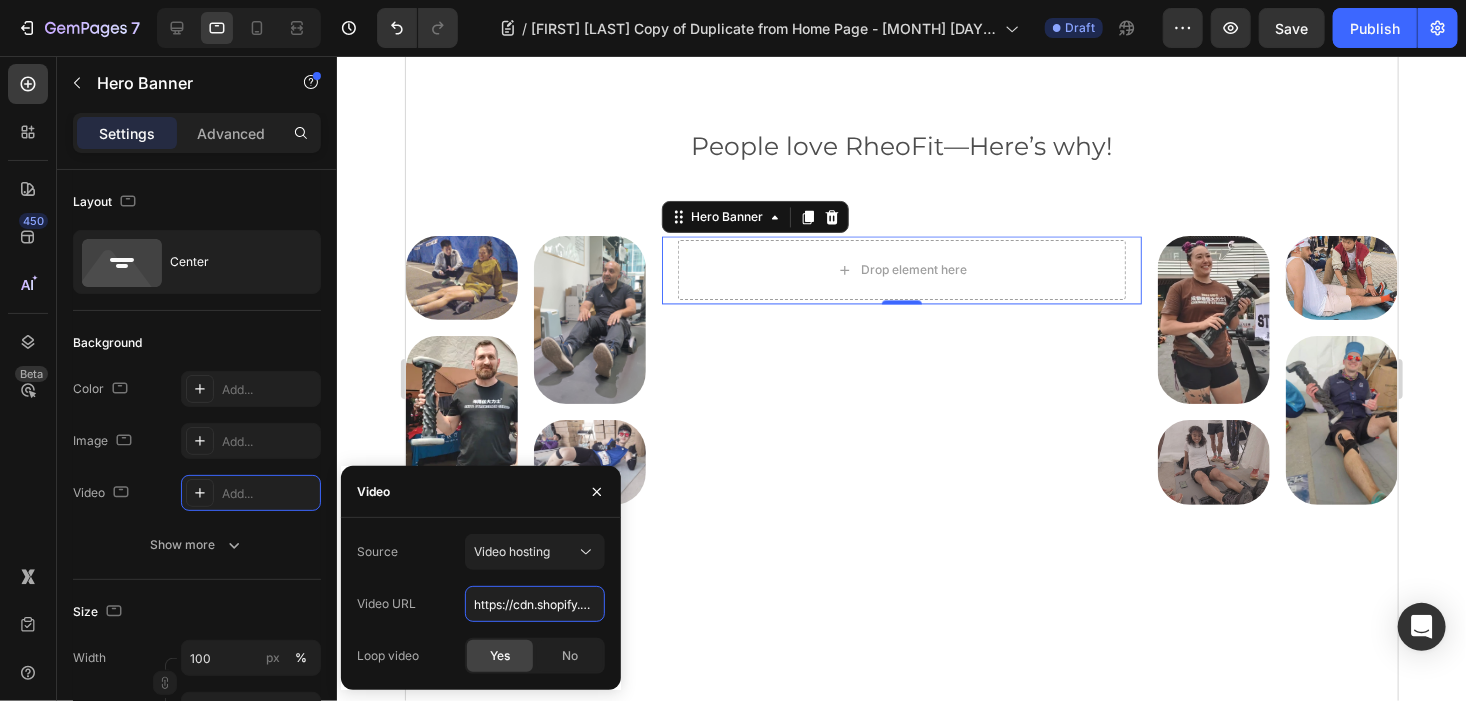 scroll, scrollTop: 0, scrollLeft: 356, axis: horizontal 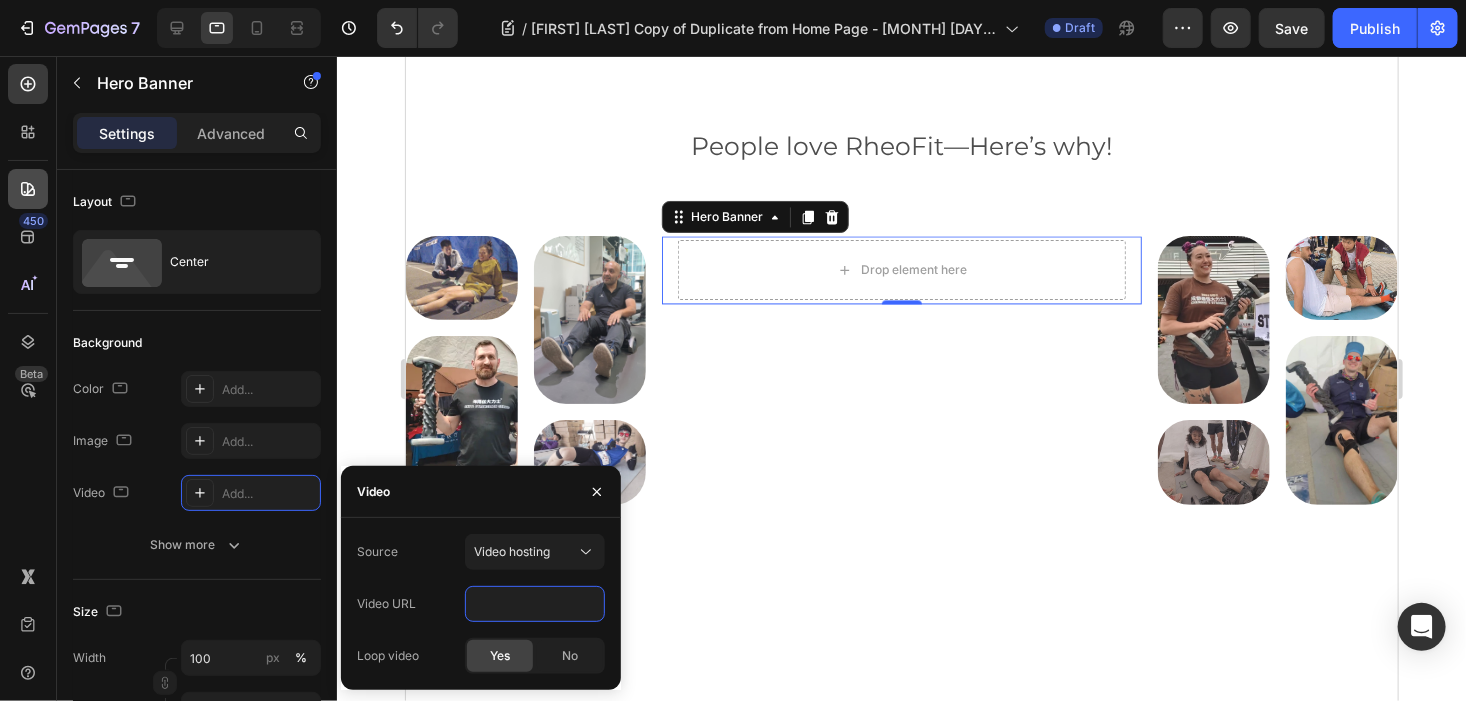 type on "https://cdn.shopify.com/videos/c/o/v/010c8bd38050422685956fa9aa7b36b5.webm" 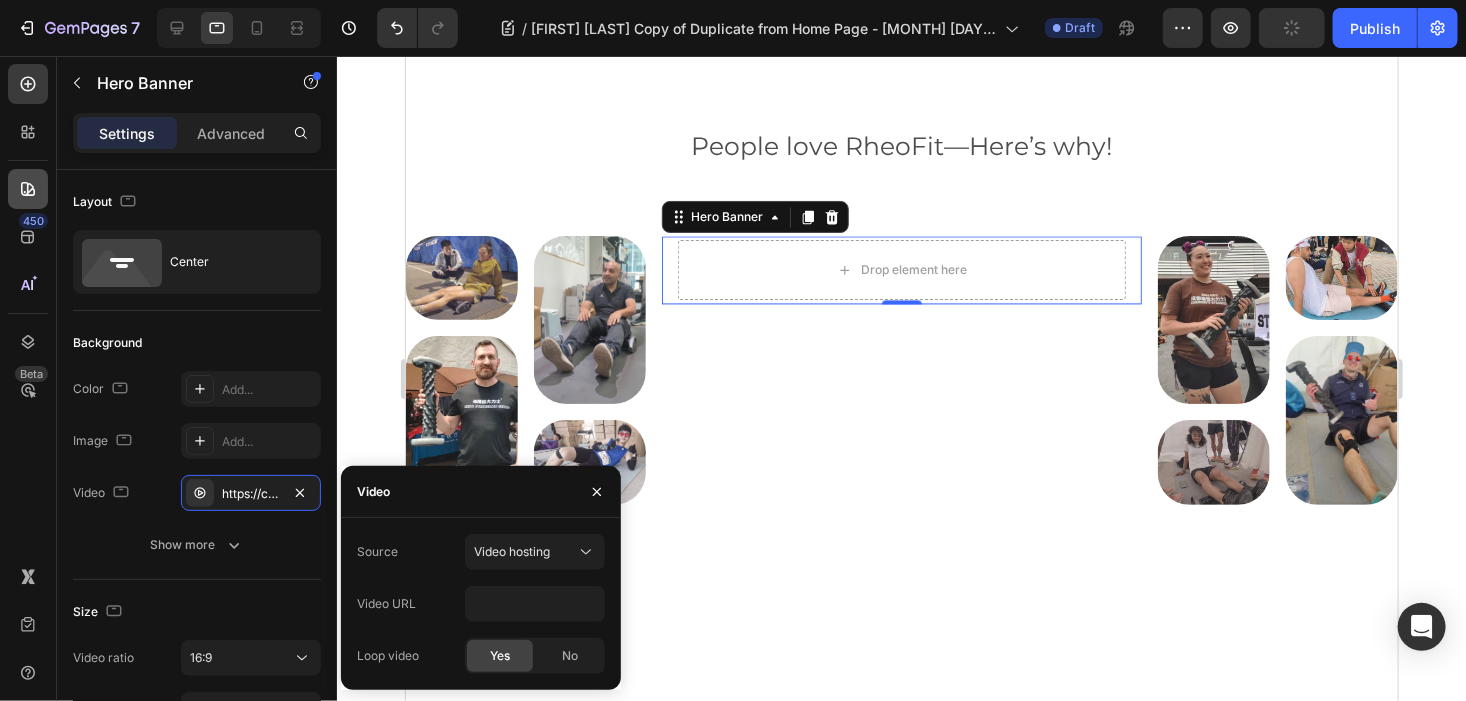 scroll, scrollTop: 0, scrollLeft: 0, axis: both 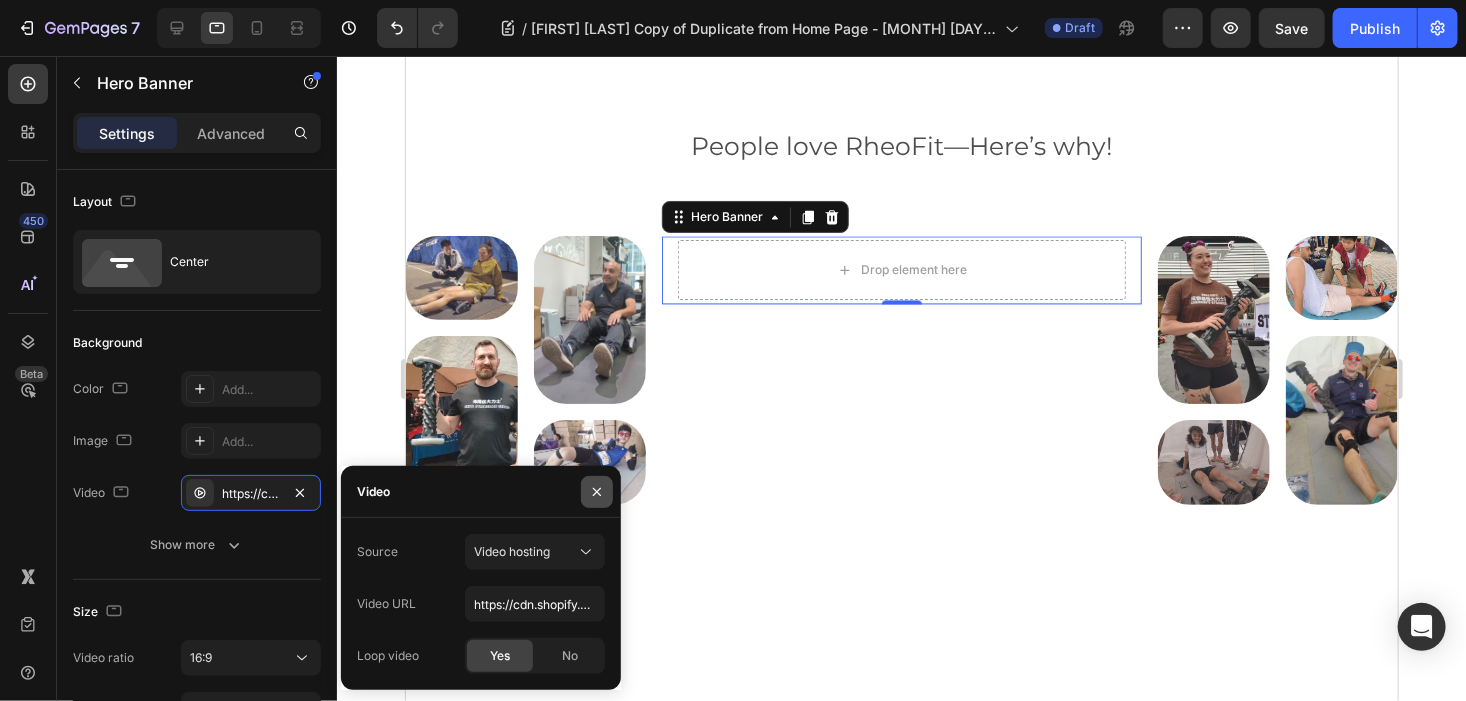 click 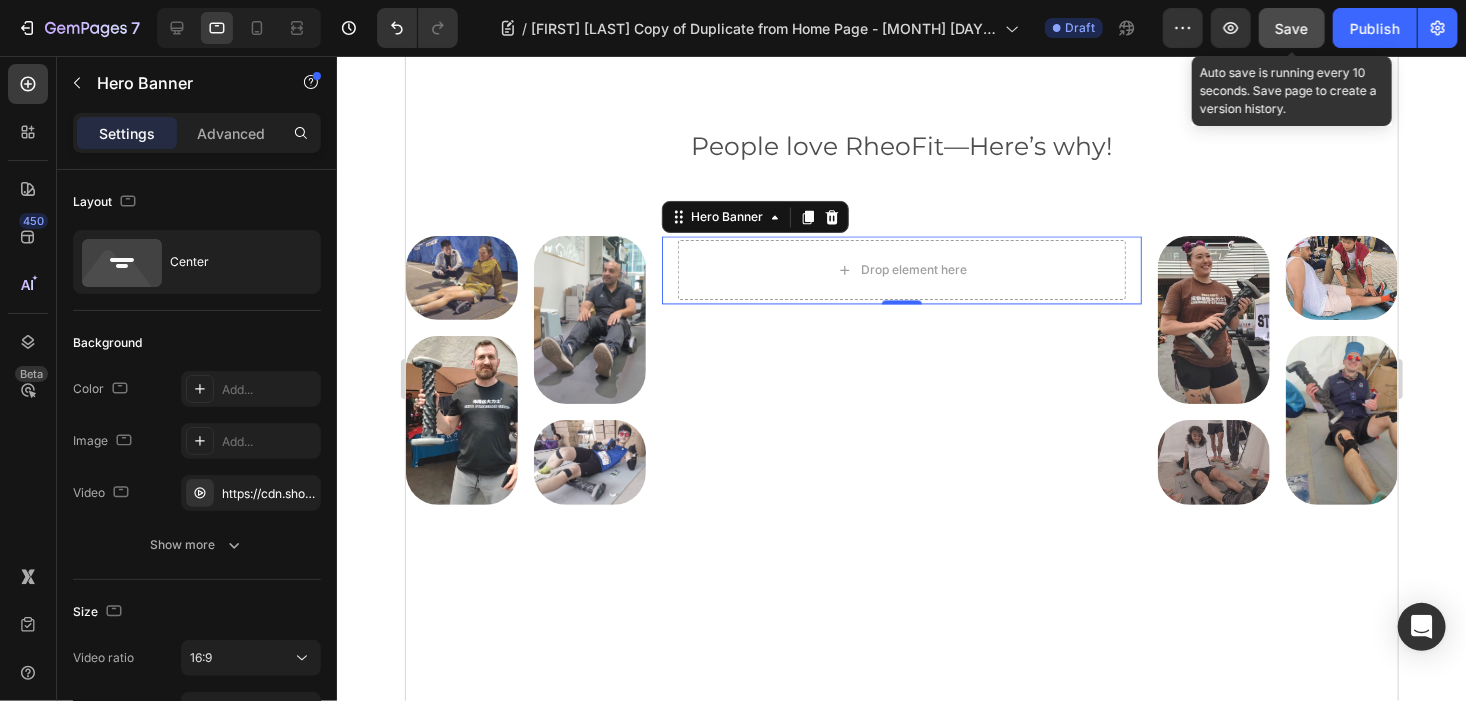 click on "Save" at bounding box center (1292, 28) 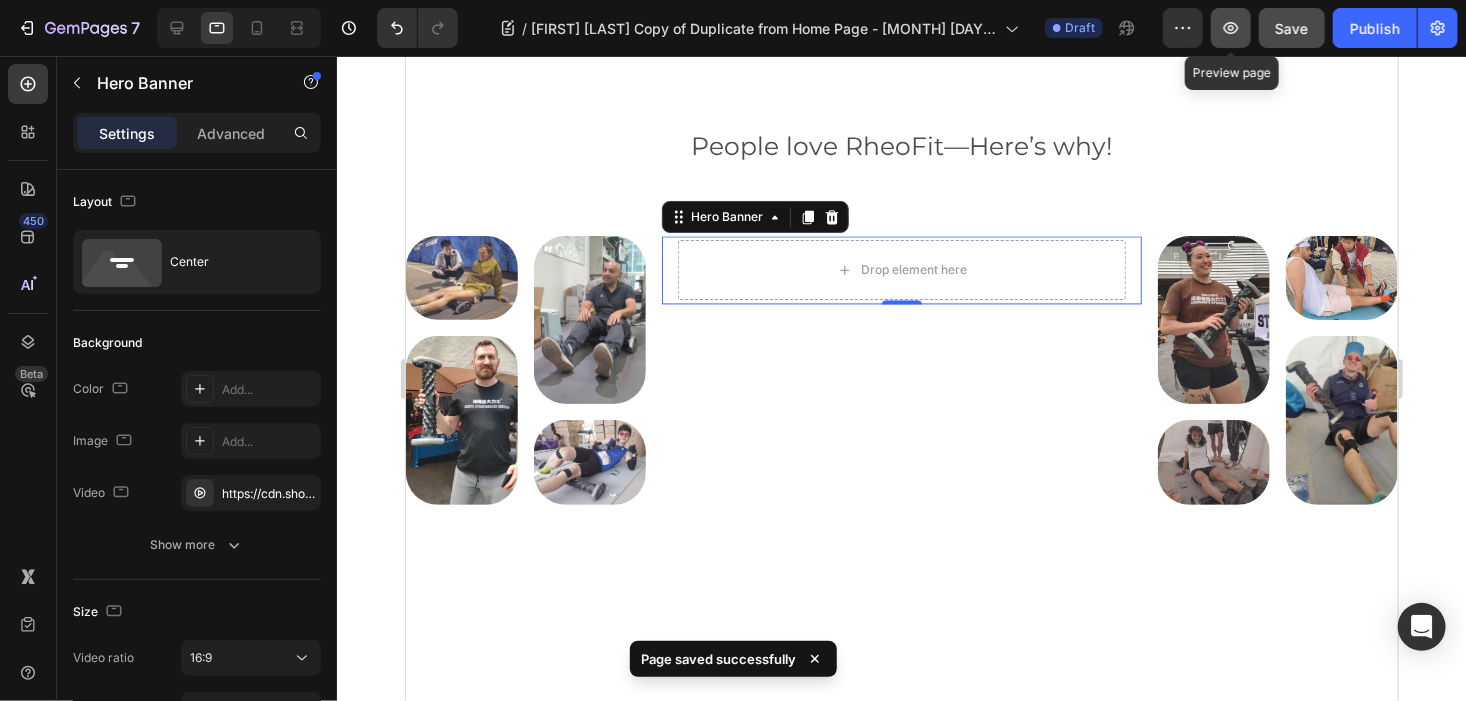 click 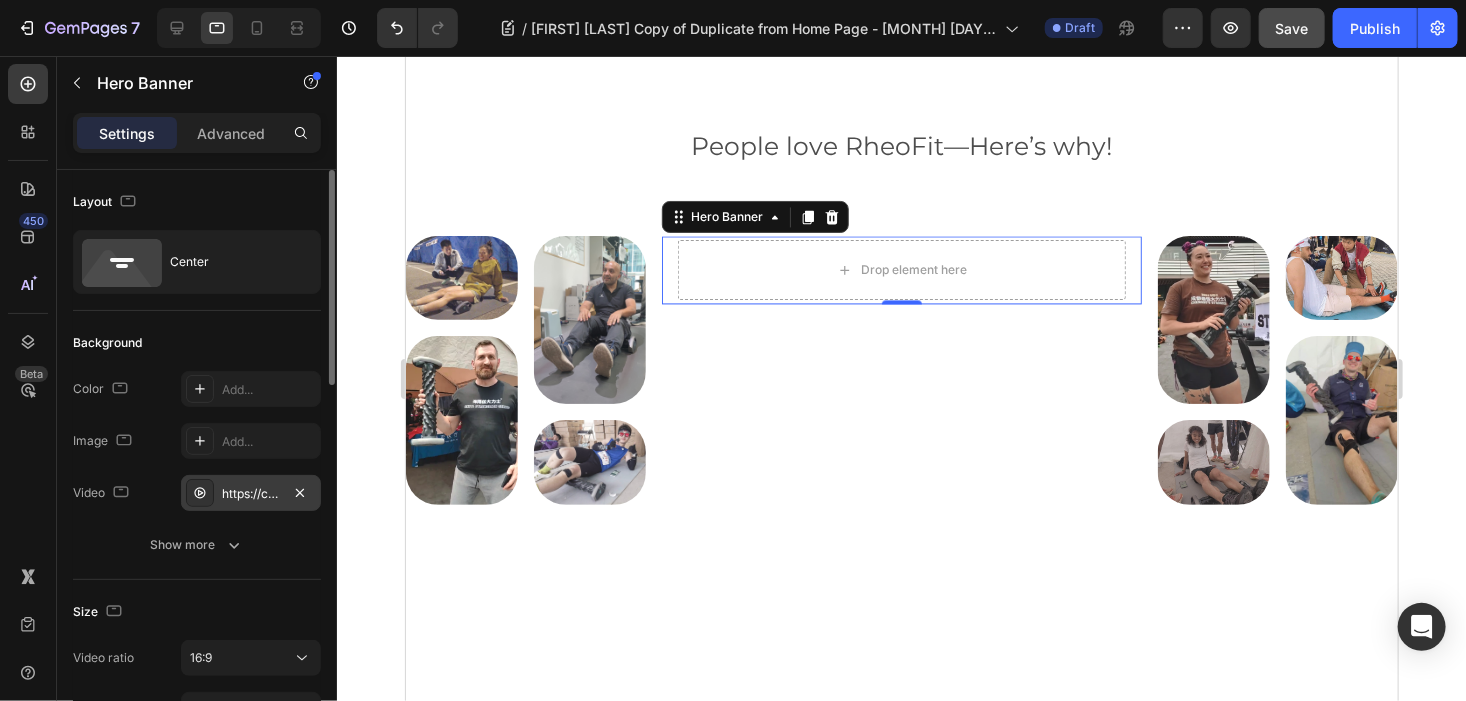 click on "https://cdn.shopify.com/videos/c/o/v/010c8bd38050422685956fa9aa7b36b5.webm" at bounding box center [251, 494] 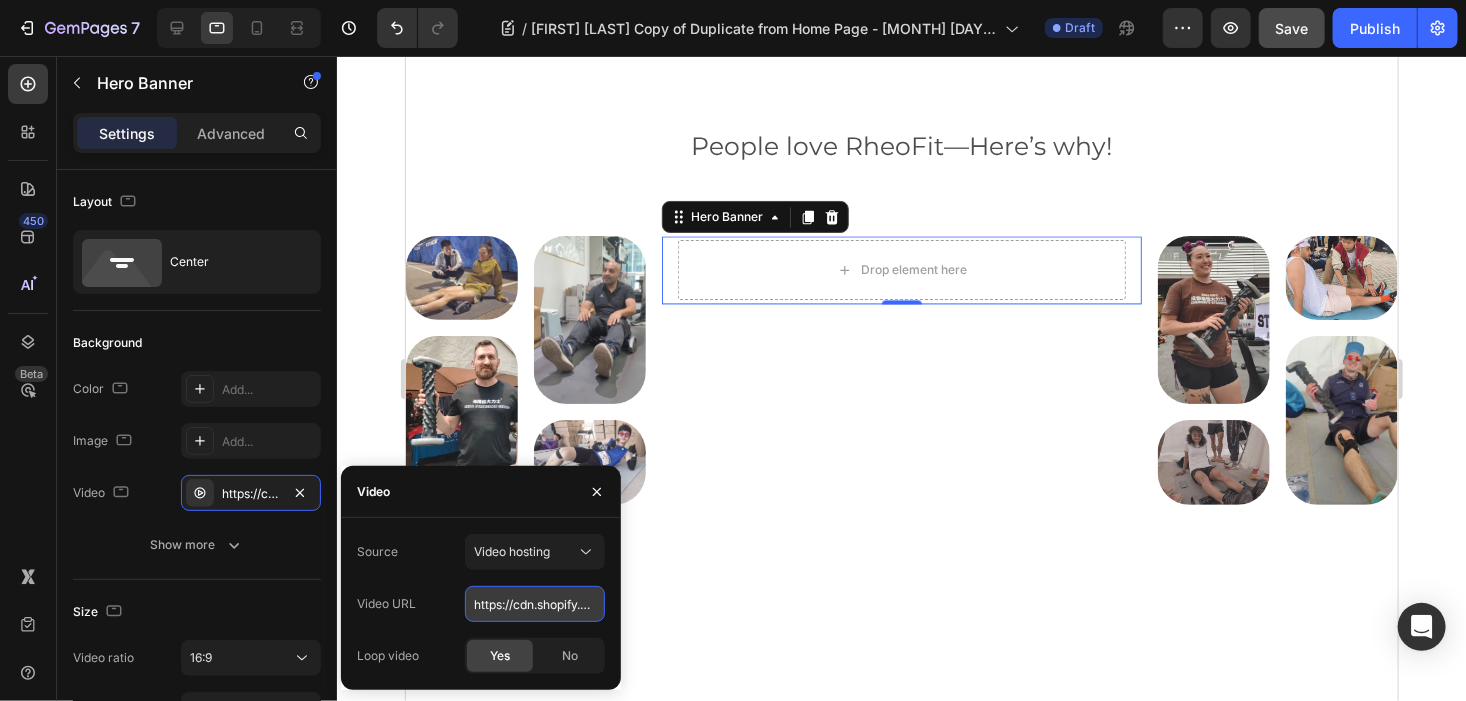 click on "https://cdn.shopify.com/videos/c/o/v/010c8bd38050422685956fa9aa7b36b5.webm" at bounding box center (535, 604) 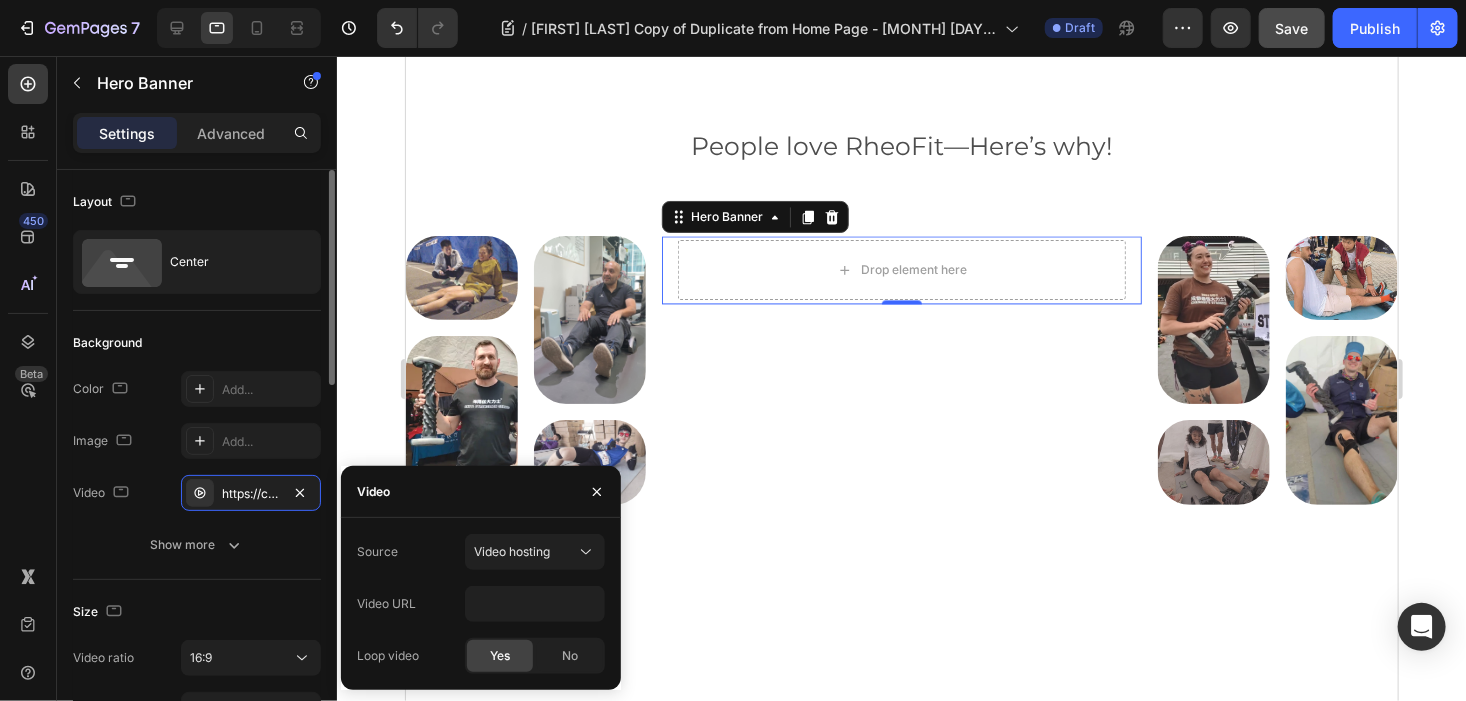 click on "Background" at bounding box center (197, 343) 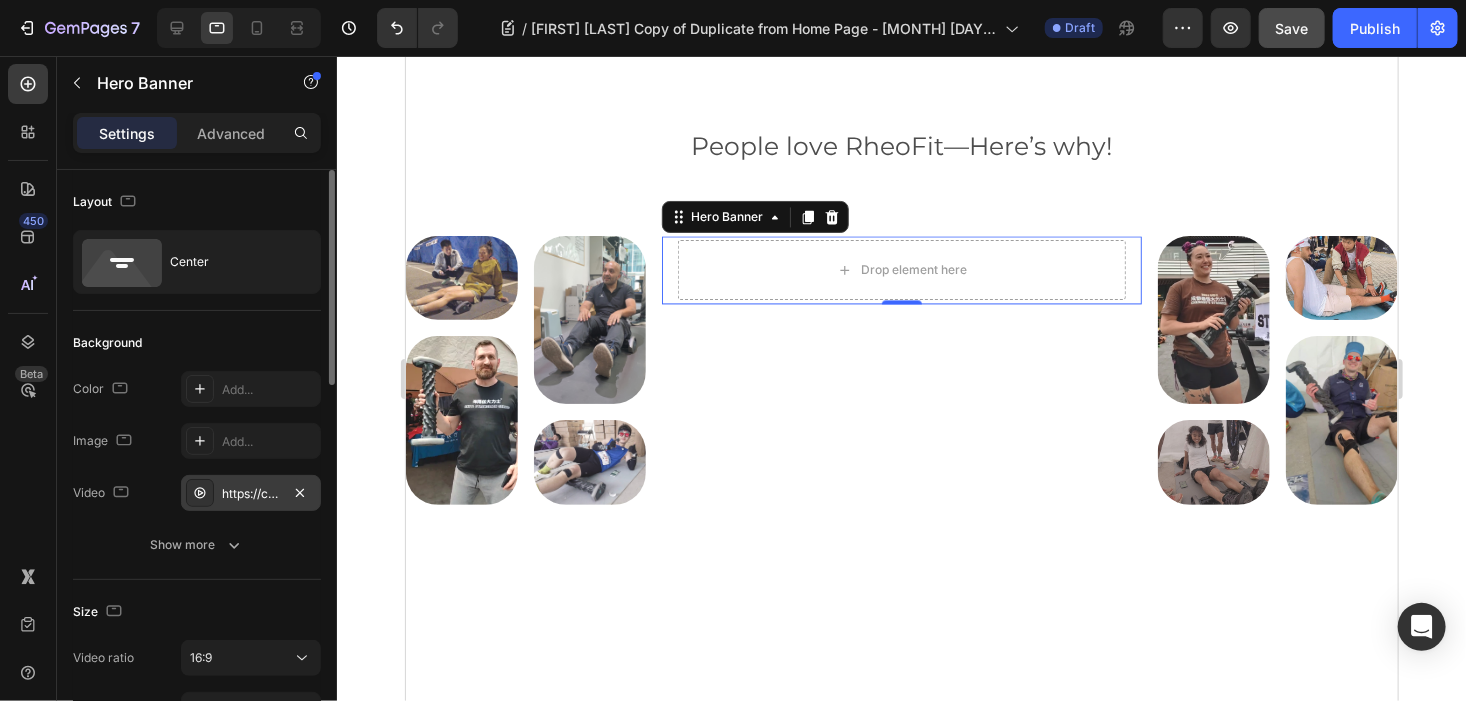 click on "https://cdn.shopify.com/videos/c/o/v/010c8bd38050422685956fa9aa7b36b5.webm" at bounding box center [251, 494] 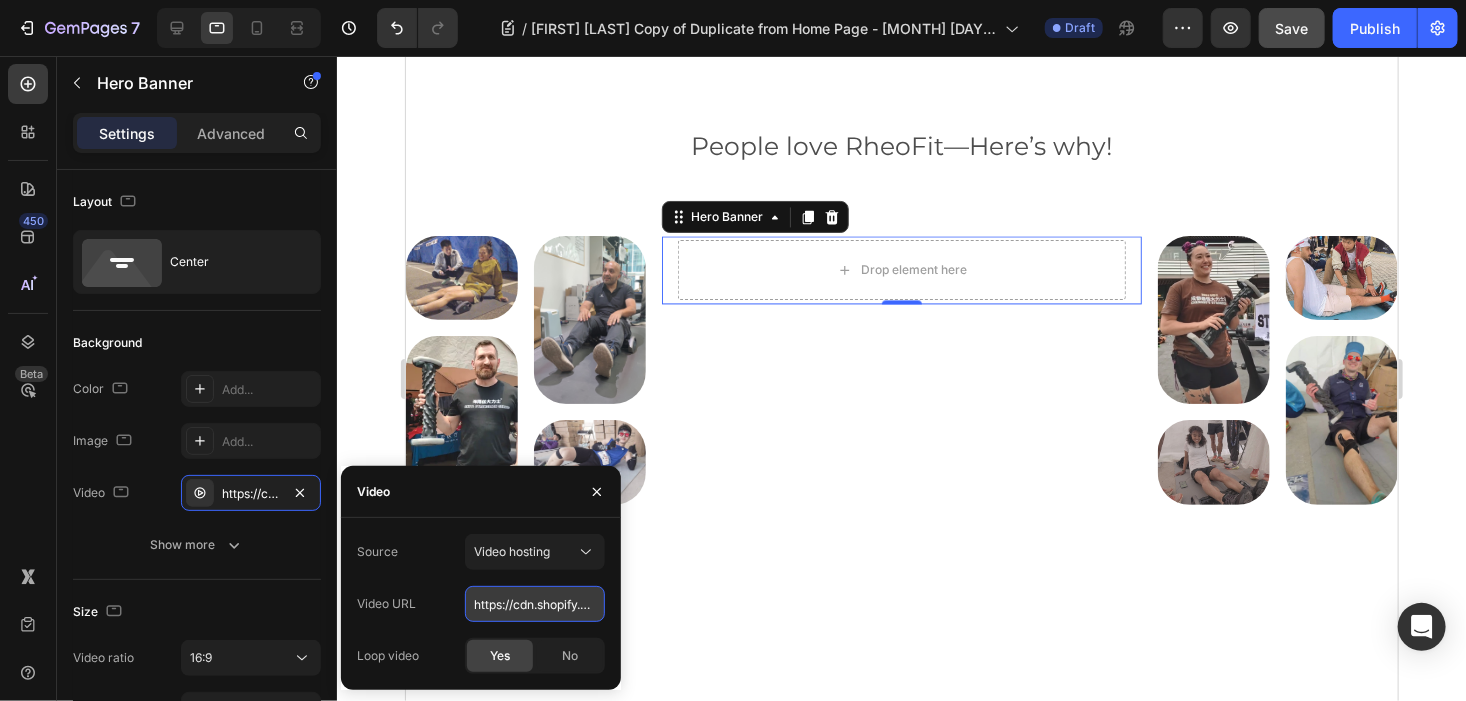 click on "https://cdn.shopify.com/videos/c/o/v/010c8bd38050422685956fa9aa7b36b5.webm" at bounding box center [535, 604] 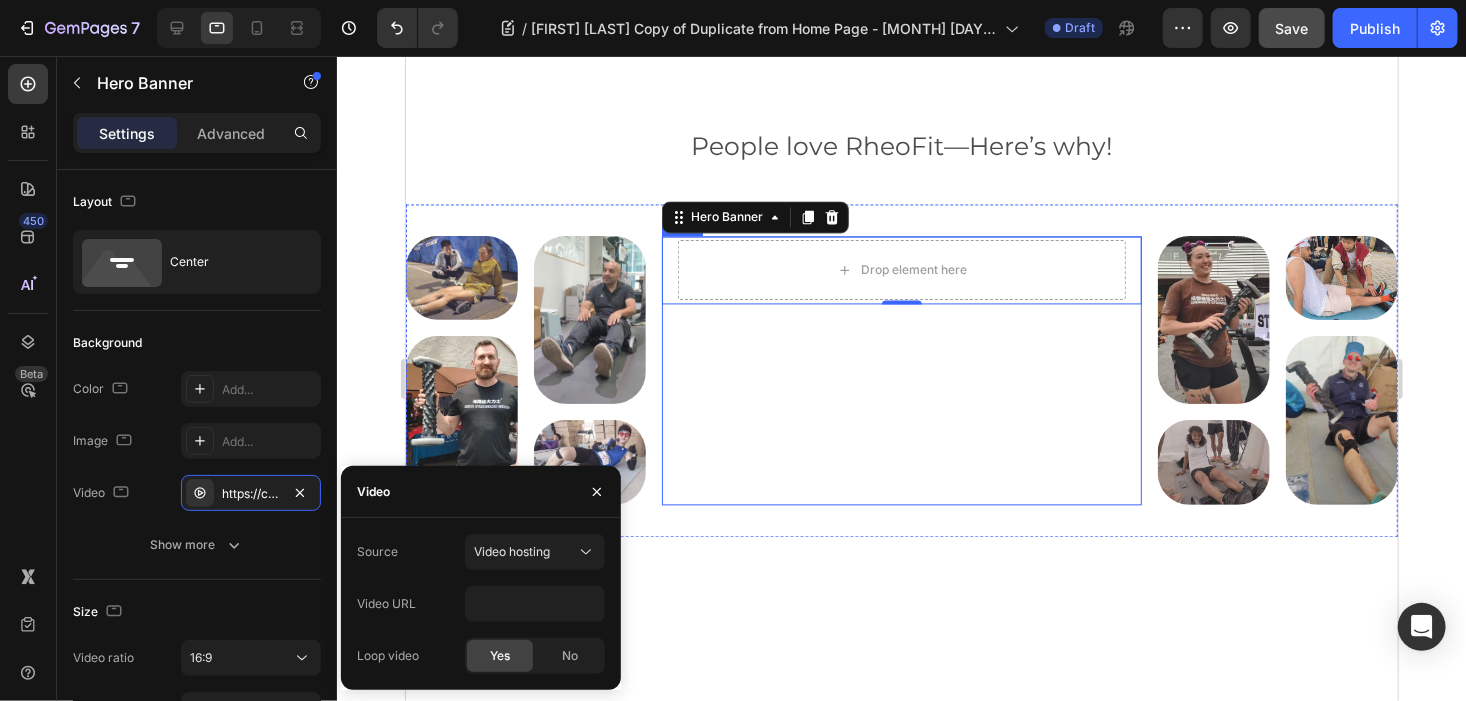click on "Drop element here Hero Banner   0" at bounding box center [901, 369] 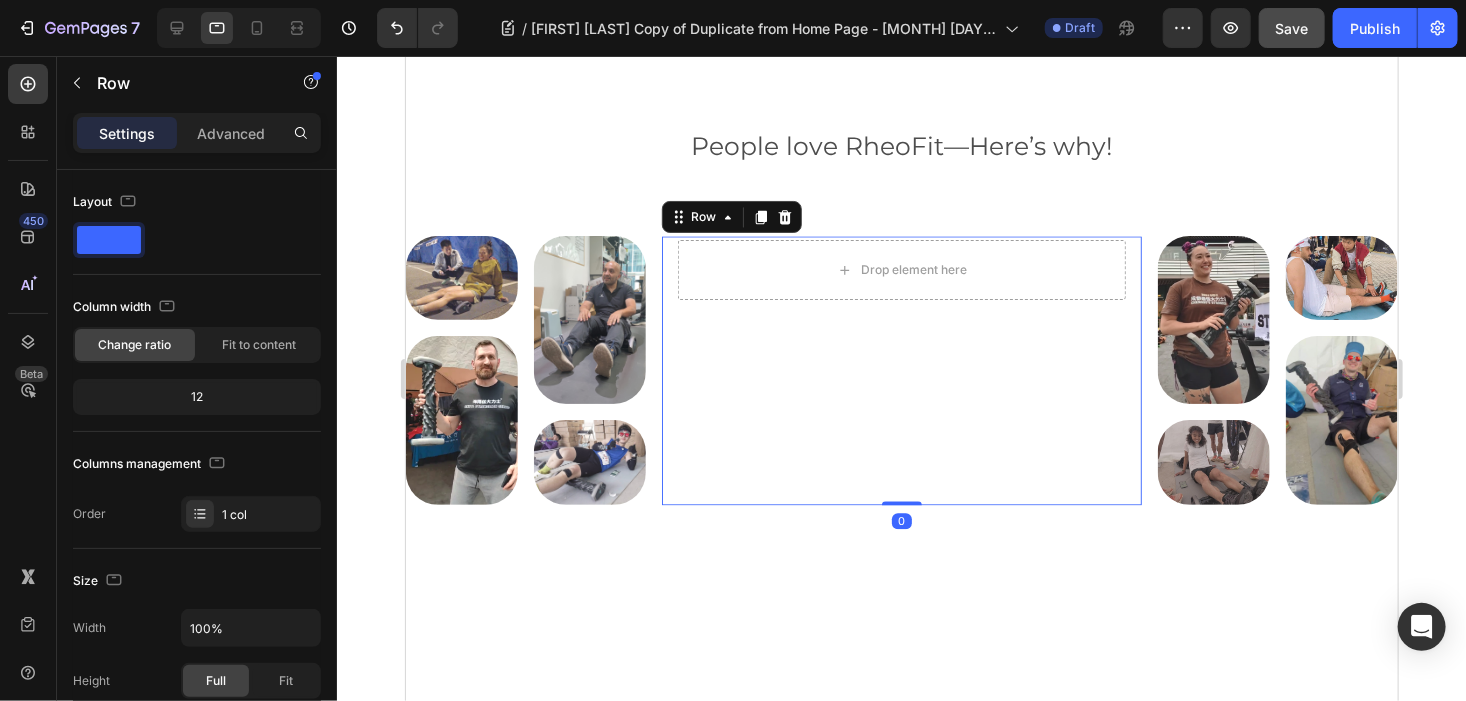 drag, startPoint x: 1293, startPoint y: 49, endPoint x: 887, endPoint y: 2, distance: 408.7114 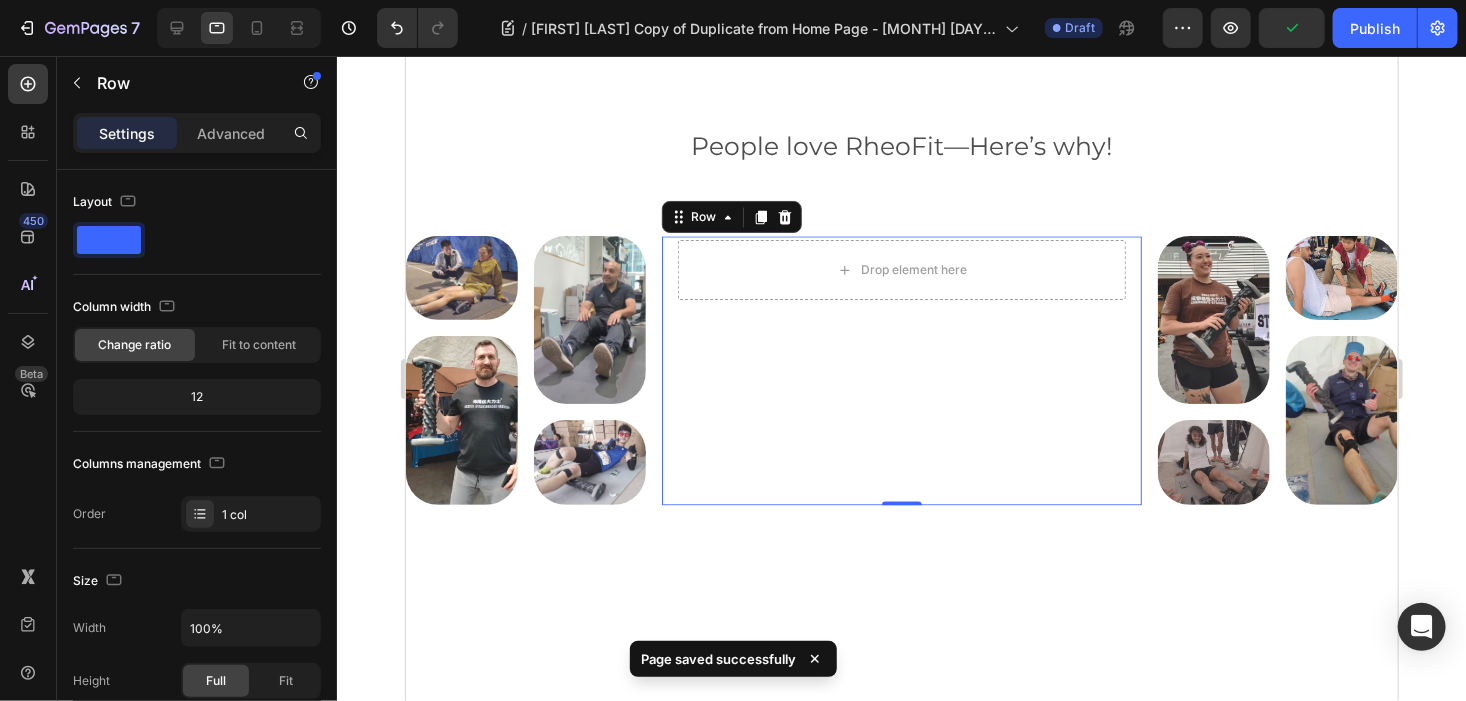 click on "Drop element here Hero Banner" at bounding box center [901, 369] 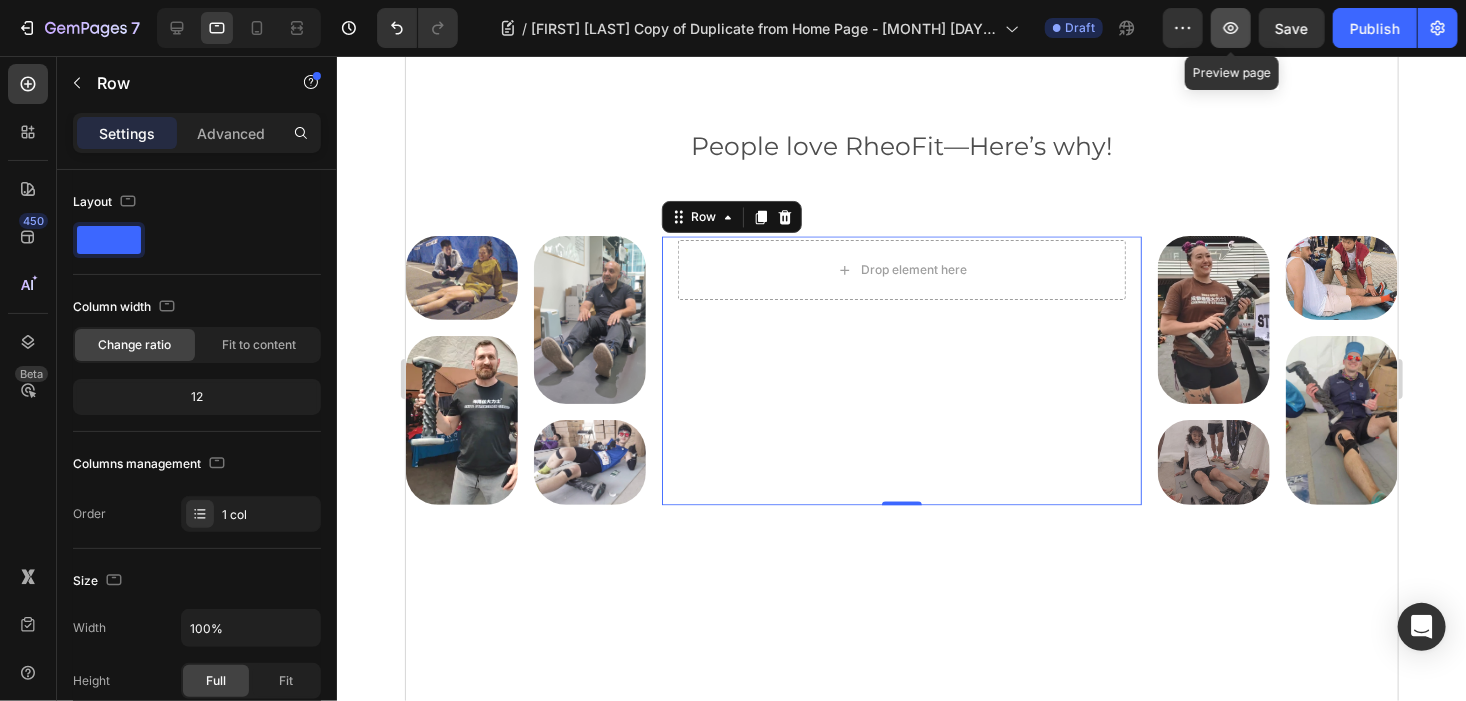 click 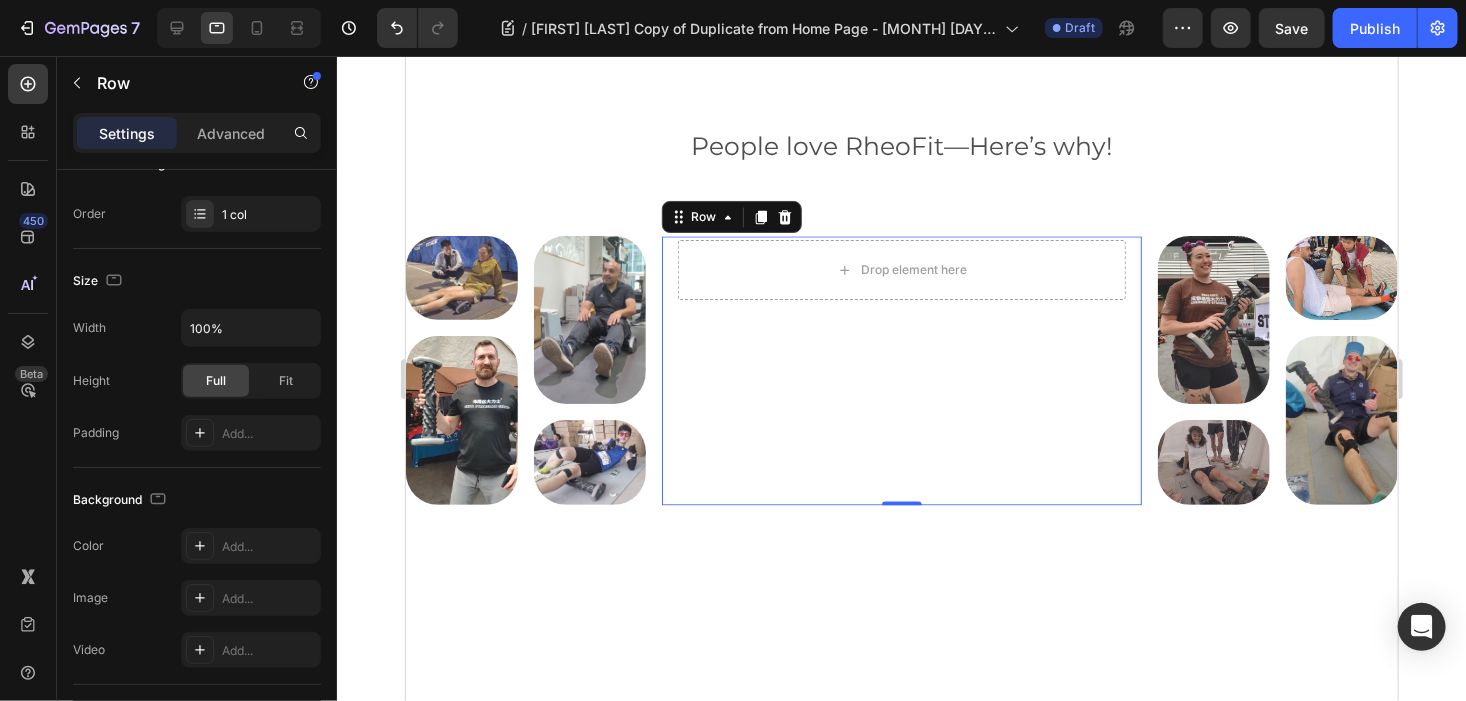scroll, scrollTop: 0, scrollLeft: 0, axis: both 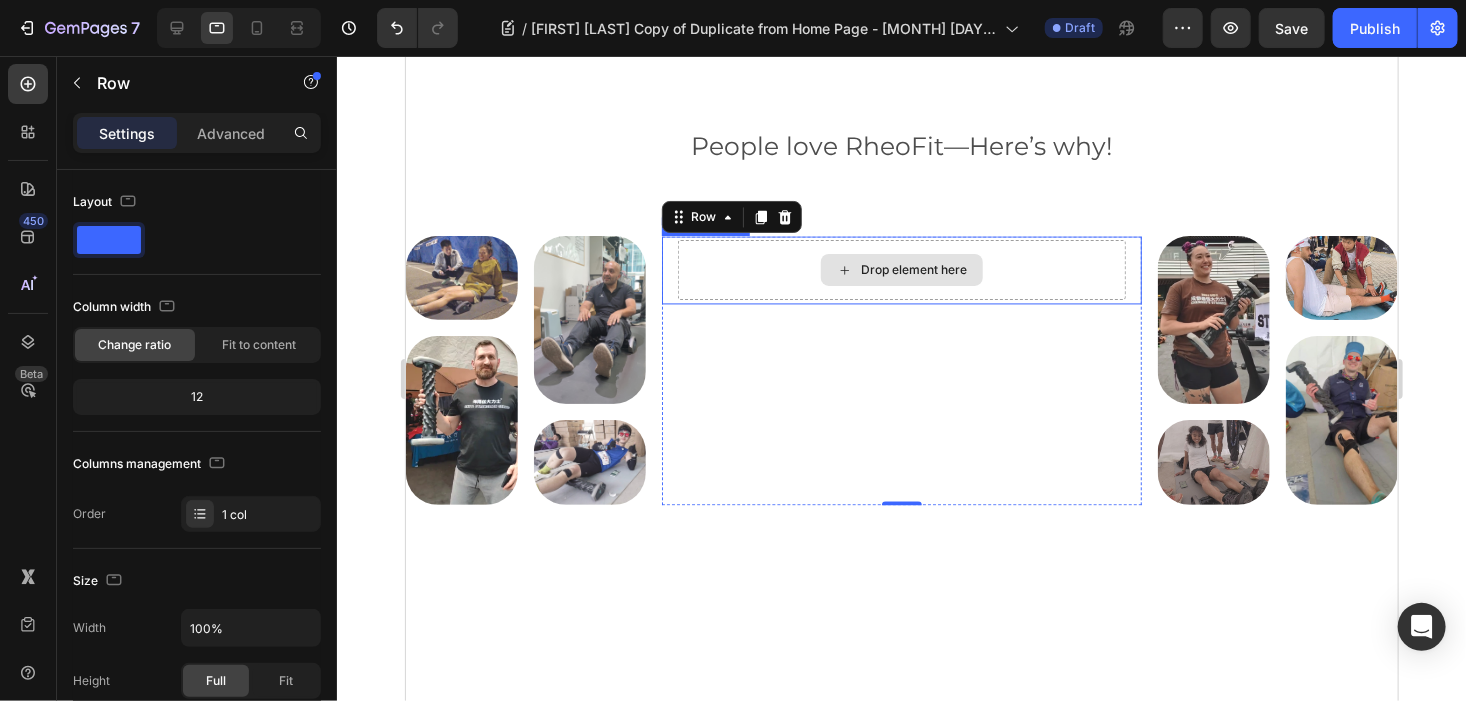 click on "Drop element here" at bounding box center [901, 269] 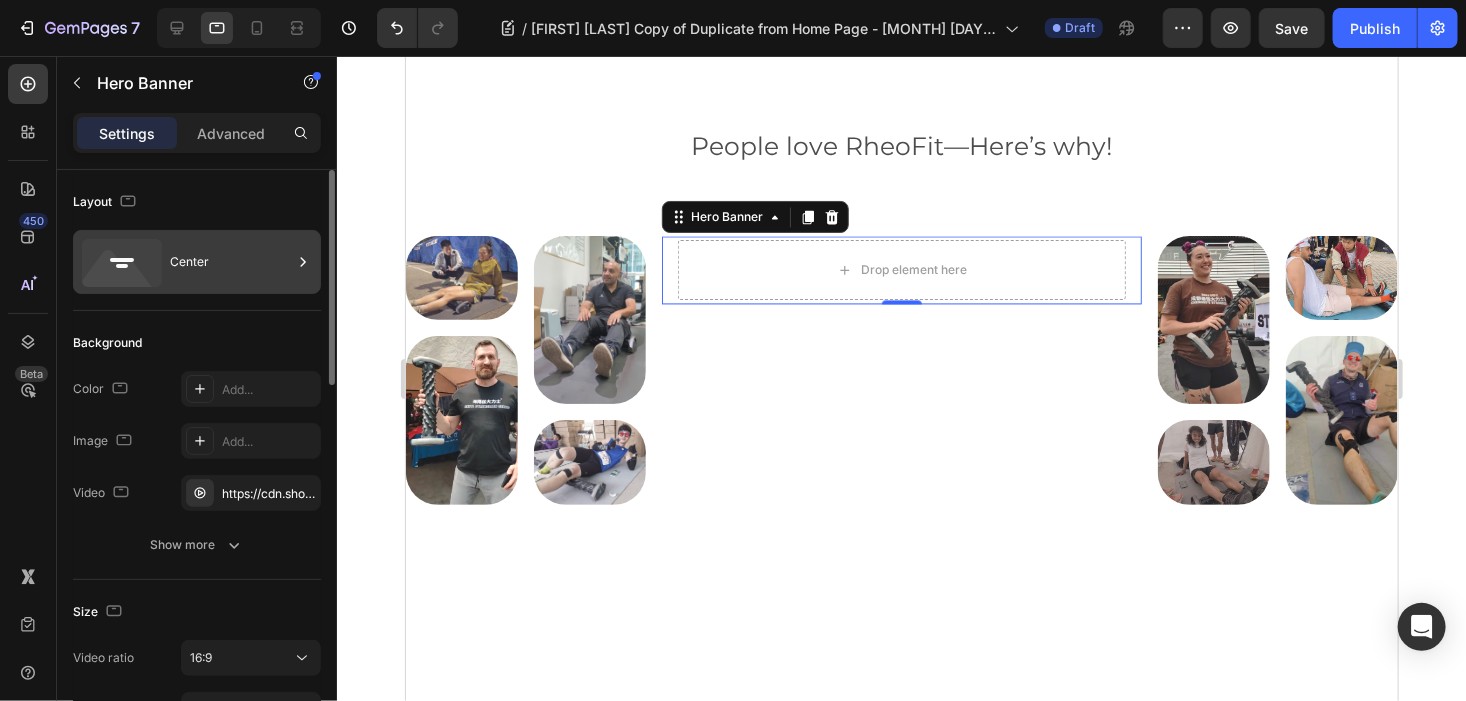 click 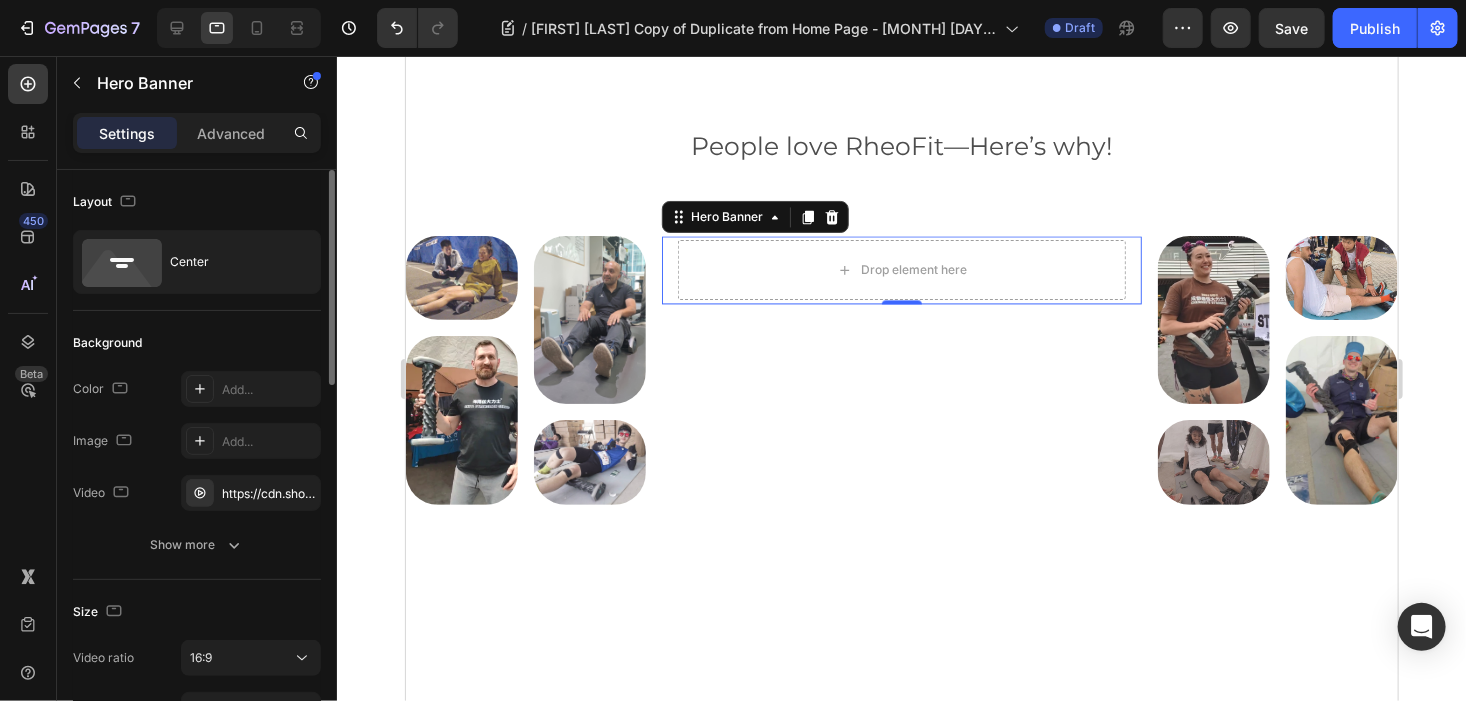 click on "Background The changes might be hidden by  the video. Color Add... Image Add... Video https://cdn.shopify.com/videos/c/o/v/010c8bd38050422685956fa9aa7b36b5.webm Show more" 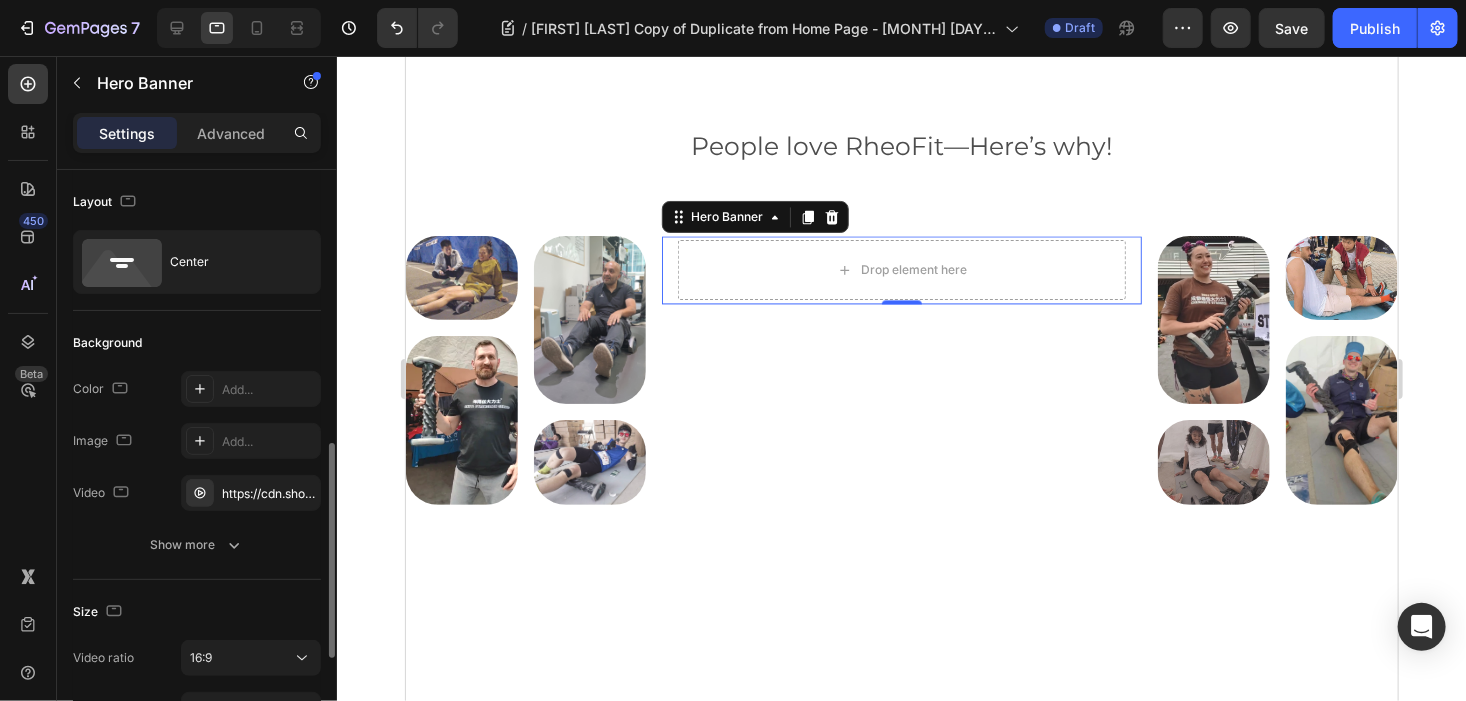 scroll, scrollTop: 200, scrollLeft: 0, axis: vertical 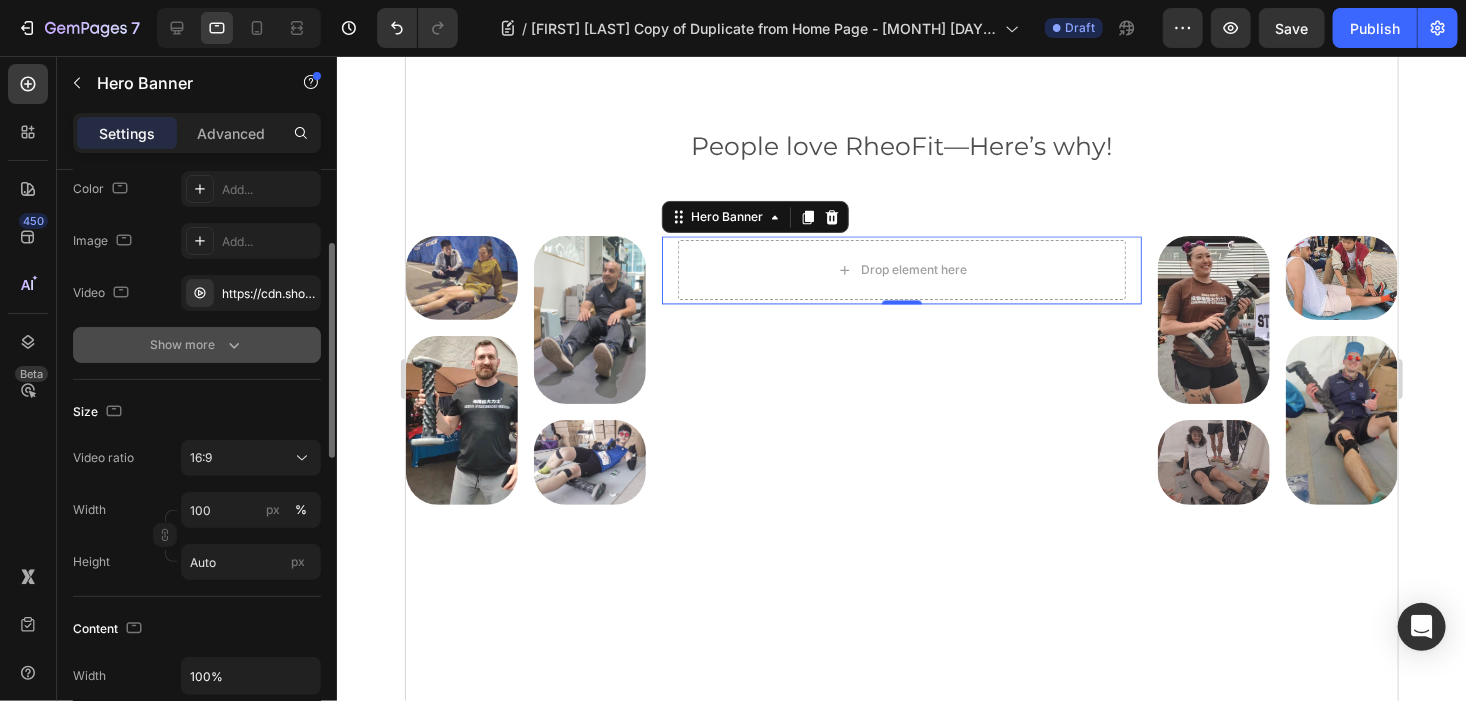 click on "Show more" at bounding box center [197, 345] 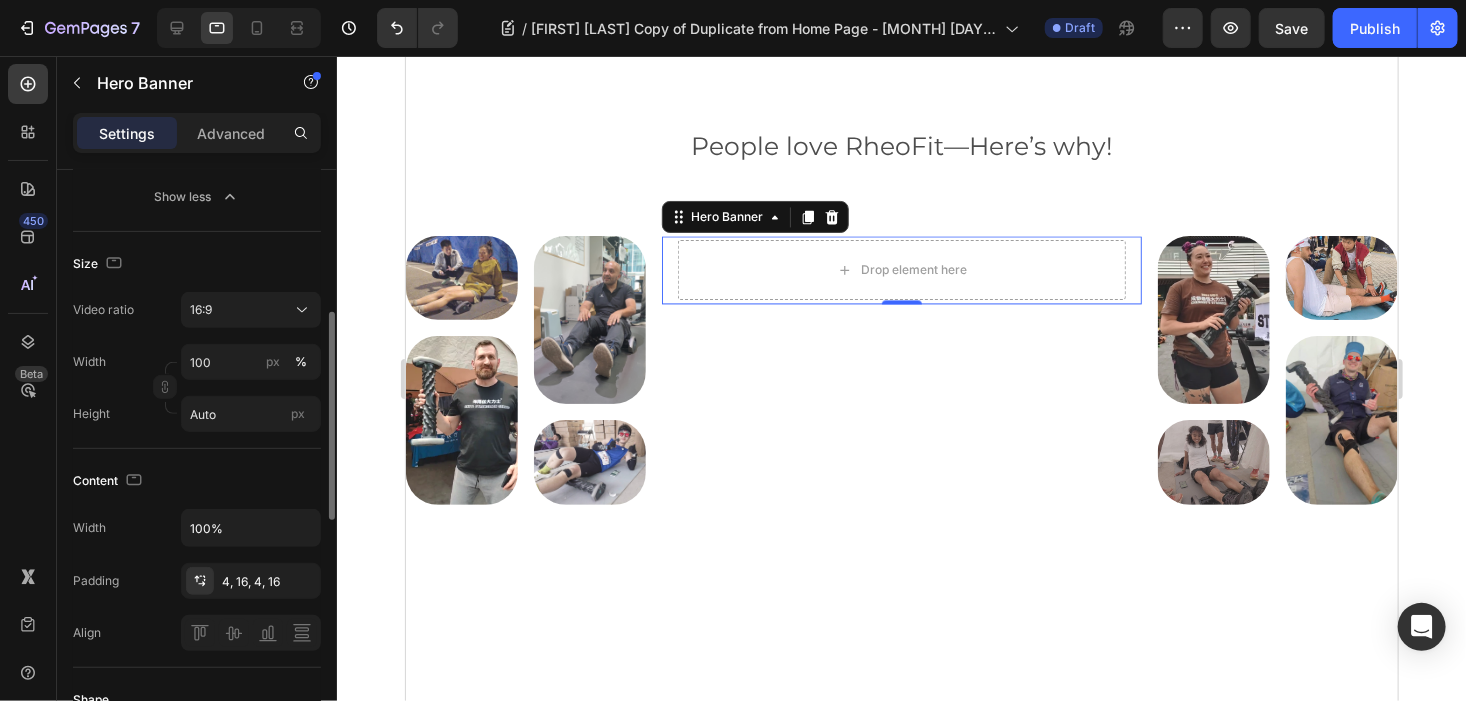 scroll, scrollTop: 200, scrollLeft: 0, axis: vertical 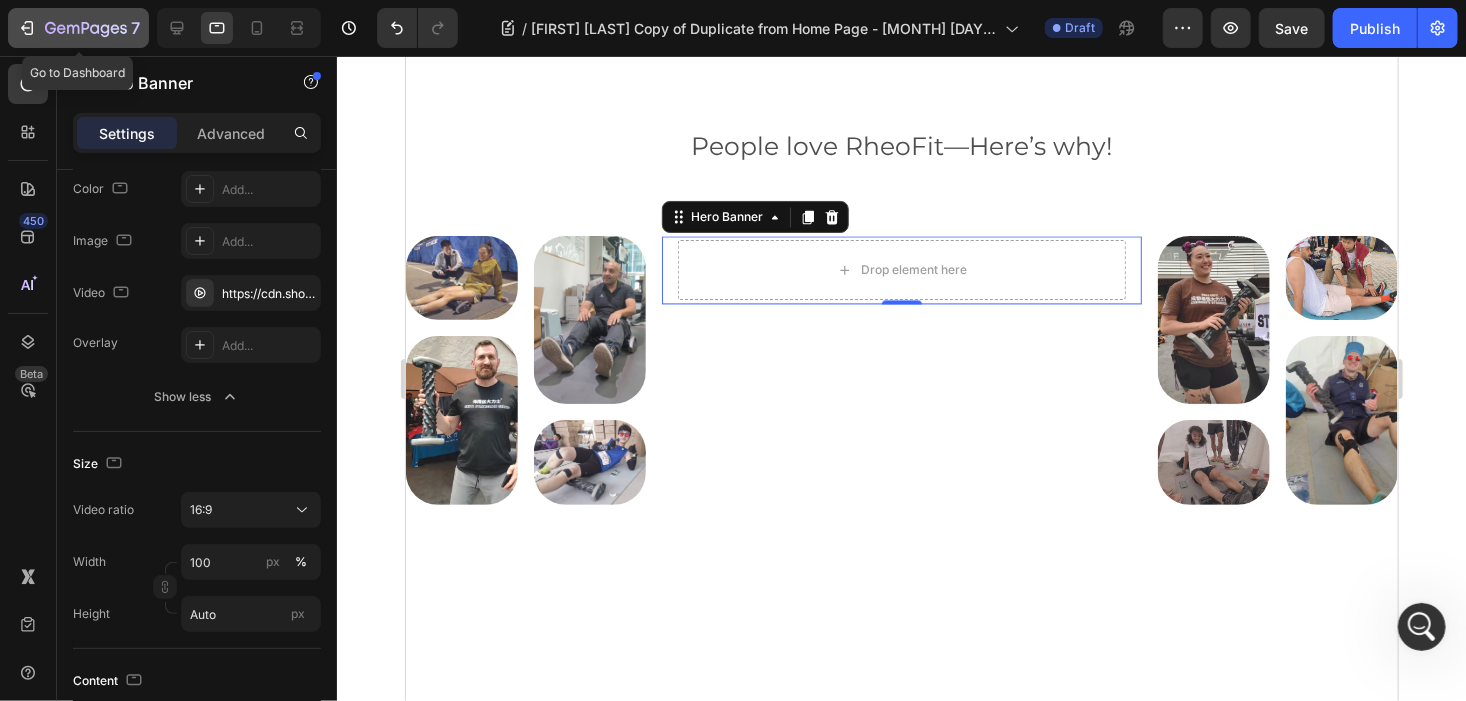 click 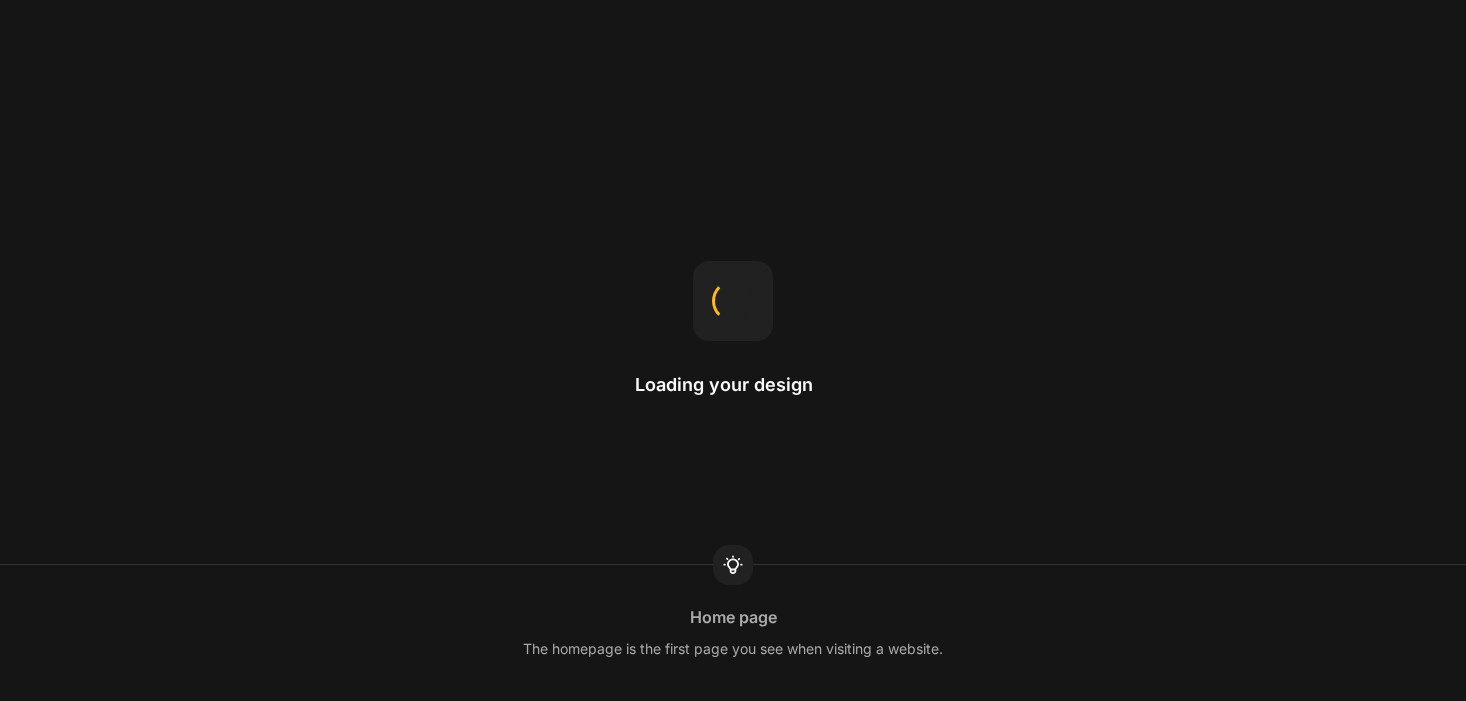 scroll, scrollTop: 0, scrollLeft: 0, axis: both 